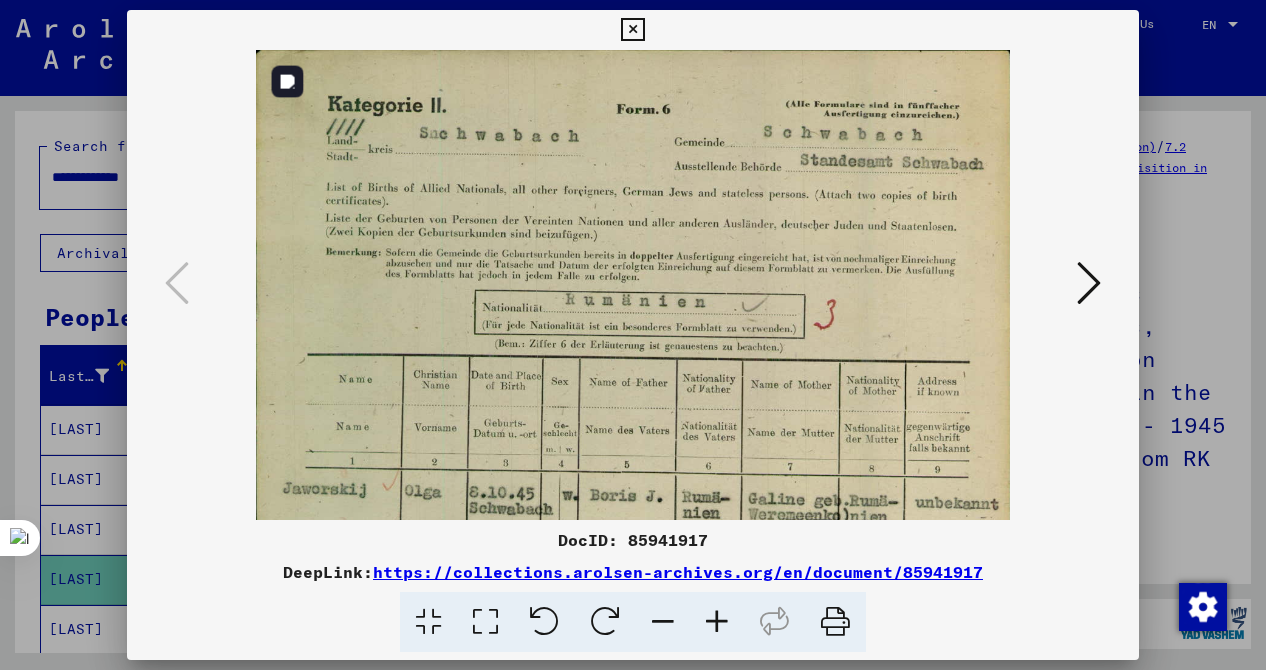 scroll, scrollTop: 0, scrollLeft: 0, axis: both 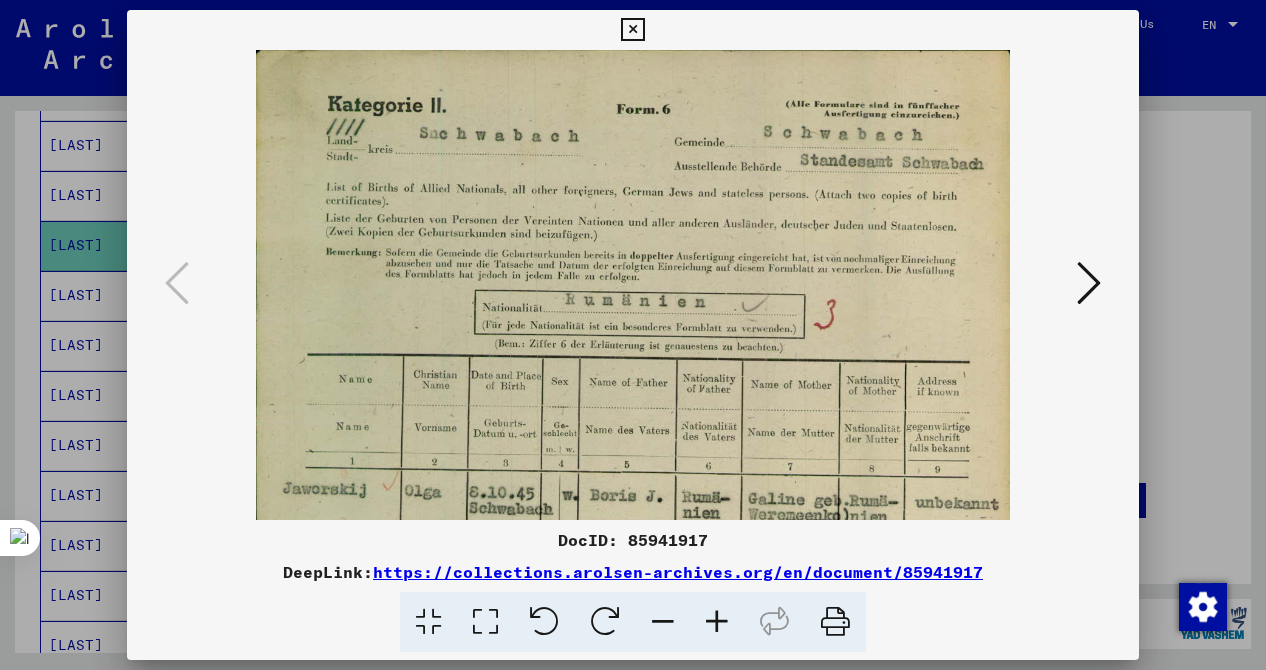 click at bounding box center [544, 622] 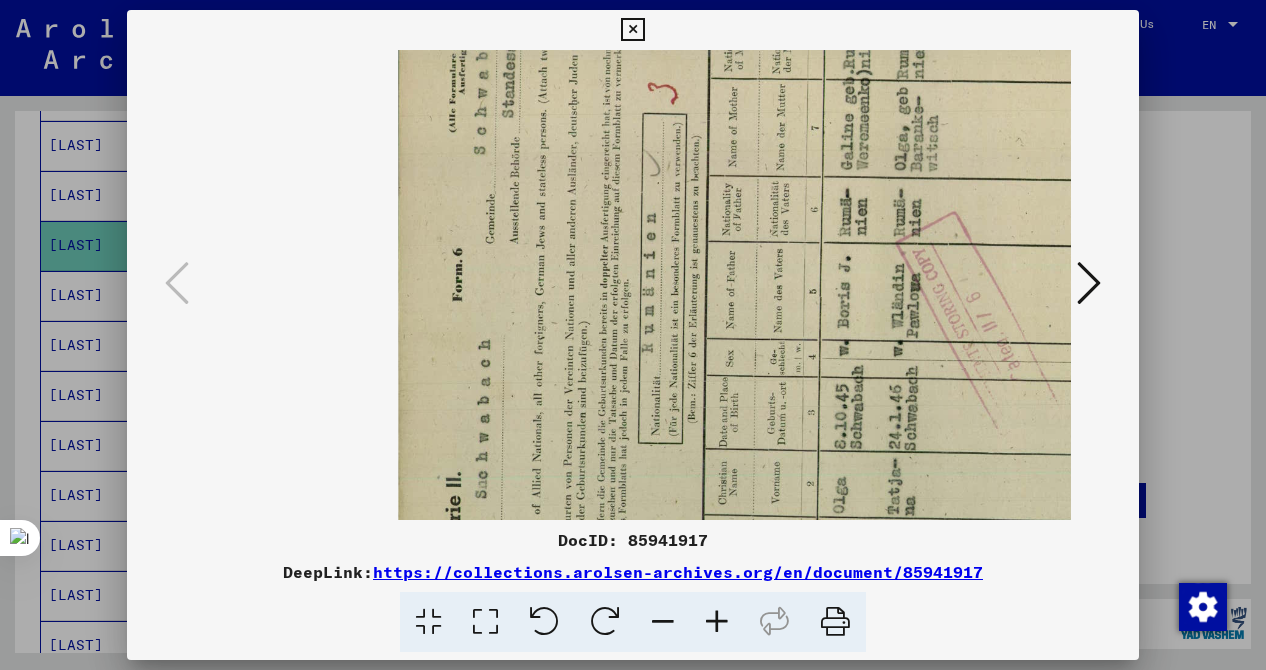click at bounding box center [605, 622] 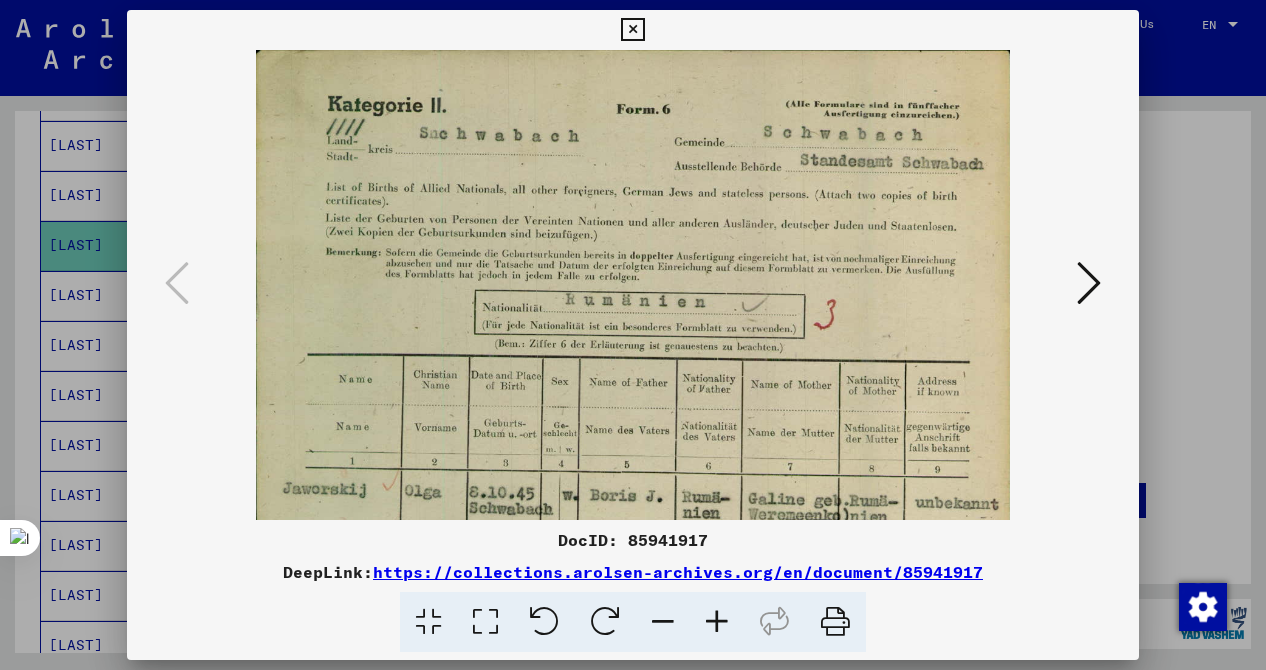 click at bounding box center (428, 622) 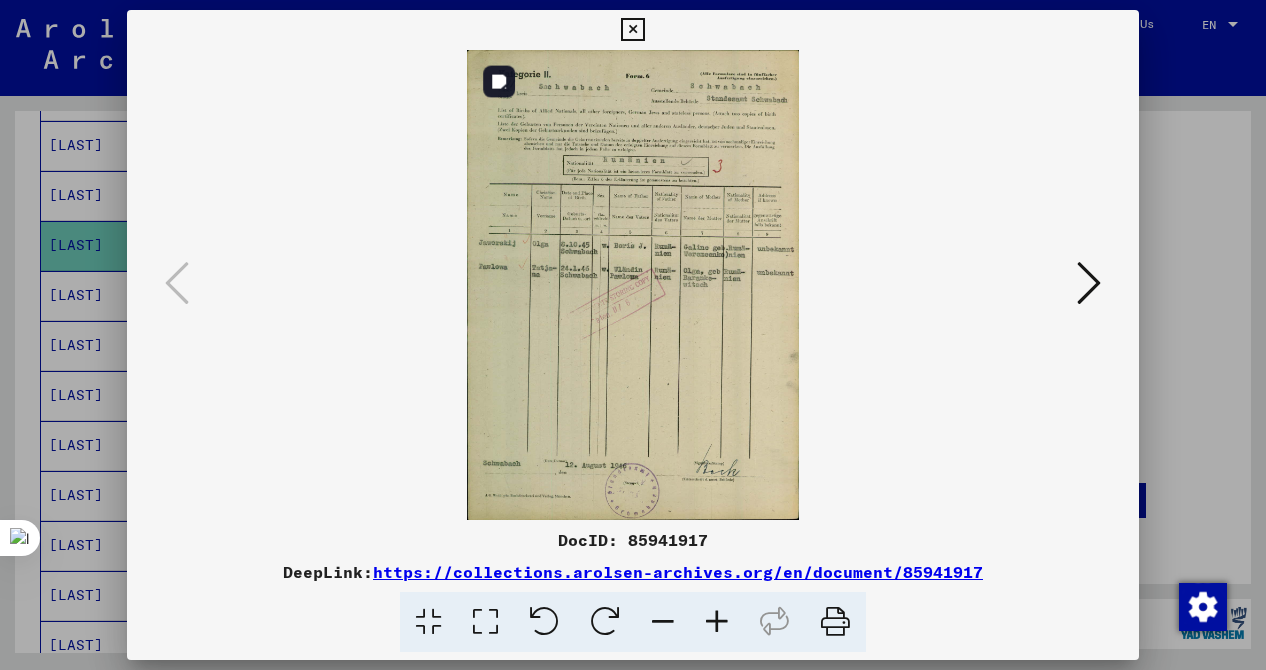 click at bounding box center [633, 285] 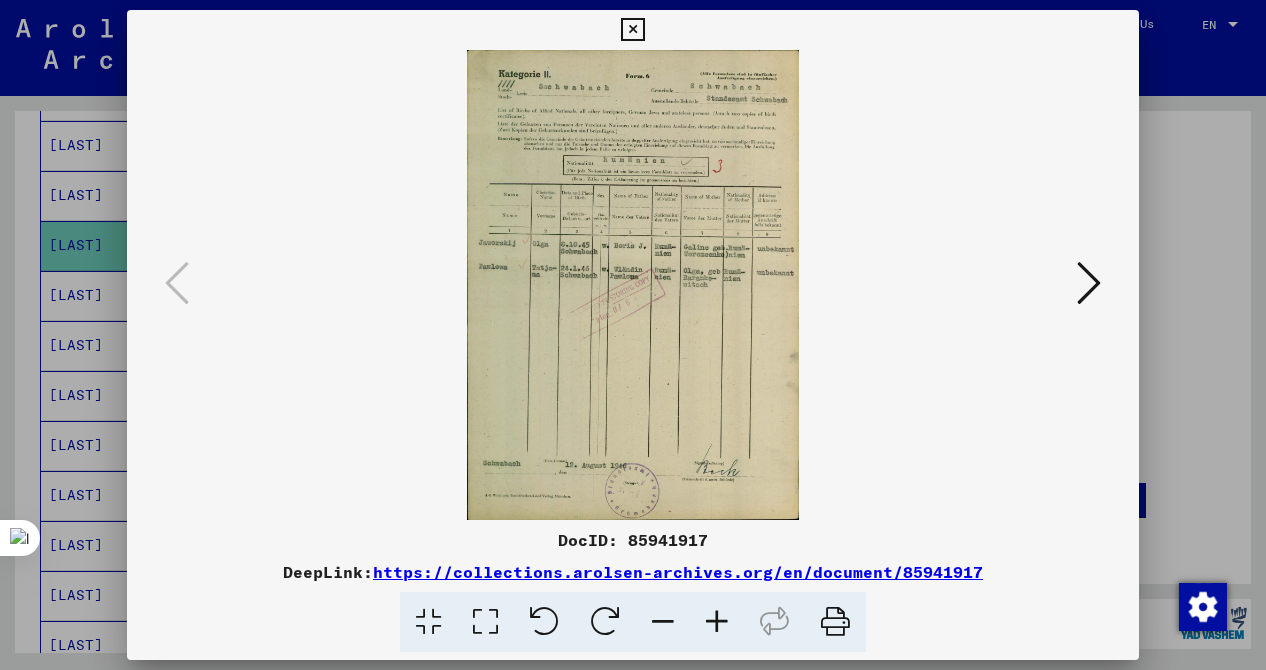 click at bounding box center [717, 622] 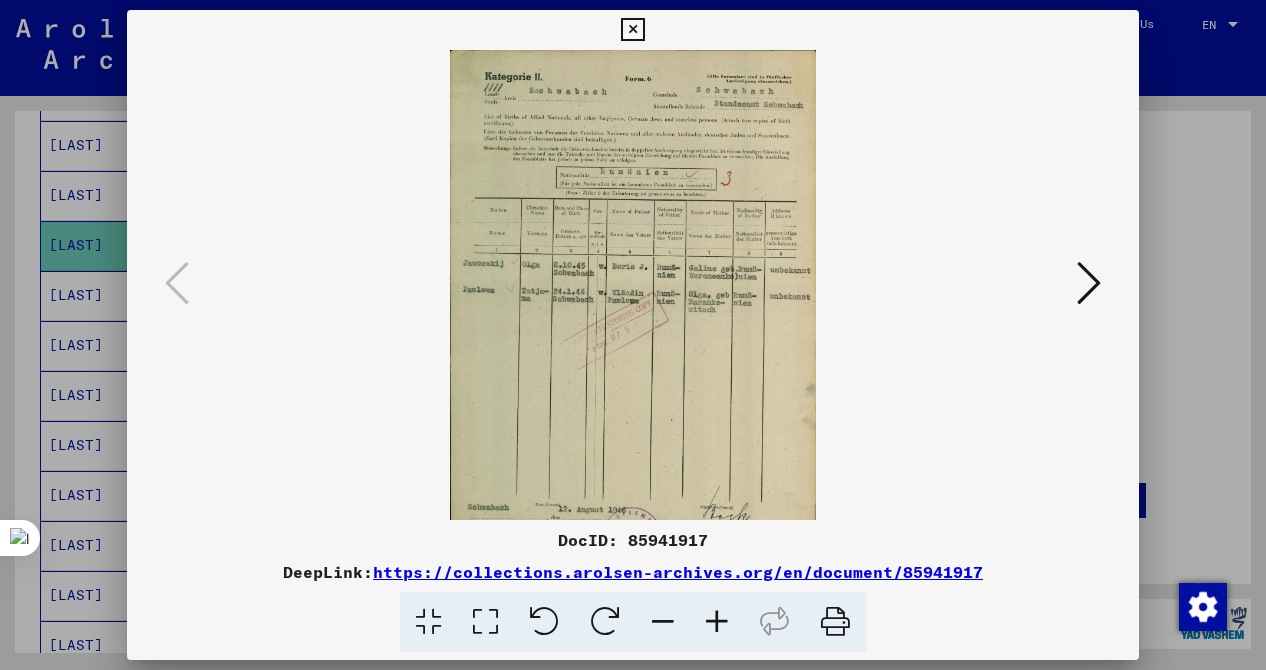 click at bounding box center (717, 622) 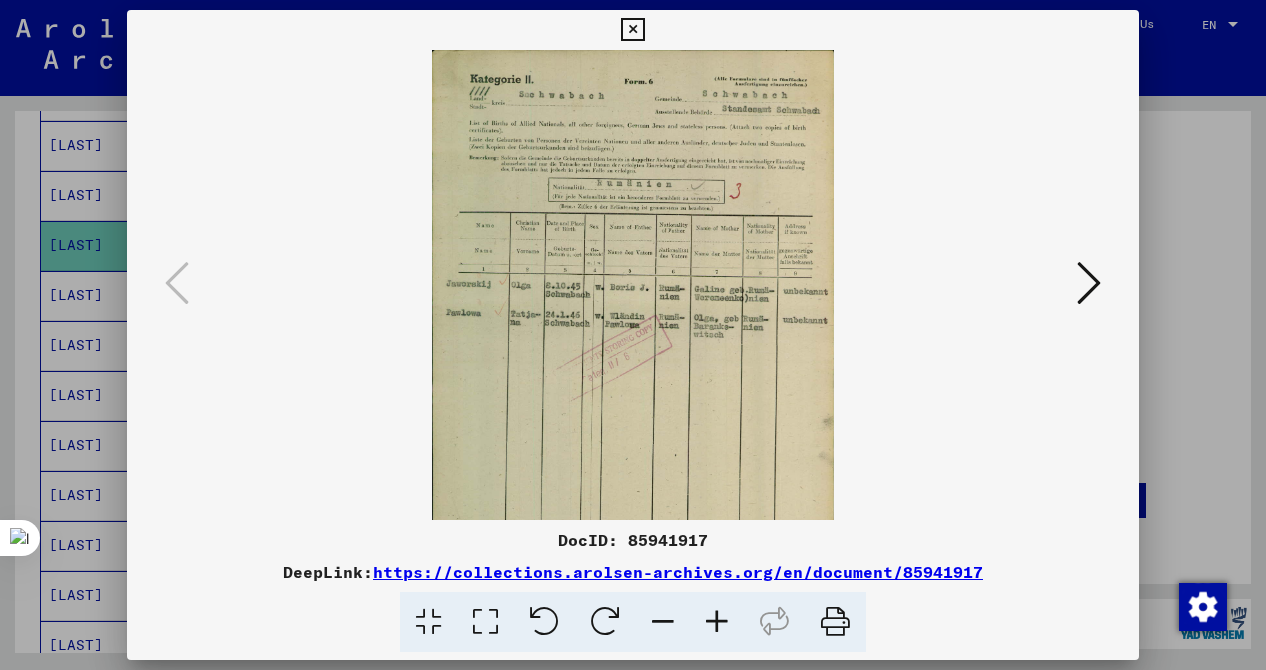 click at bounding box center (717, 622) 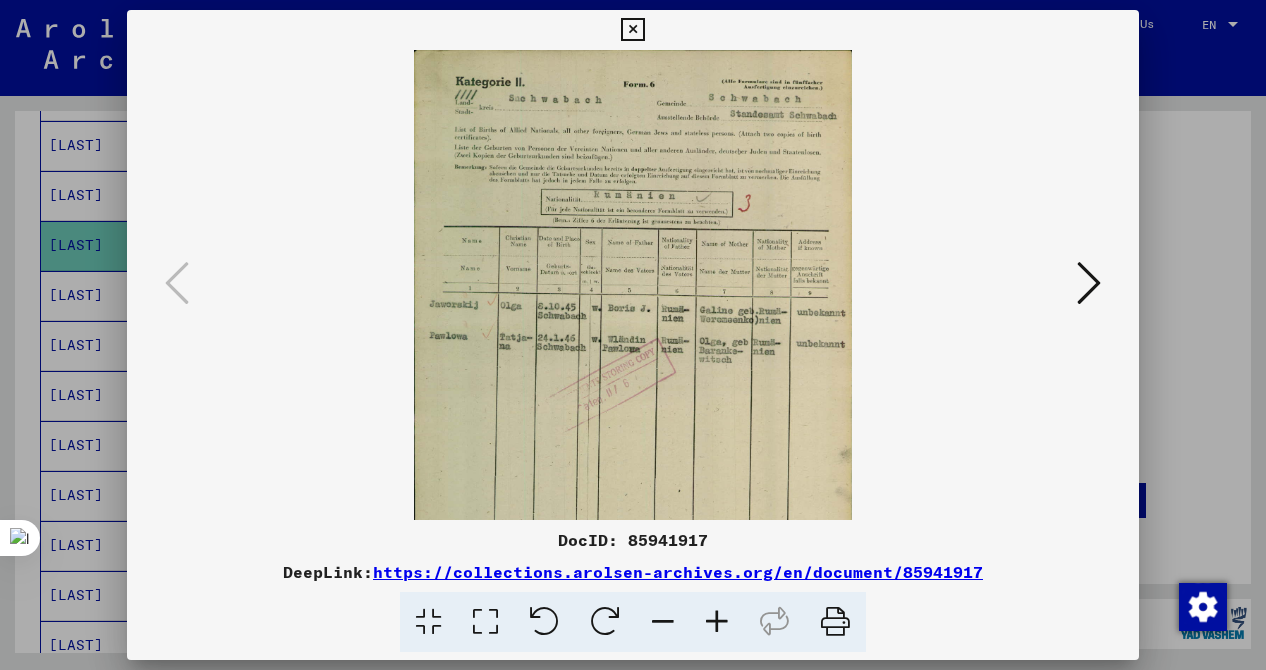 click at bounding box center [717, 622] 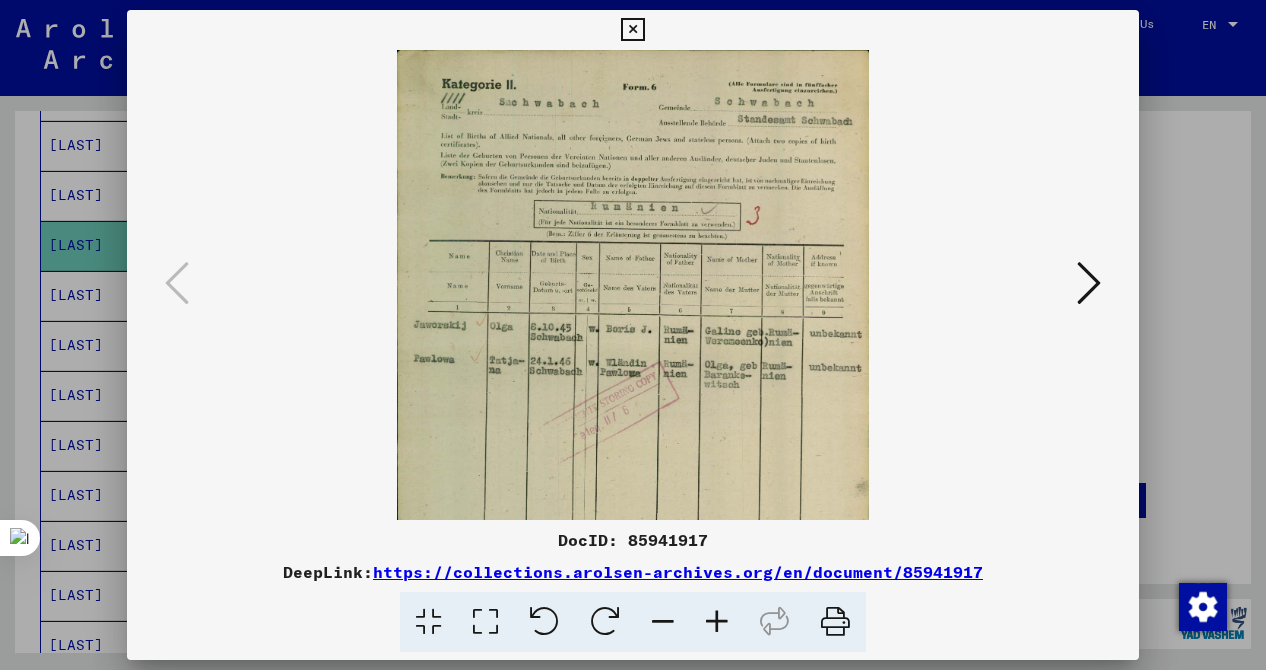 click at bounding box center [717, 622] 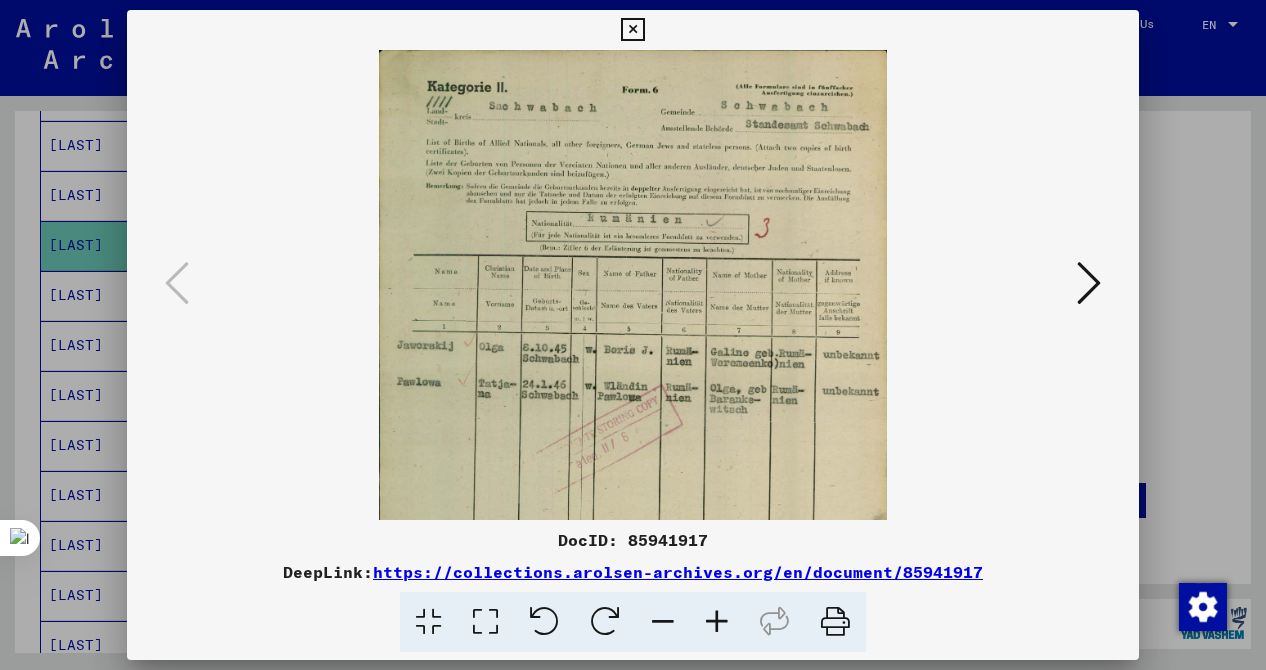 click at bounding box center (717, 622) 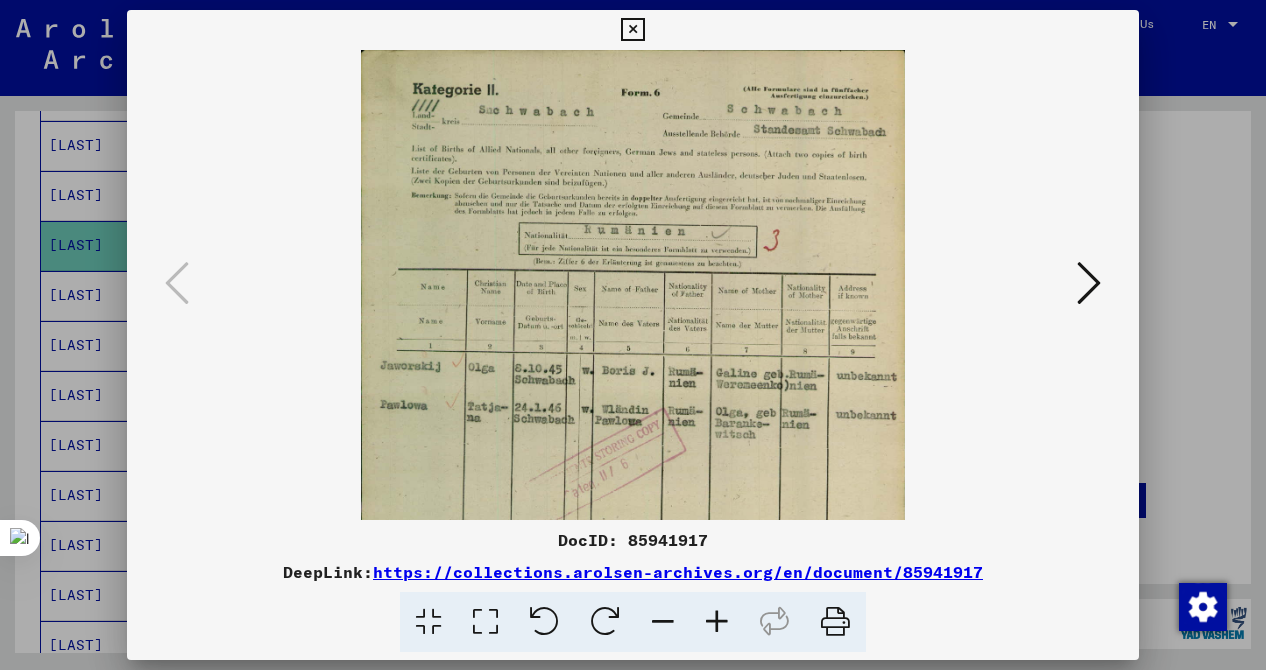 click at bounding box center (717, 622) 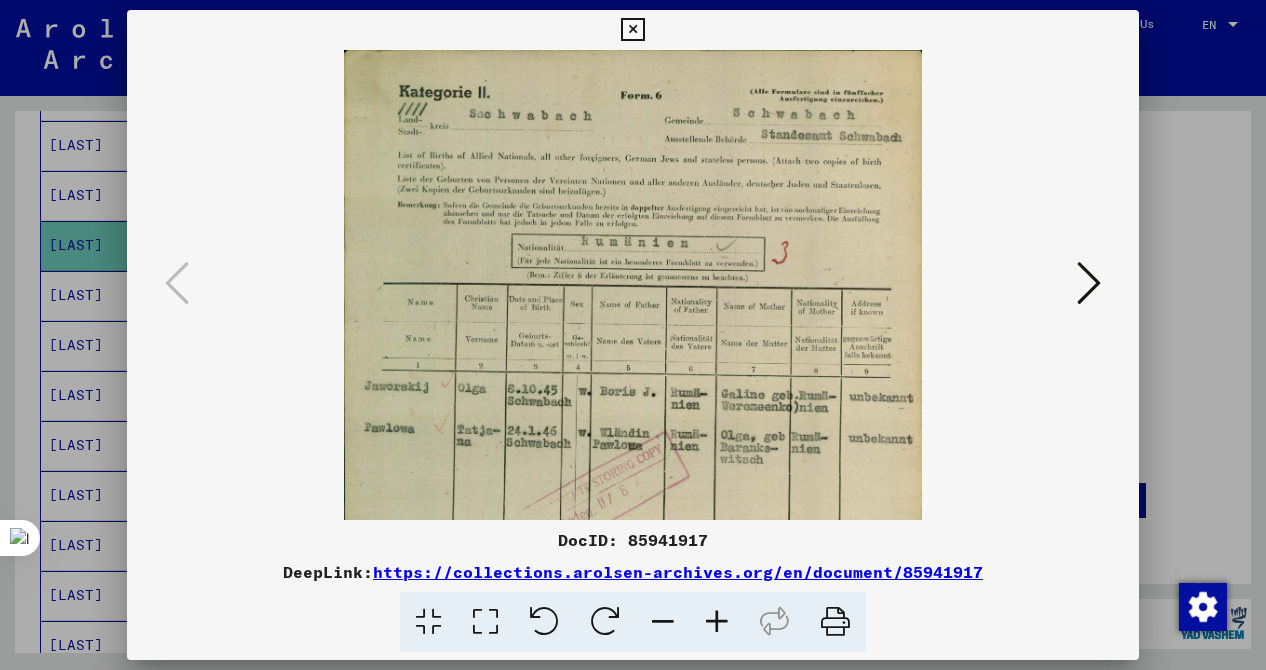 click at bounding box center (717, 622) 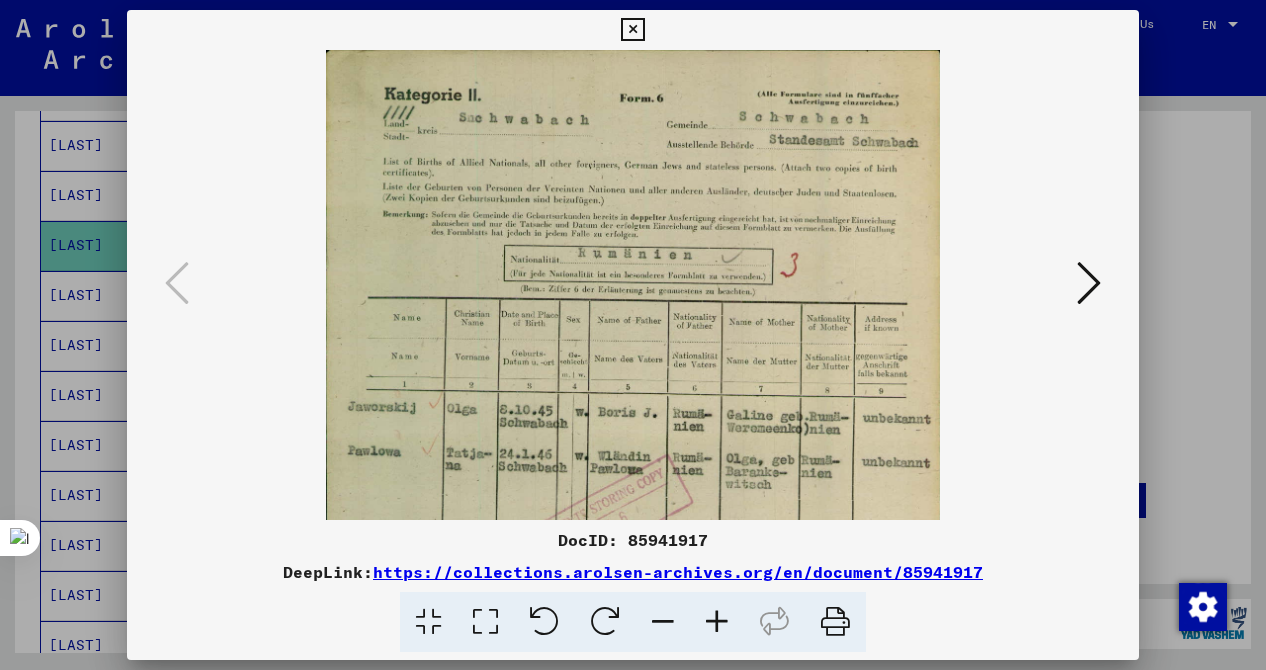 click at bounding box center (633, 335) 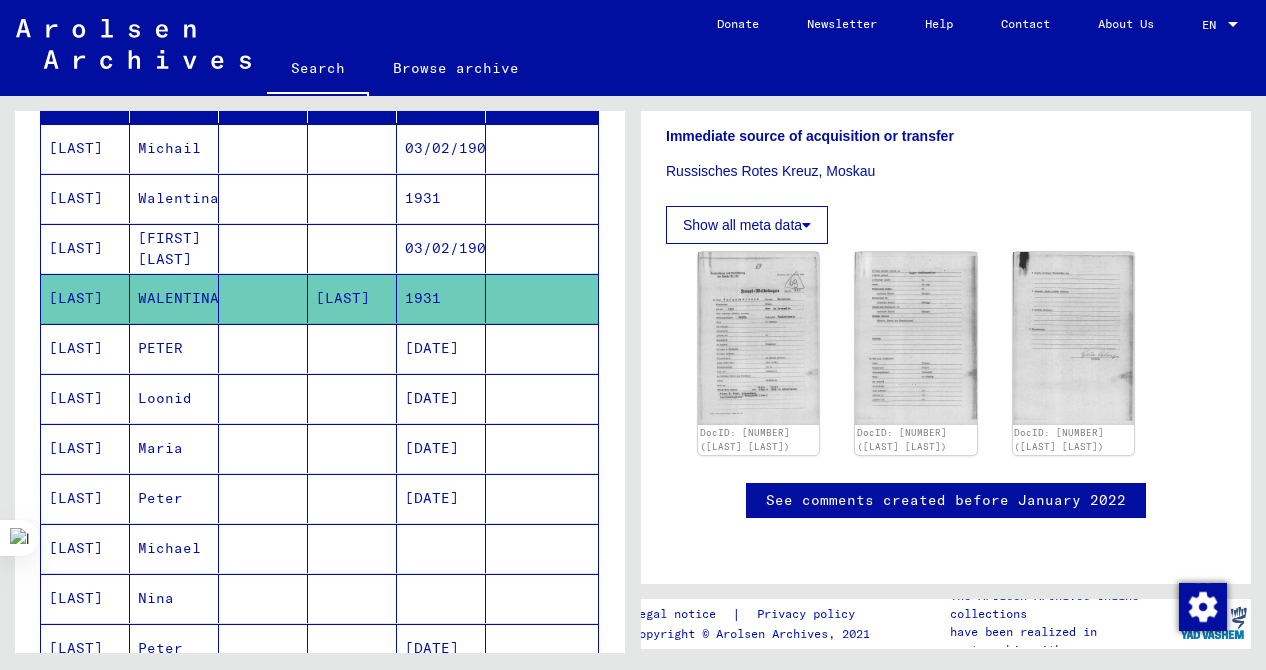 scroll, scrollTop: 805, scrollLeft: 0, axis: vertical 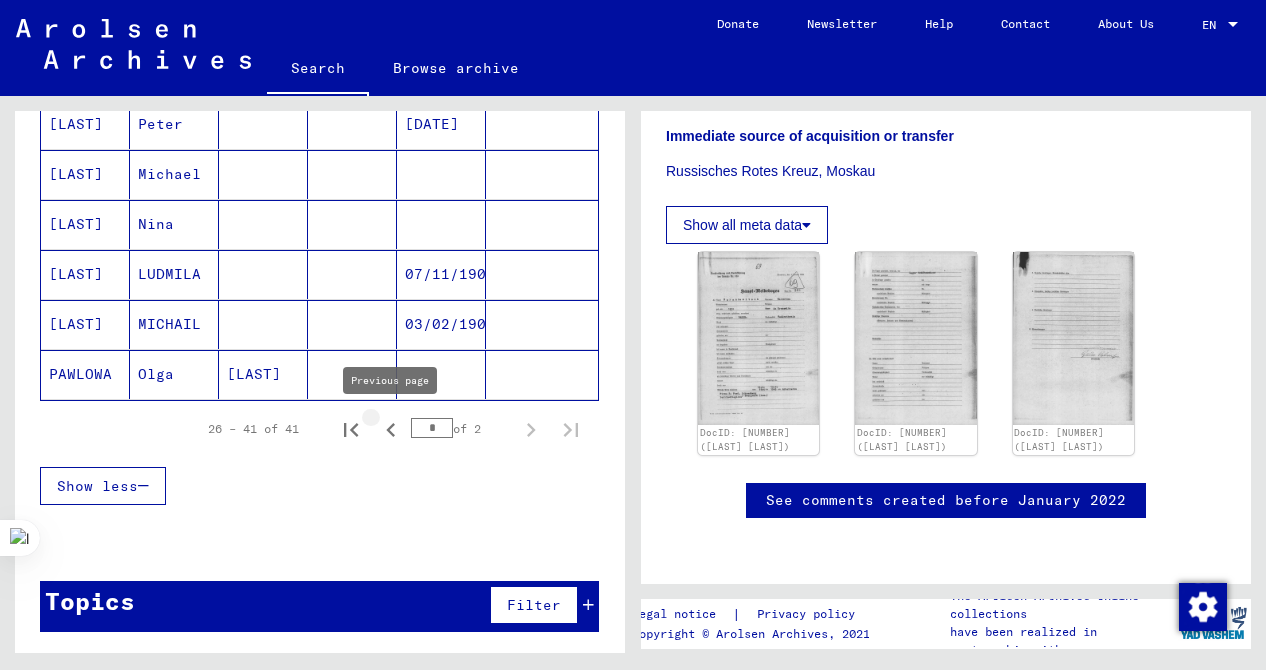 click 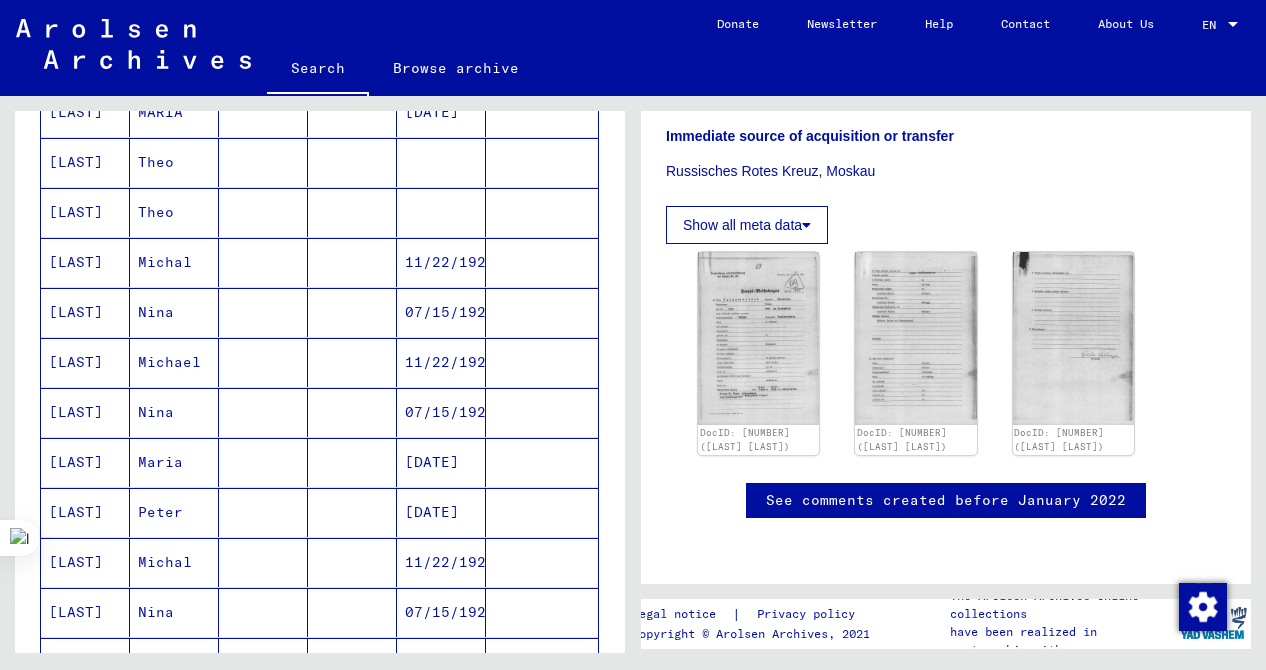 scroll, scrollTop: 288, scrollLeft: 0, axis: vertical 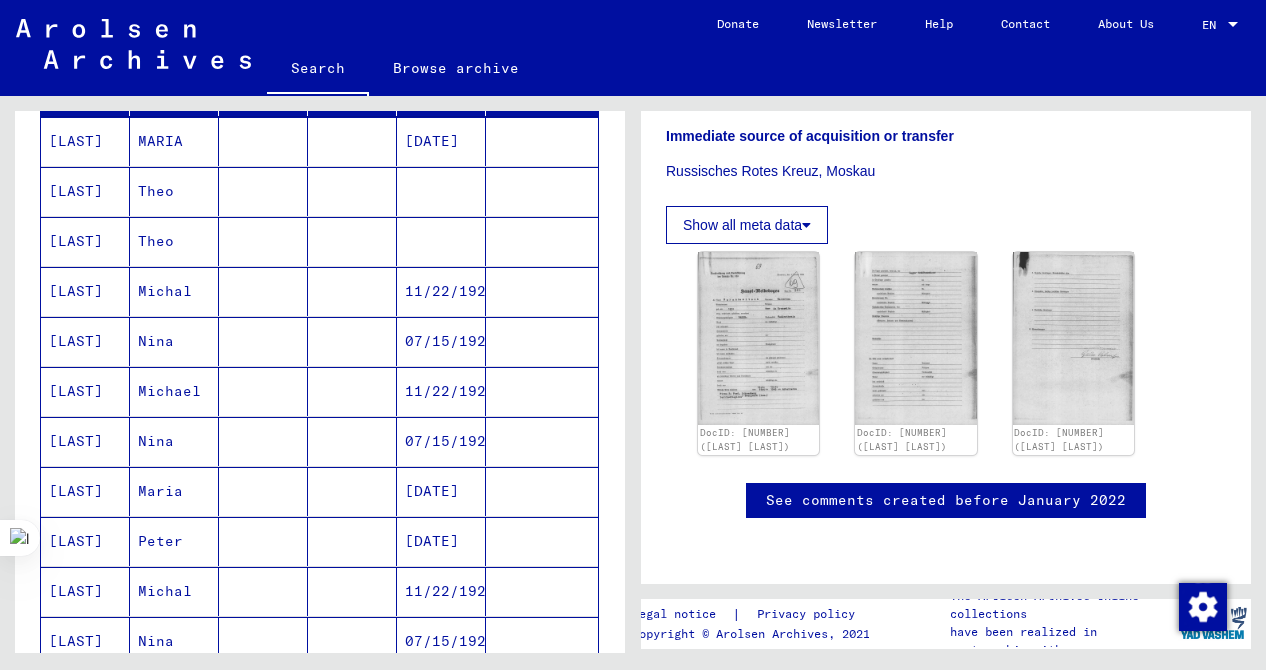 click on "Theo" at bounding box center (174, 241) 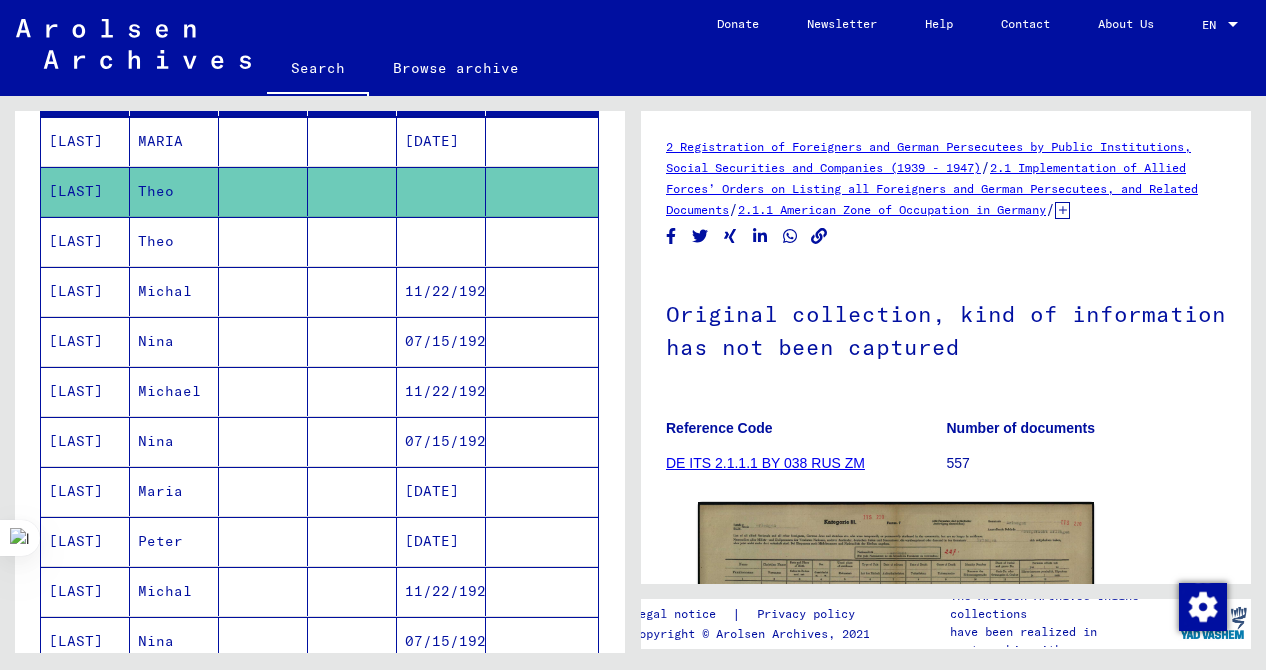 scroll, scrollTop: 236, scrollLeft: 0, axis: vertical 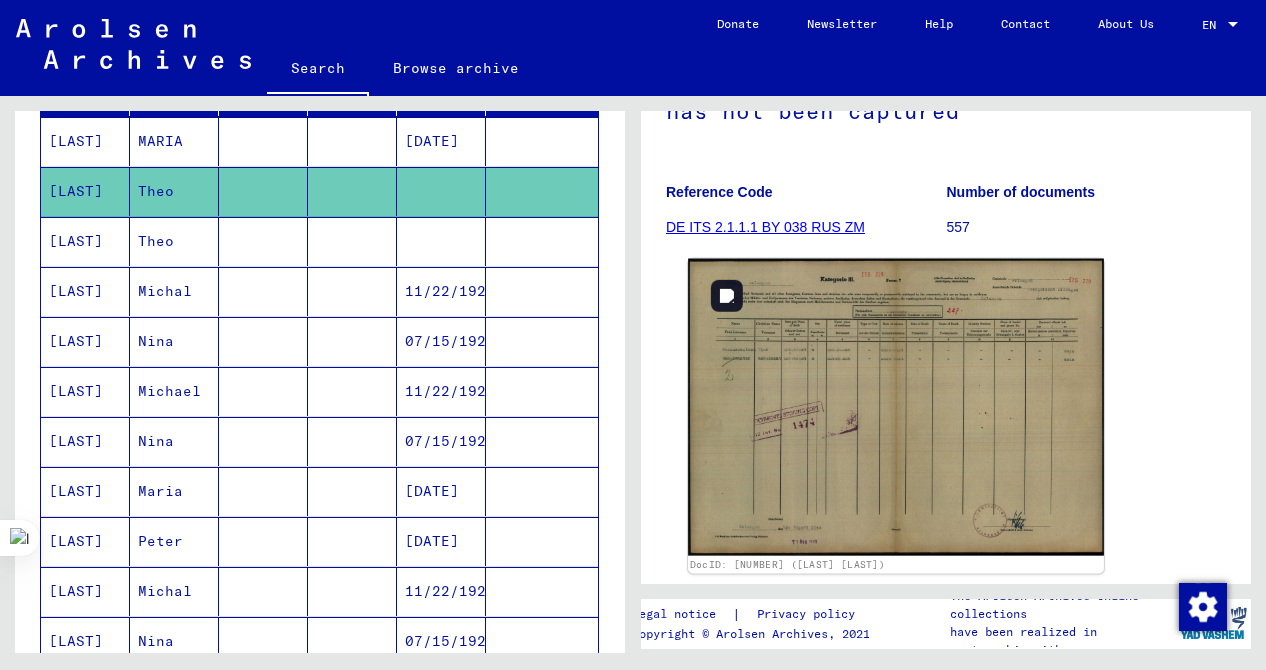 click 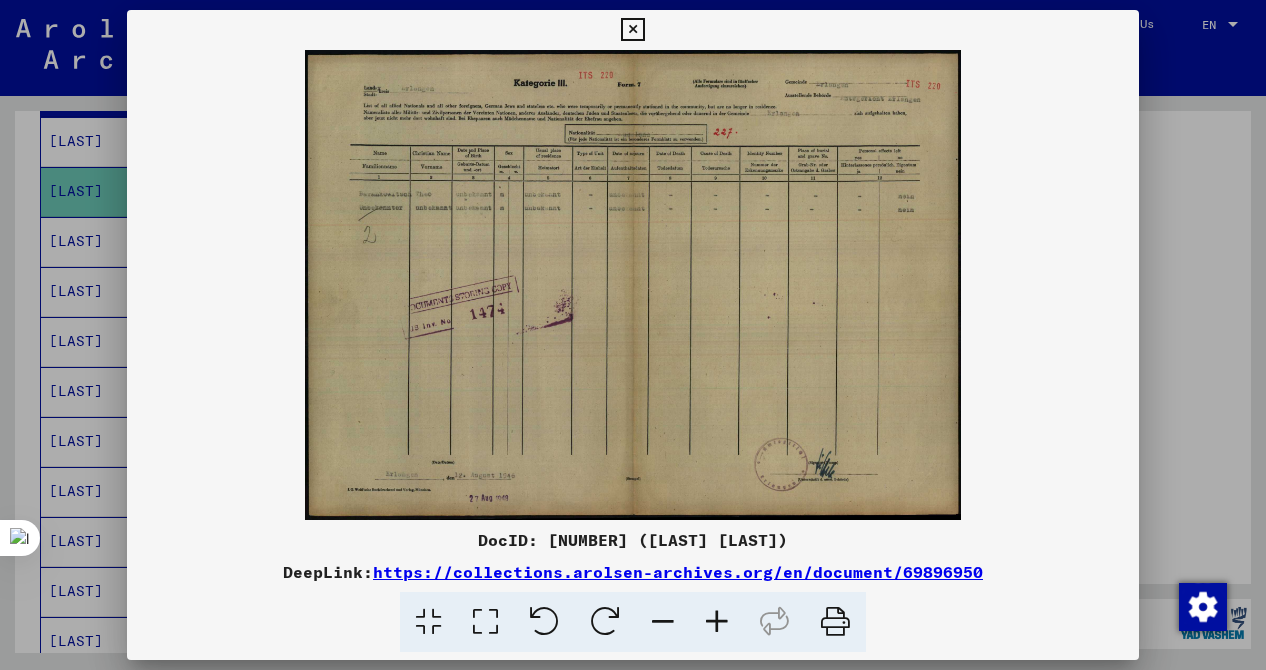 scroll, scrollTop: 0, scrollLeft: 0, axis: both 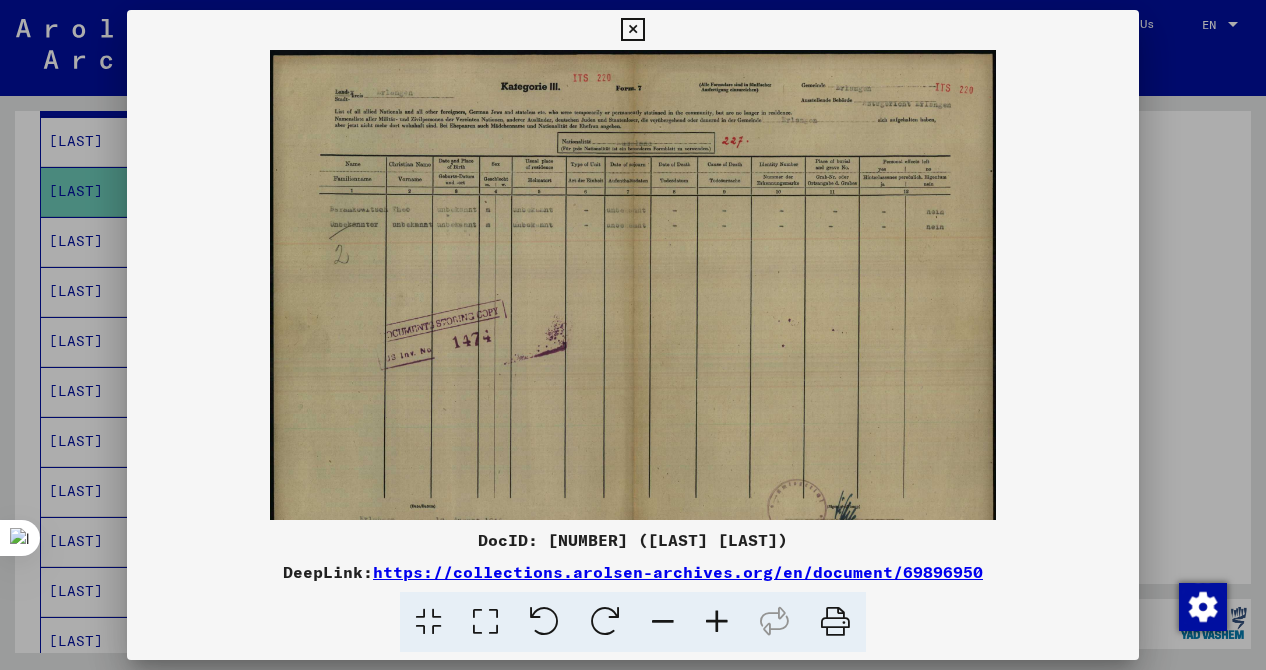 click at bounding box center (717, 622) 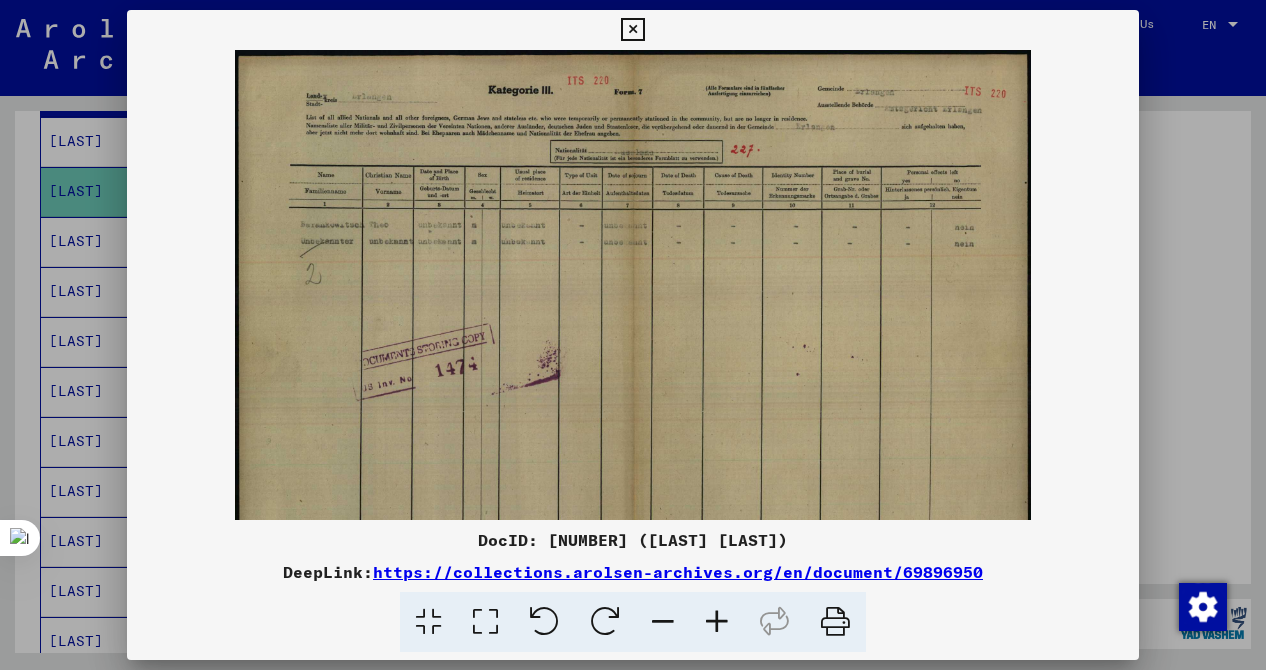 click at bounding box center [717, 622] 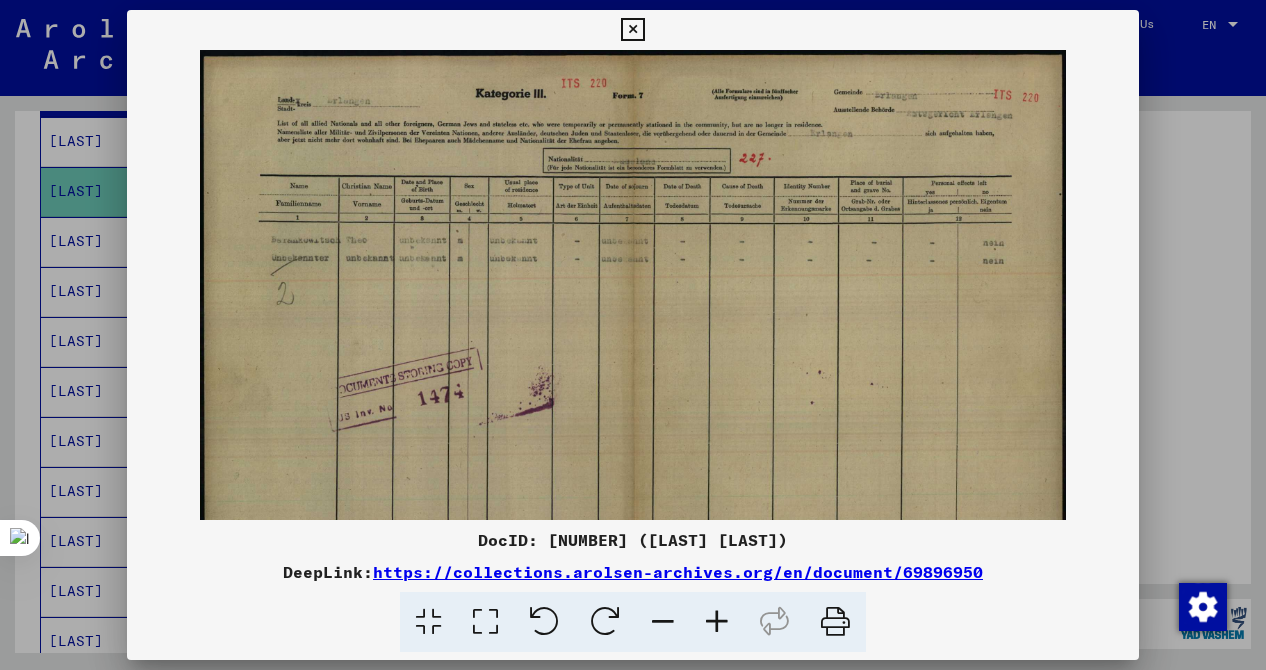 click at bounding box center [717, 622] 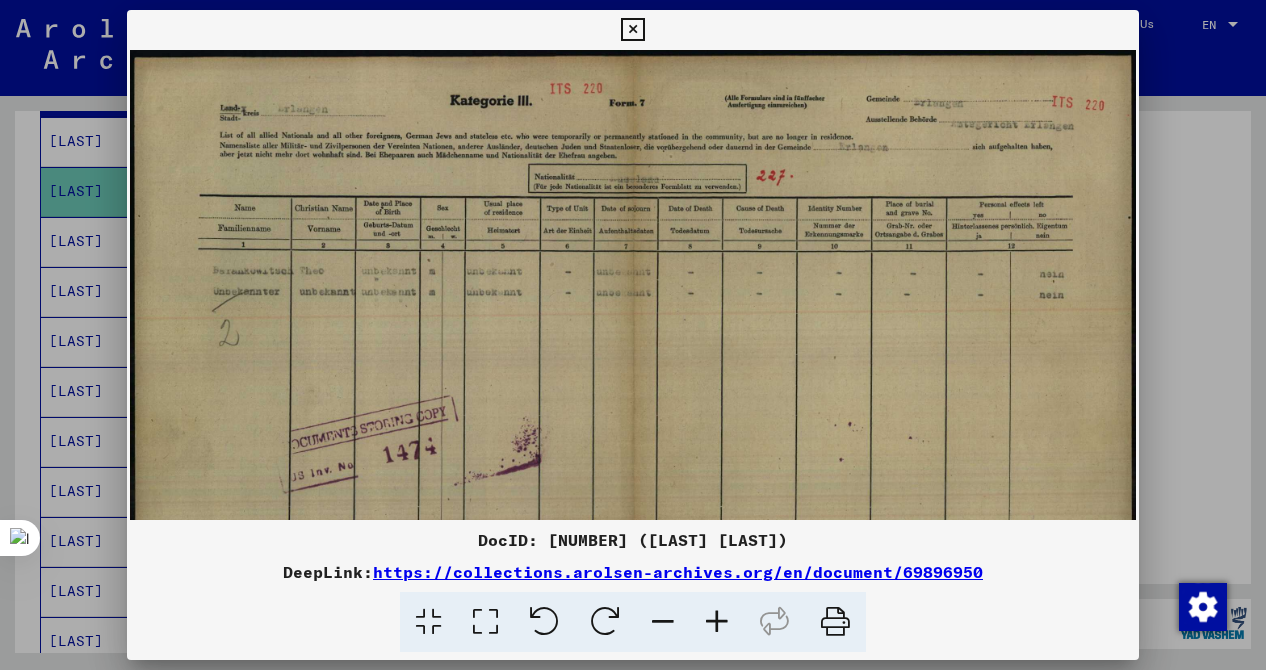 click at bounding box center (717, 622) 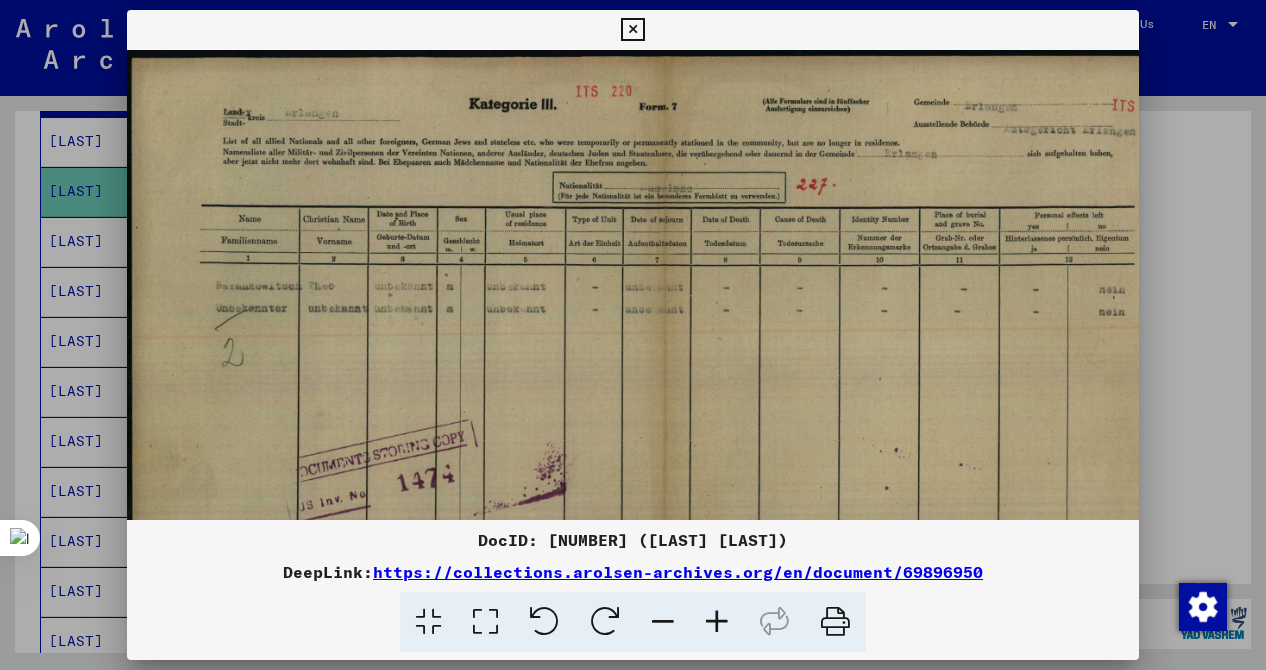 click at bounding box center [717, 622] 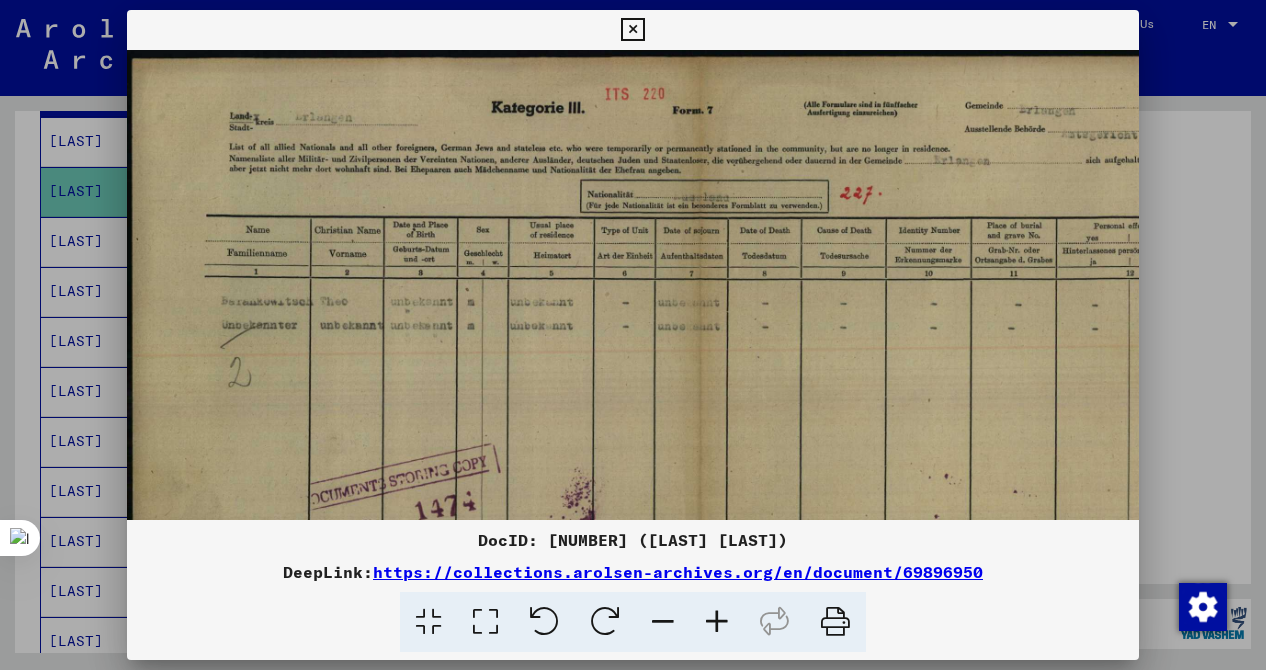 click at bounding box center [717, 622] 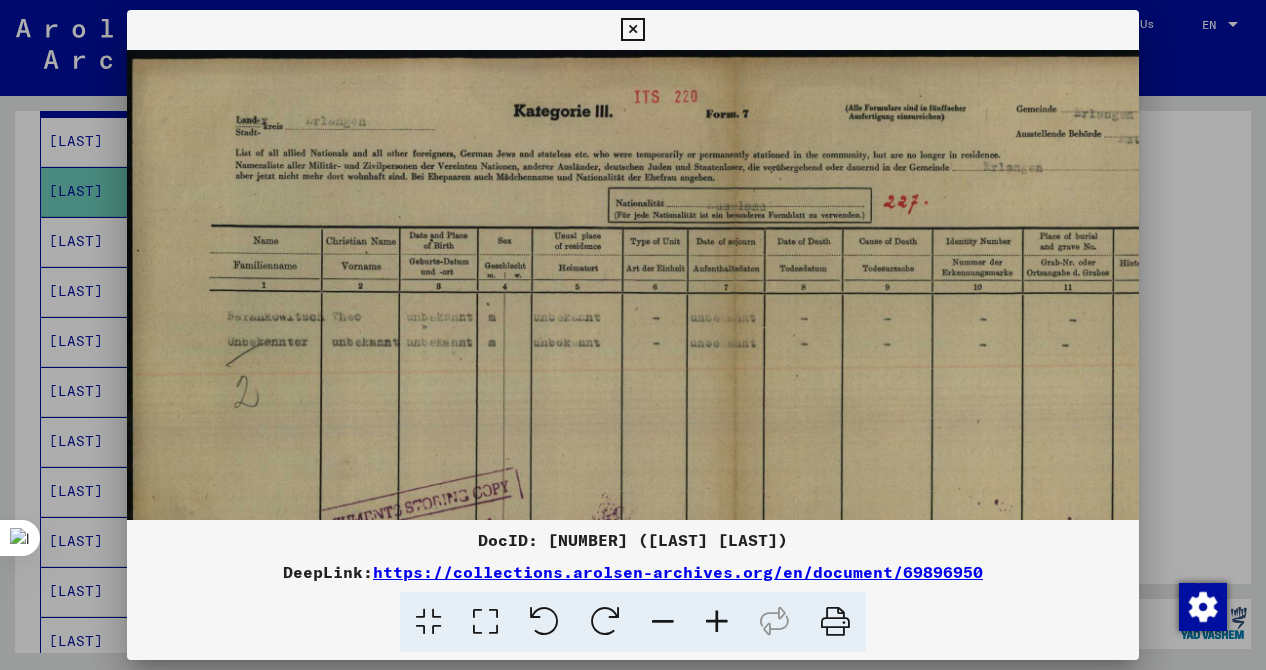 click at bounding box center [717, 622] 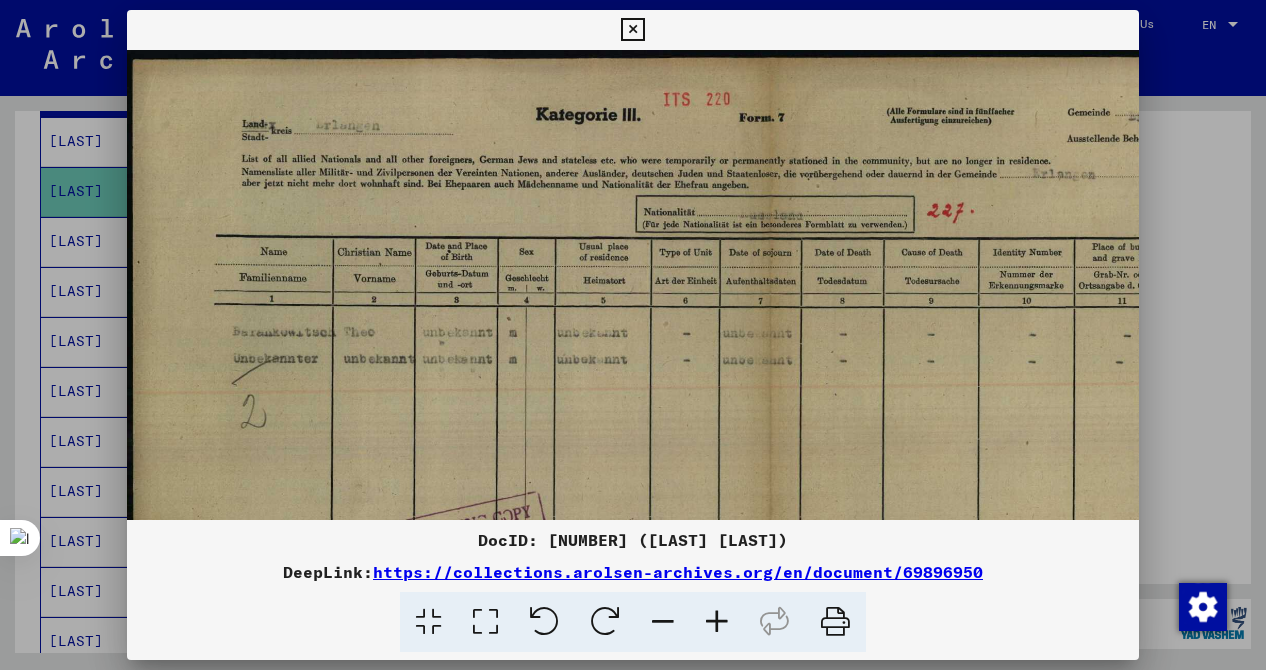 click at bounding box center [717, 622] 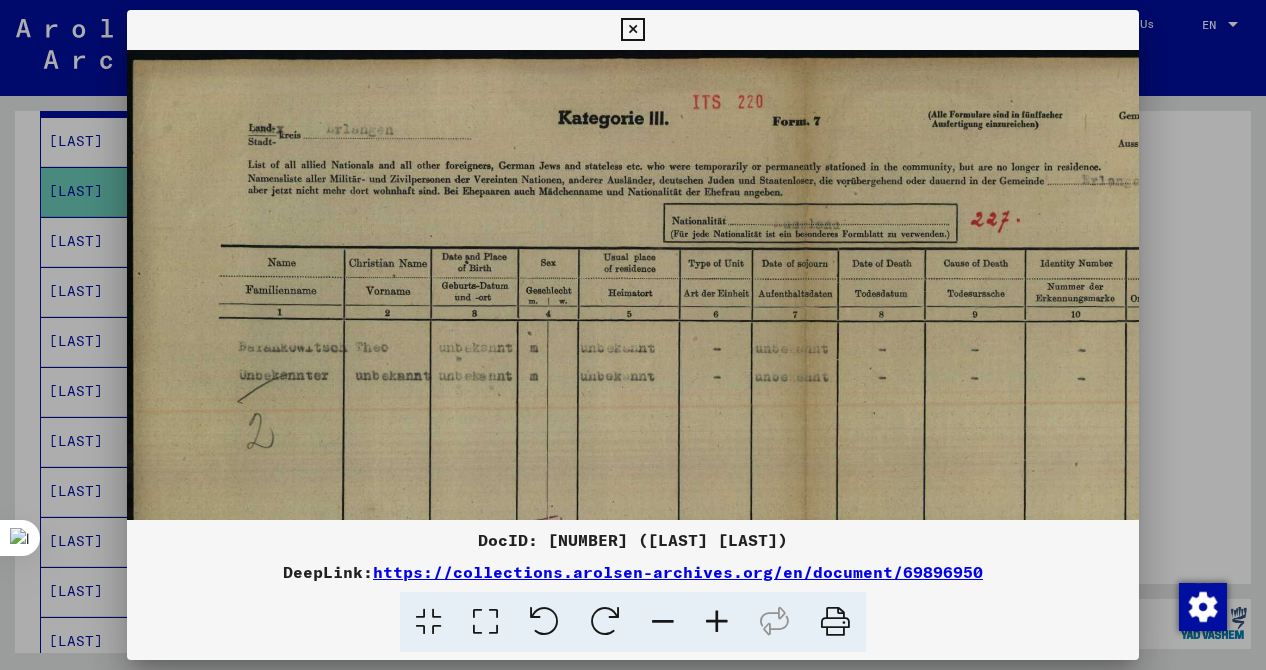 click at bounding box center (717, 622) 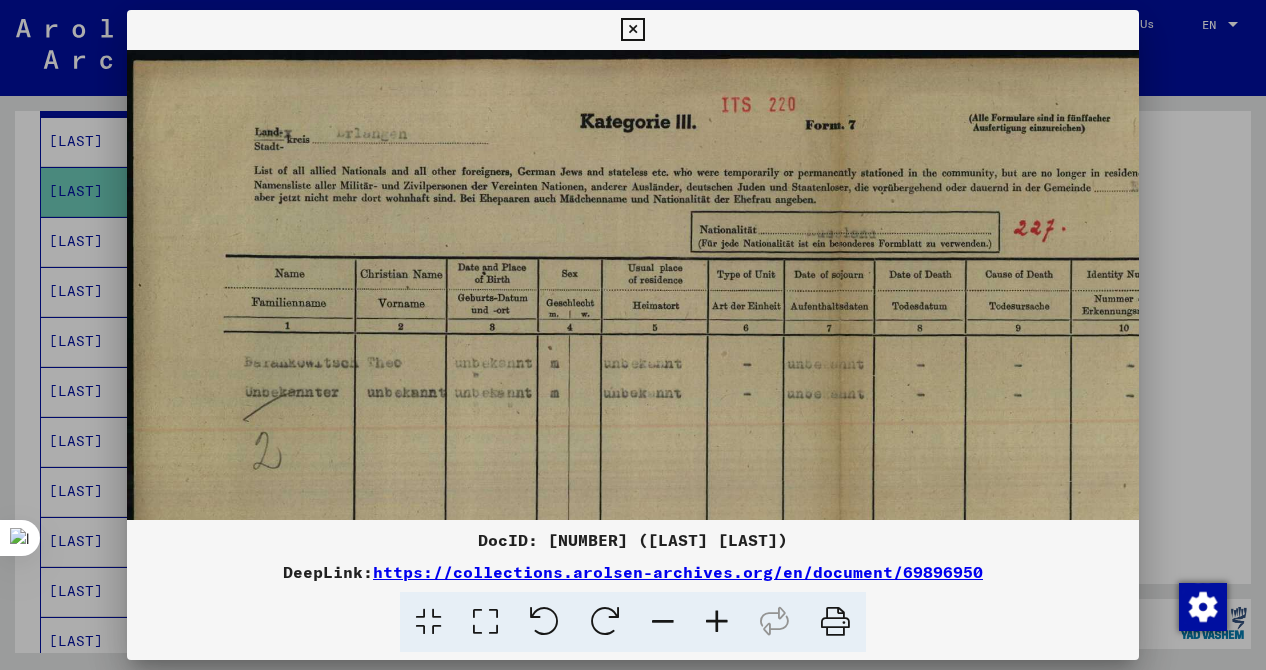 click at bounding box center (717, 622) 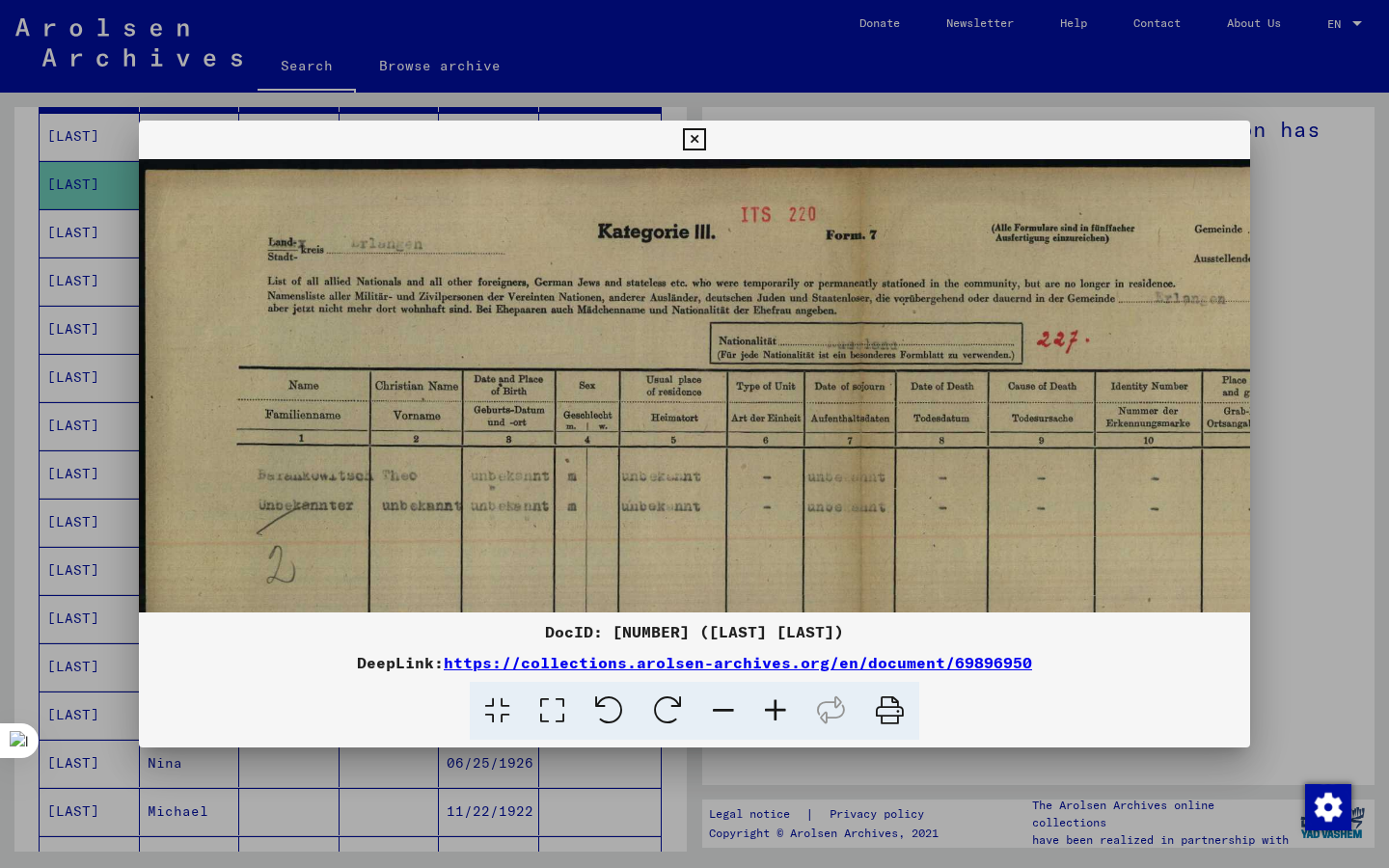 click at bounding box center [694, 434] 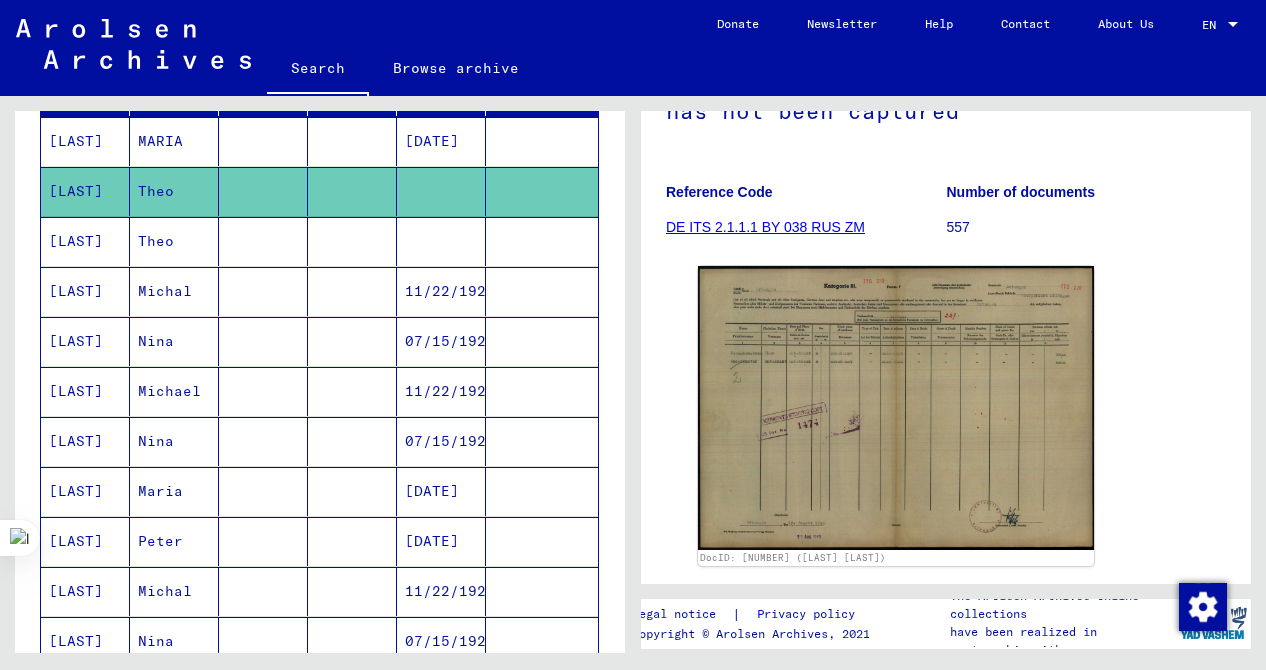 click on "Theo" at bounding box center [174, 291] 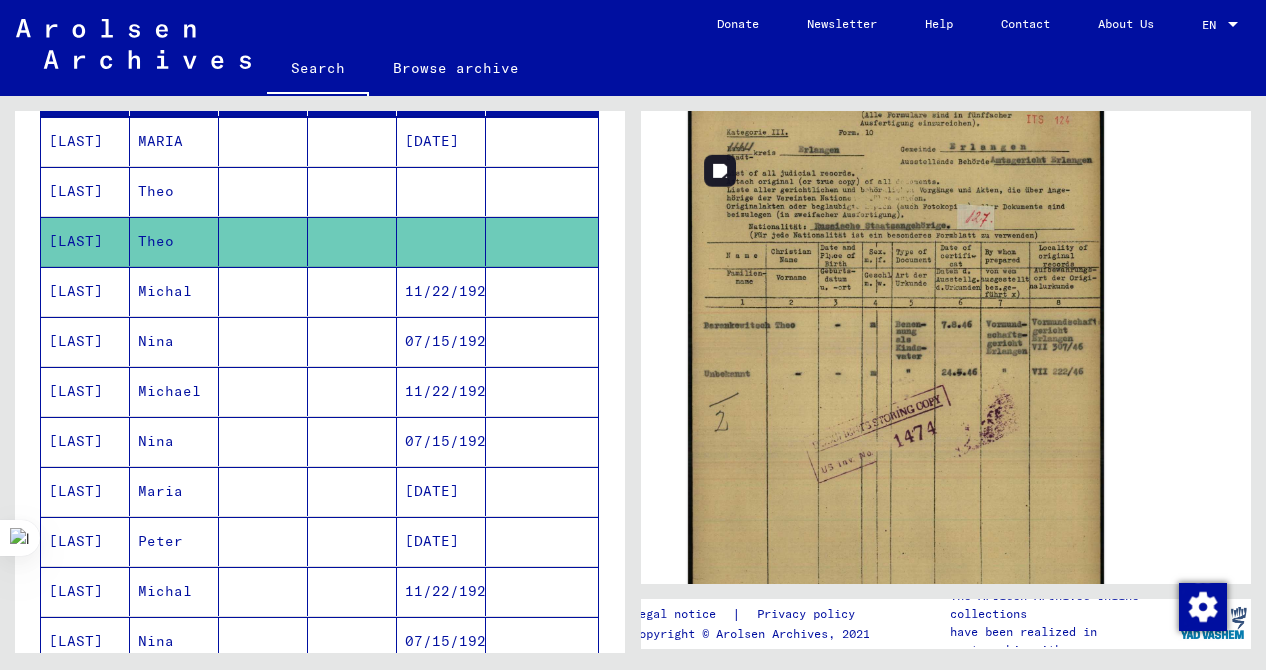 scroll, scrollTop: 396, scrollLeft: 0, axis: vertical 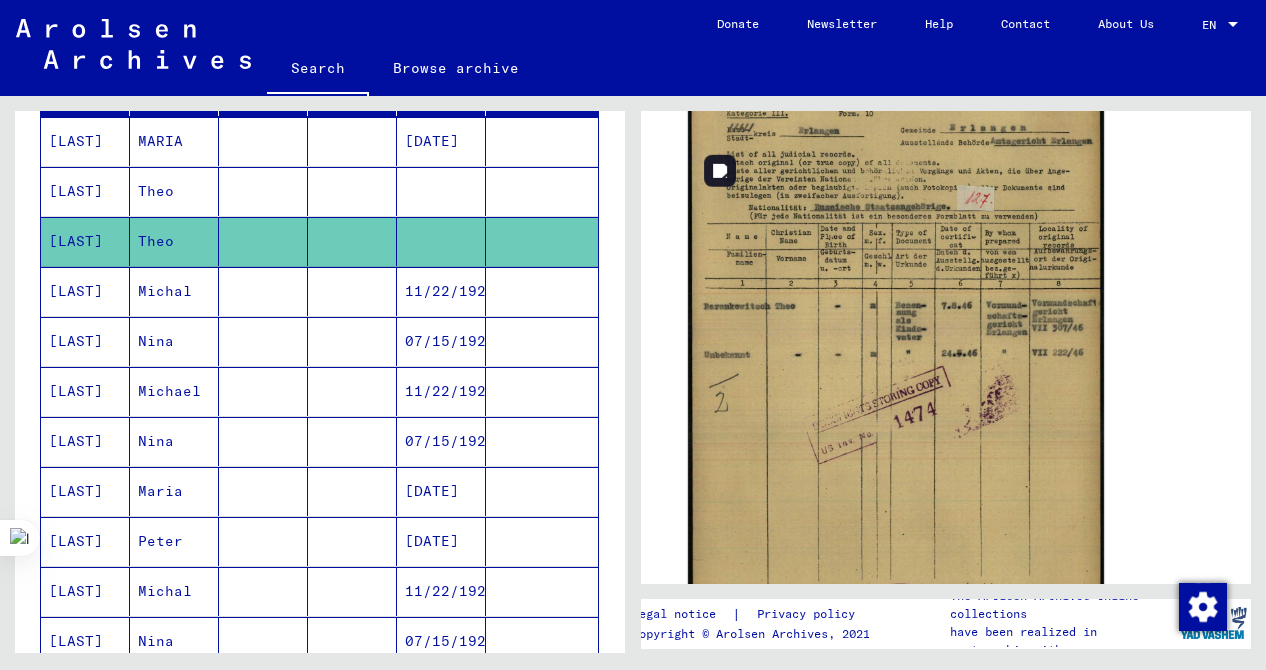 click 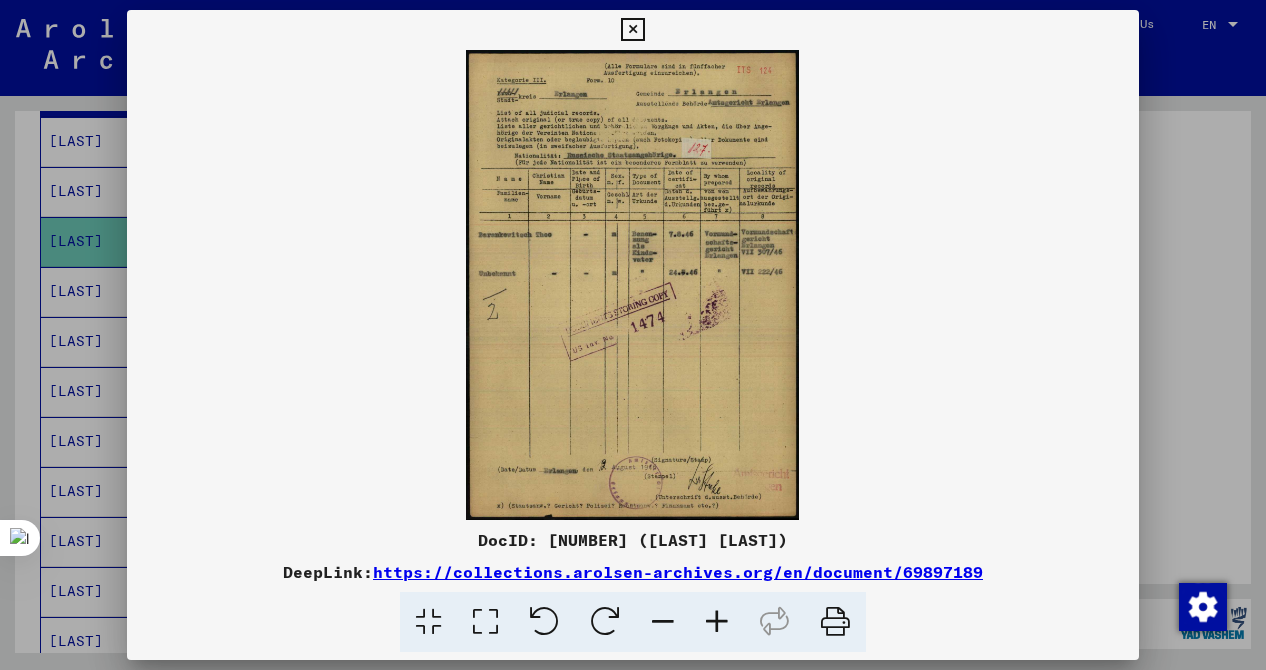 click at bounding box center (717, 622) 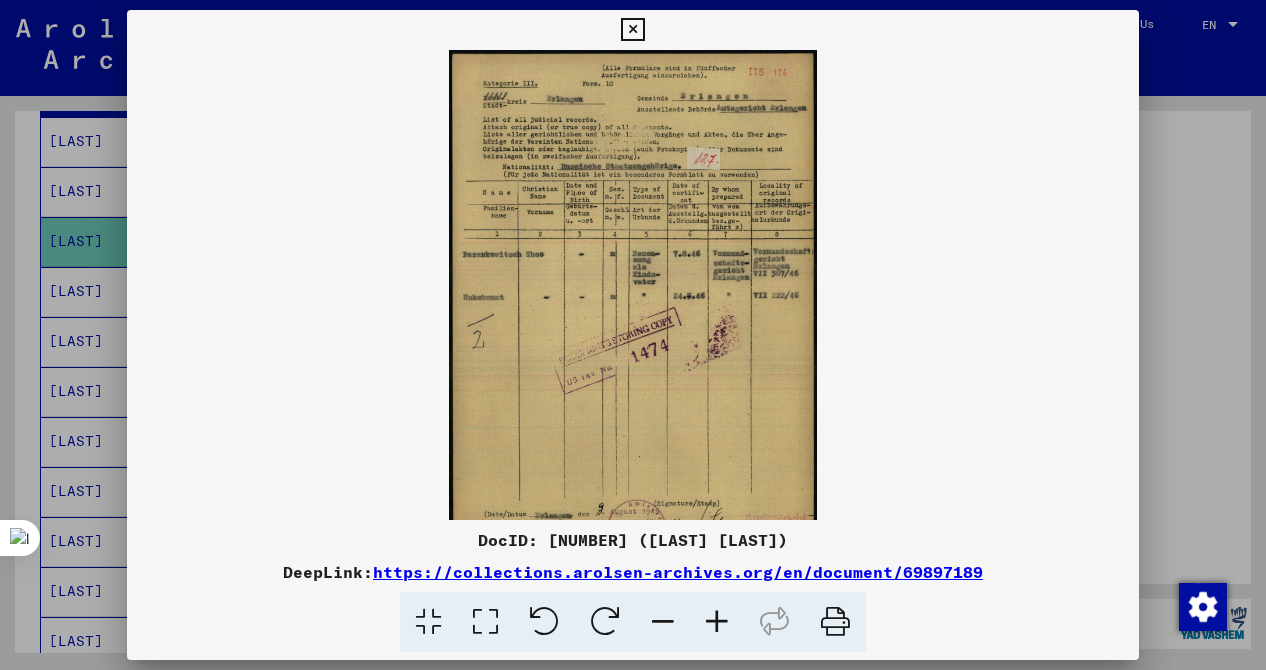 click at bounding box center (717, 622) 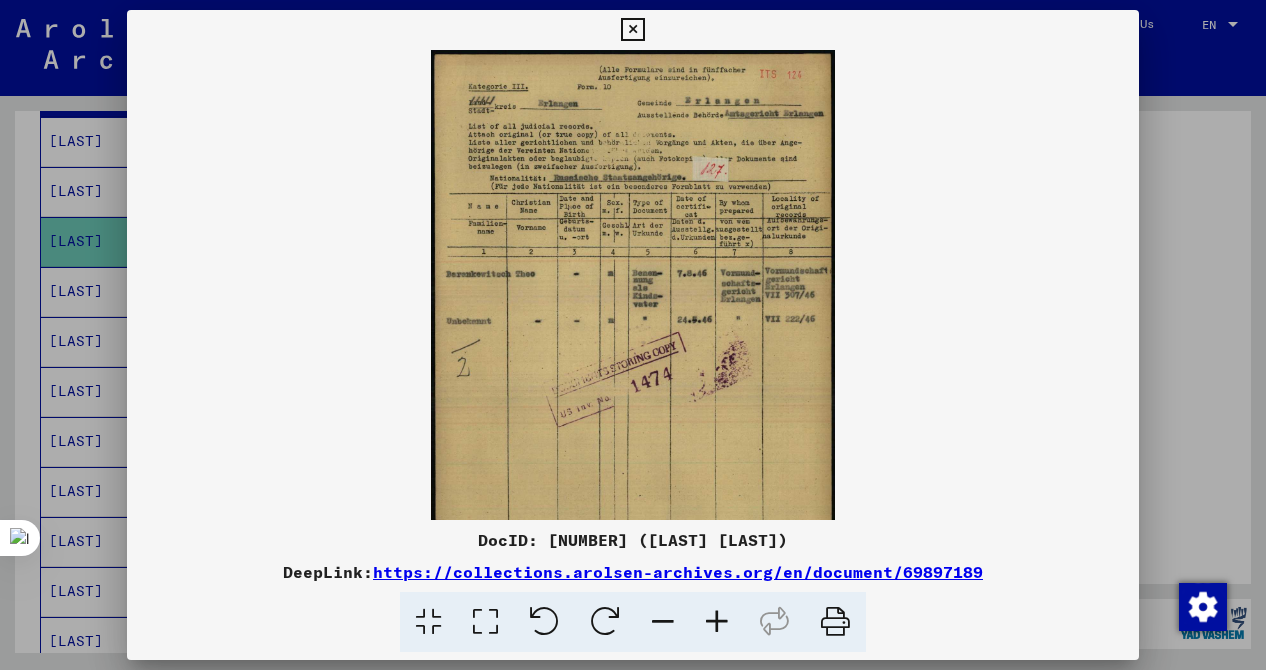 click at bounding box center (717, 622) 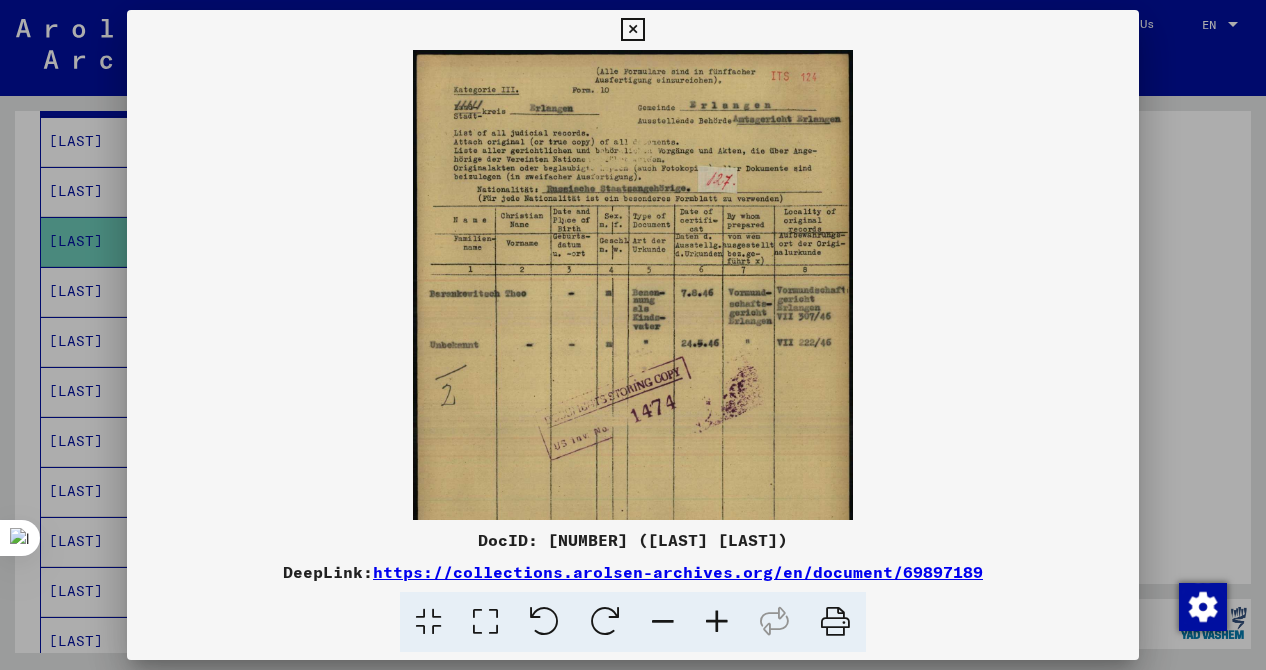 click at bounding box center [717, 622] 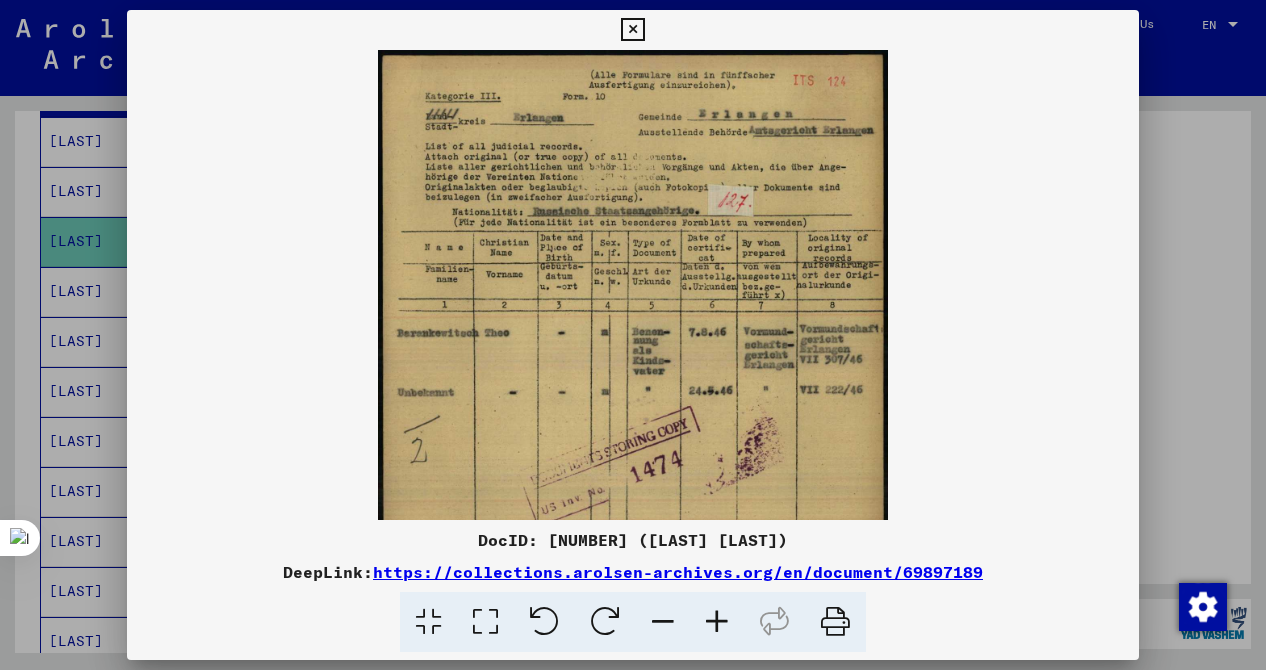 click at bounding box center [717, 622] 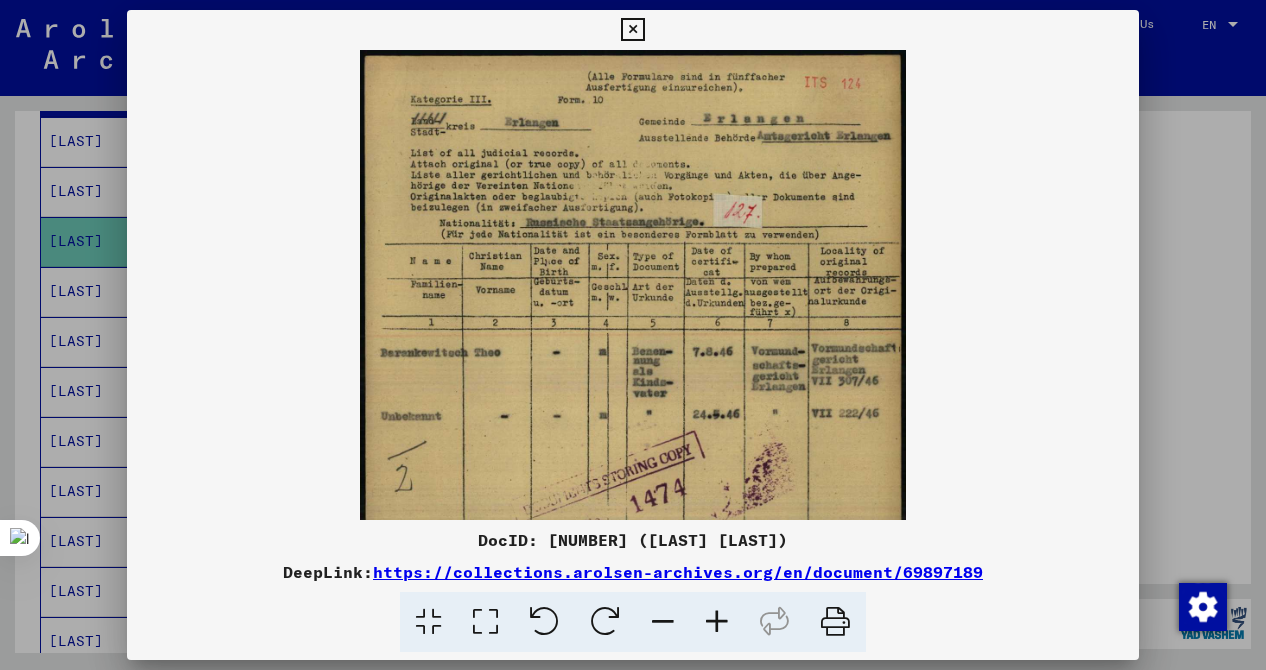 click at bounding box center (717, 622) 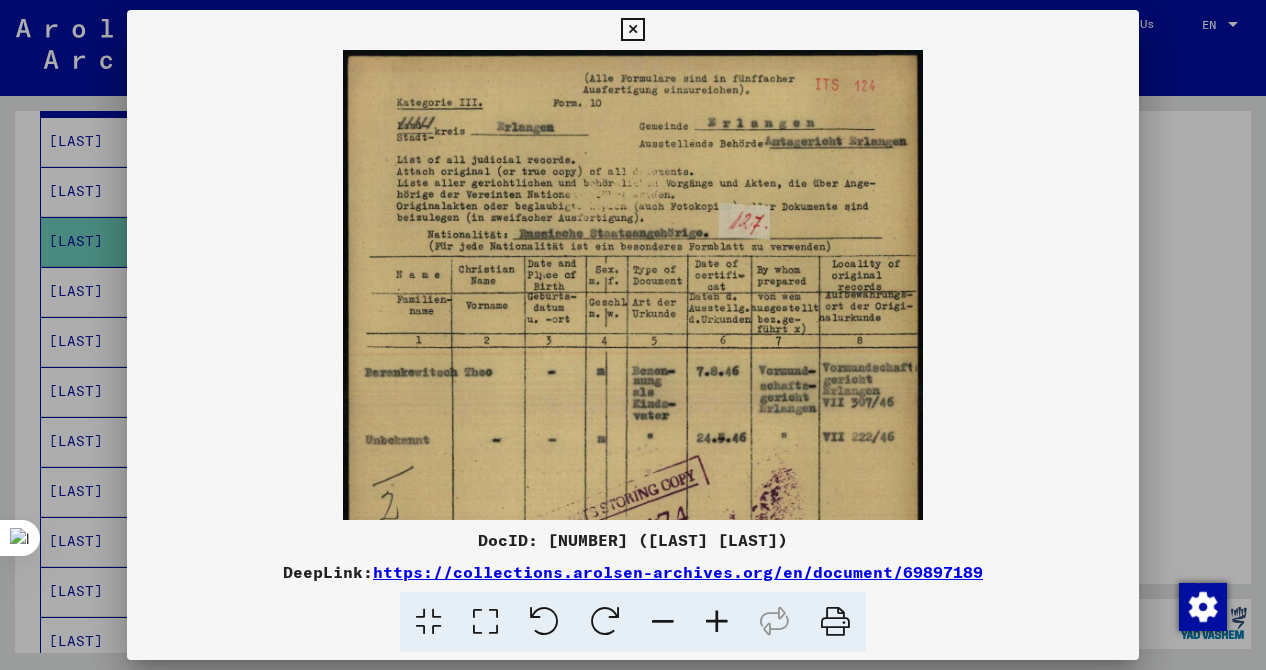 click at bounding box center (717, 622) 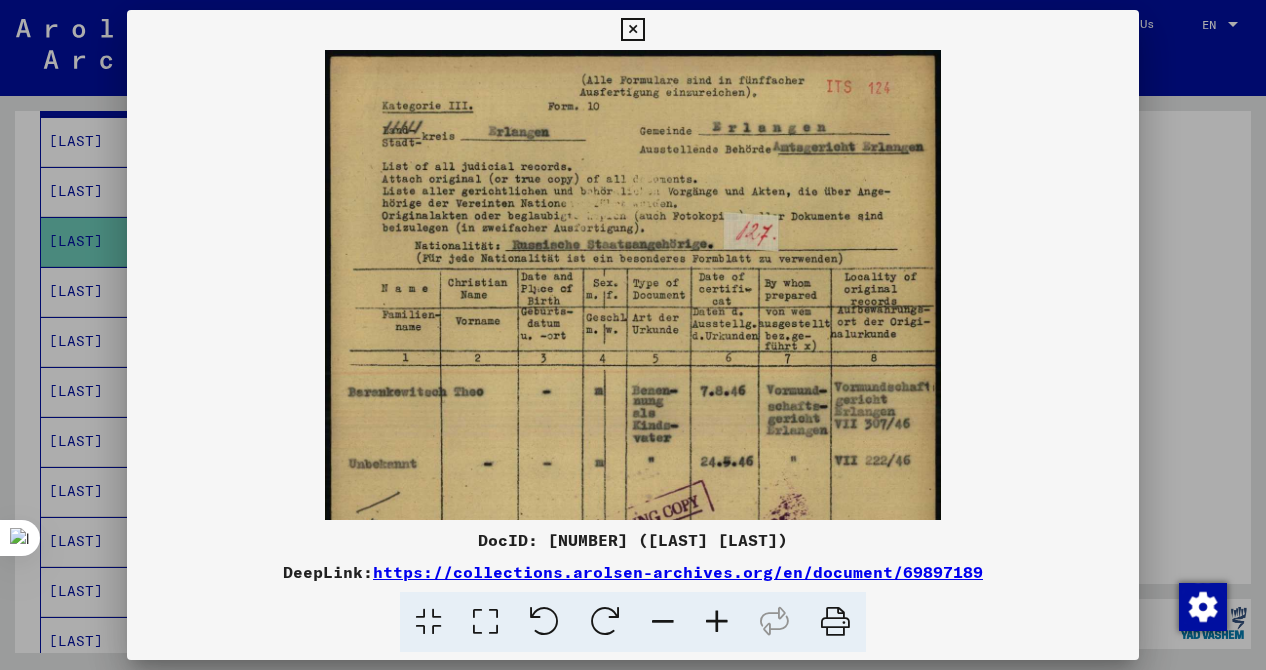 click at bounding box center [717, 622] 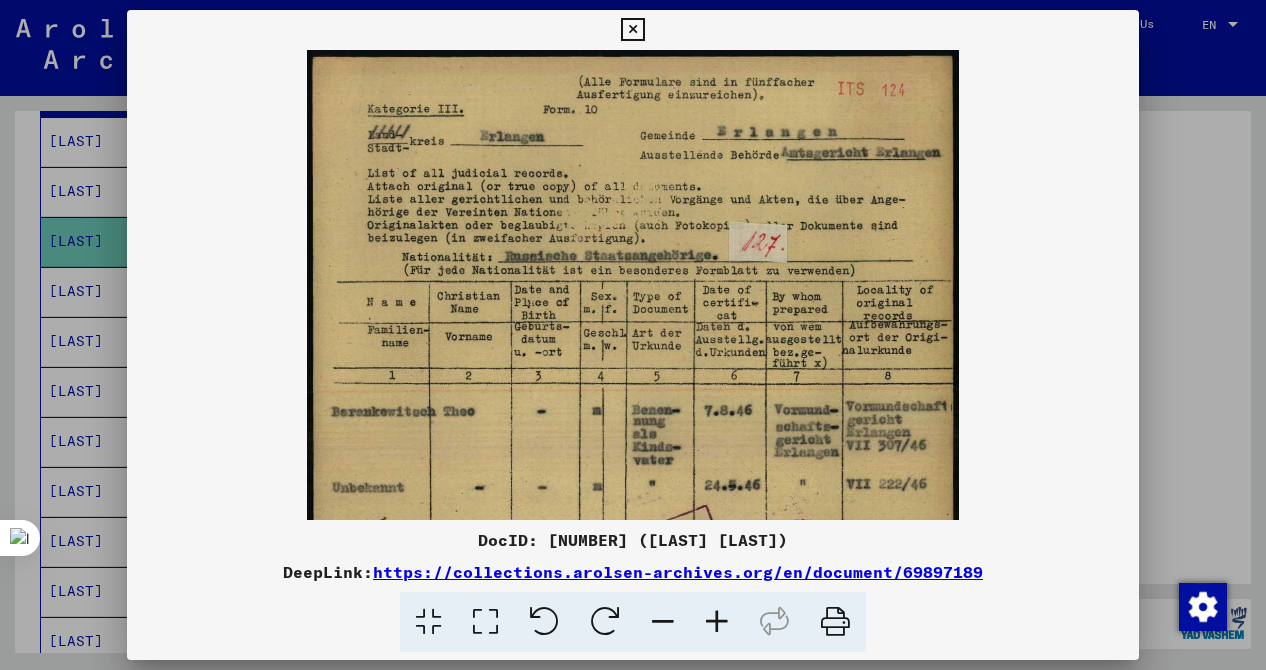 click at bounding box center [717, 622] 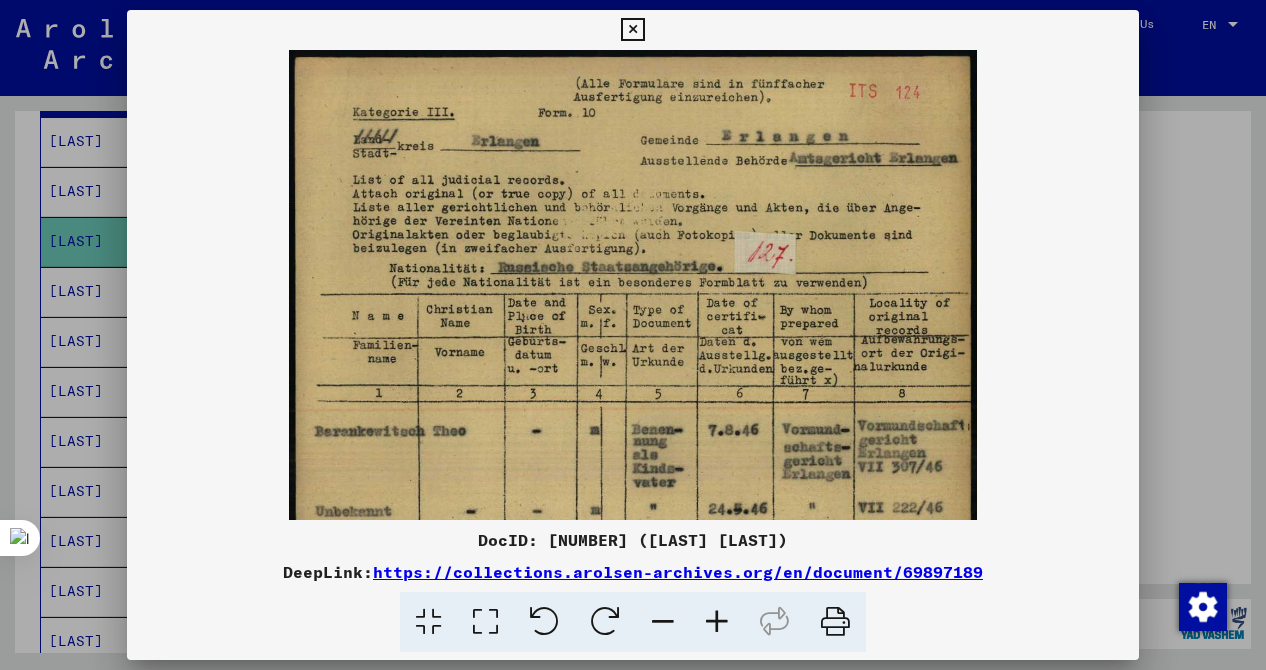 click at bounding box center [717, 622] 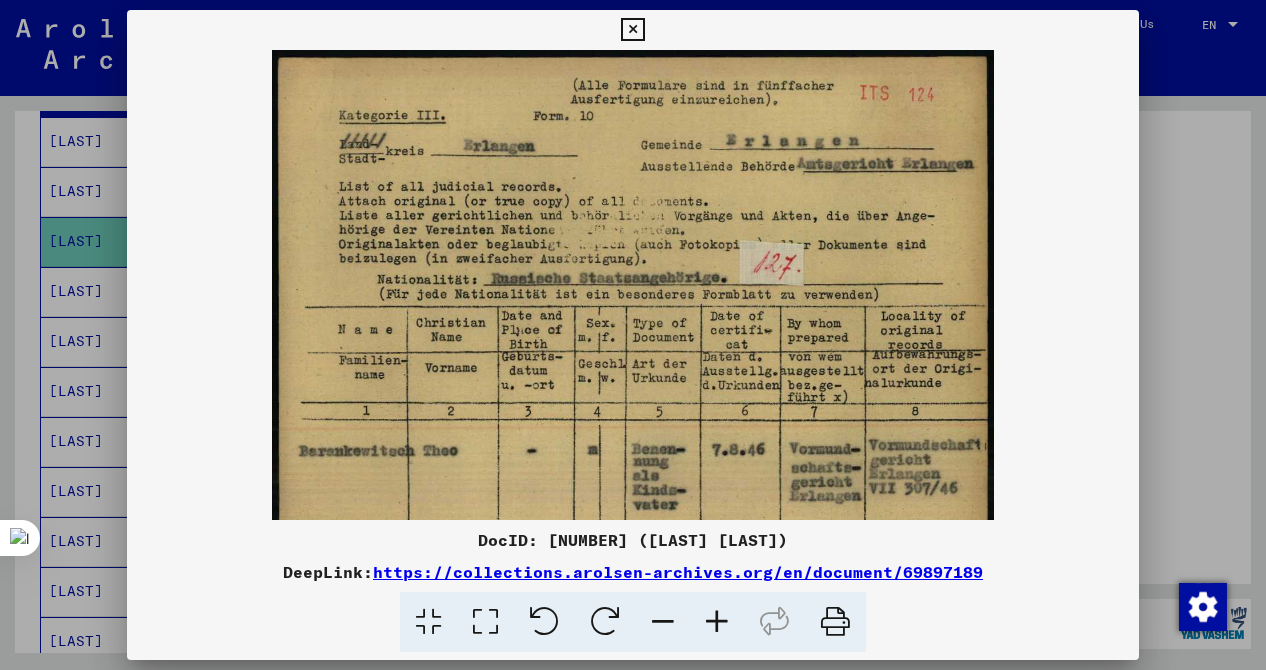 click at bounding box center (717, 622) 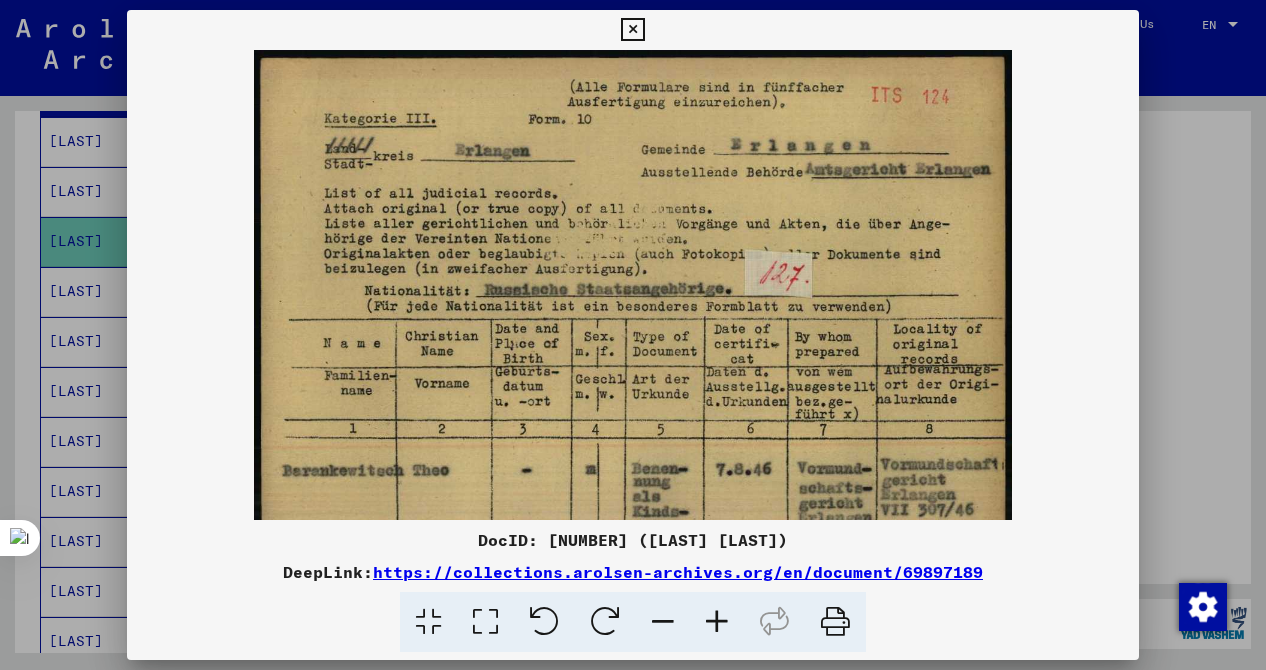 click at bounding box center [663, 622] 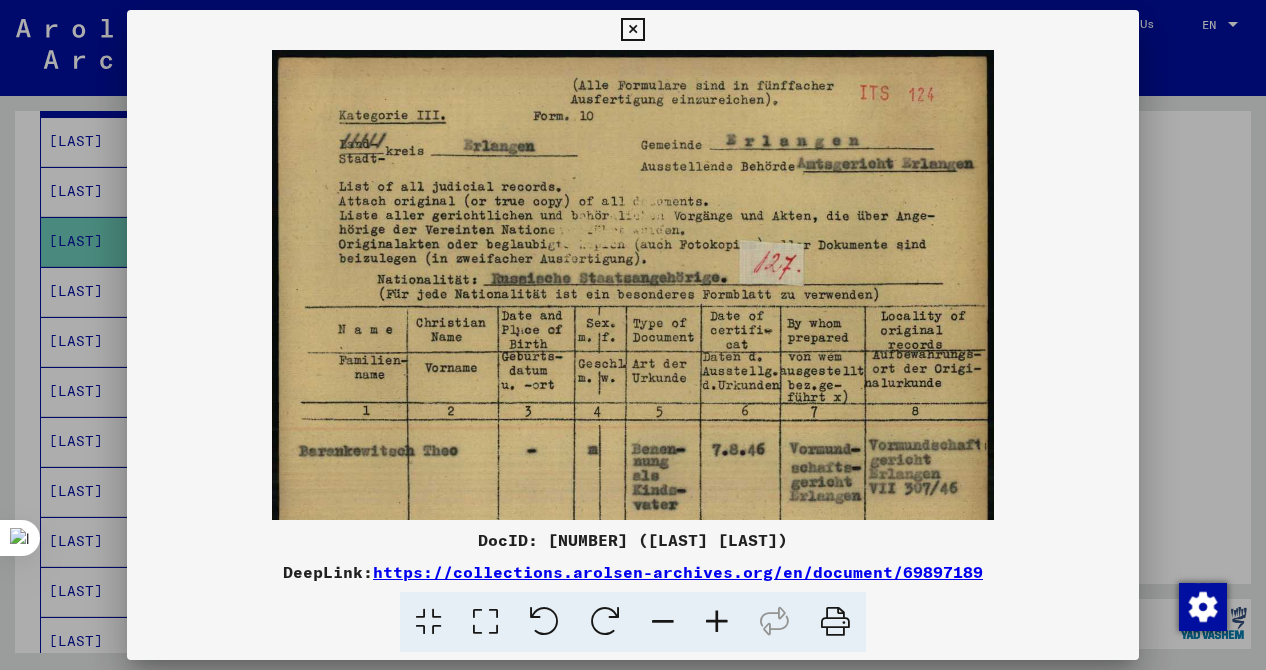 click at bounding box center [663, 622] 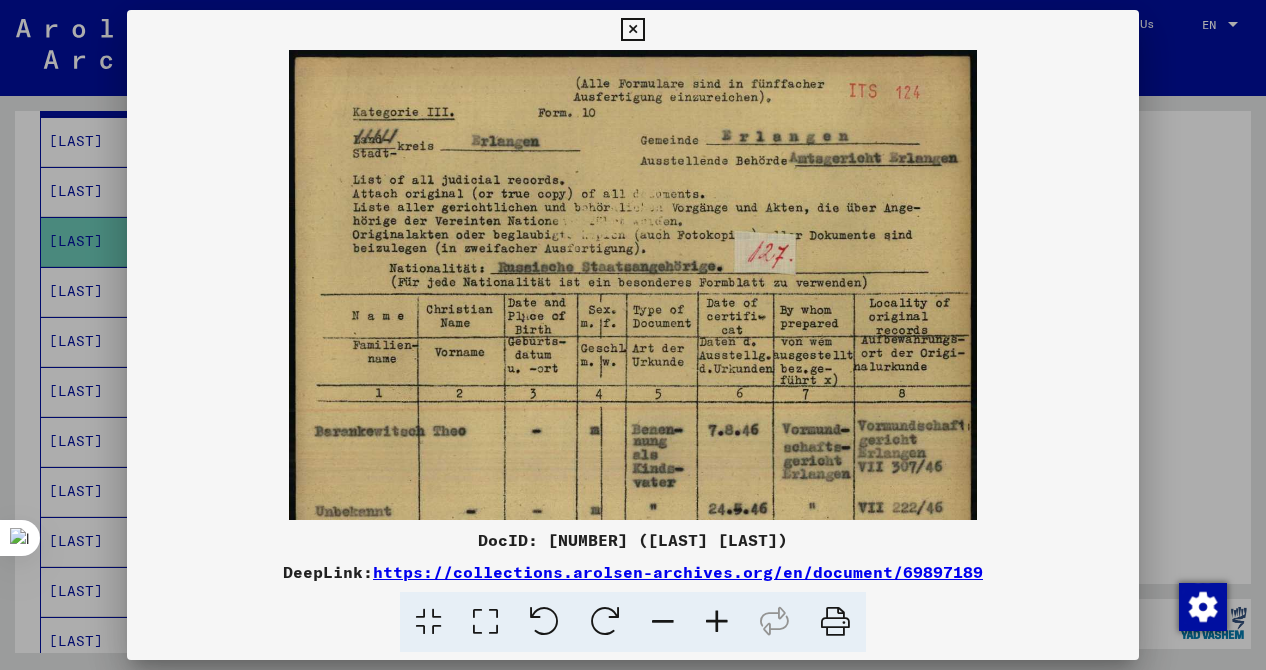 click at bounding box center (663, 622) 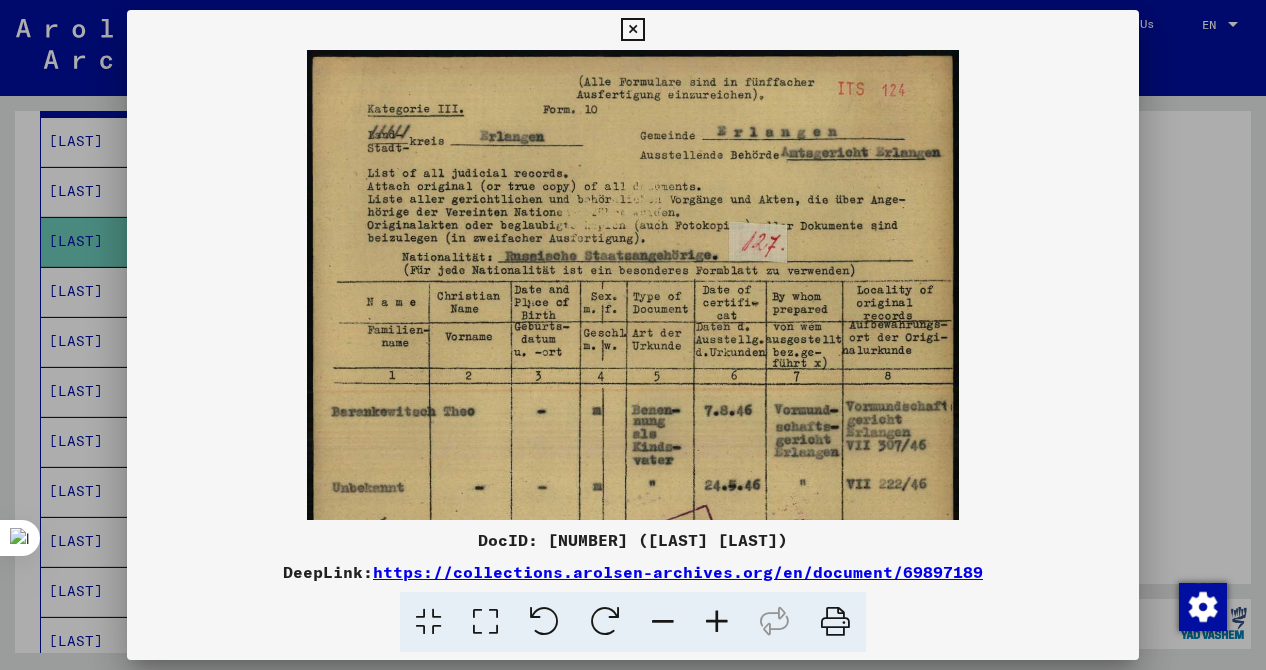 click at bounding box center (663, 622) 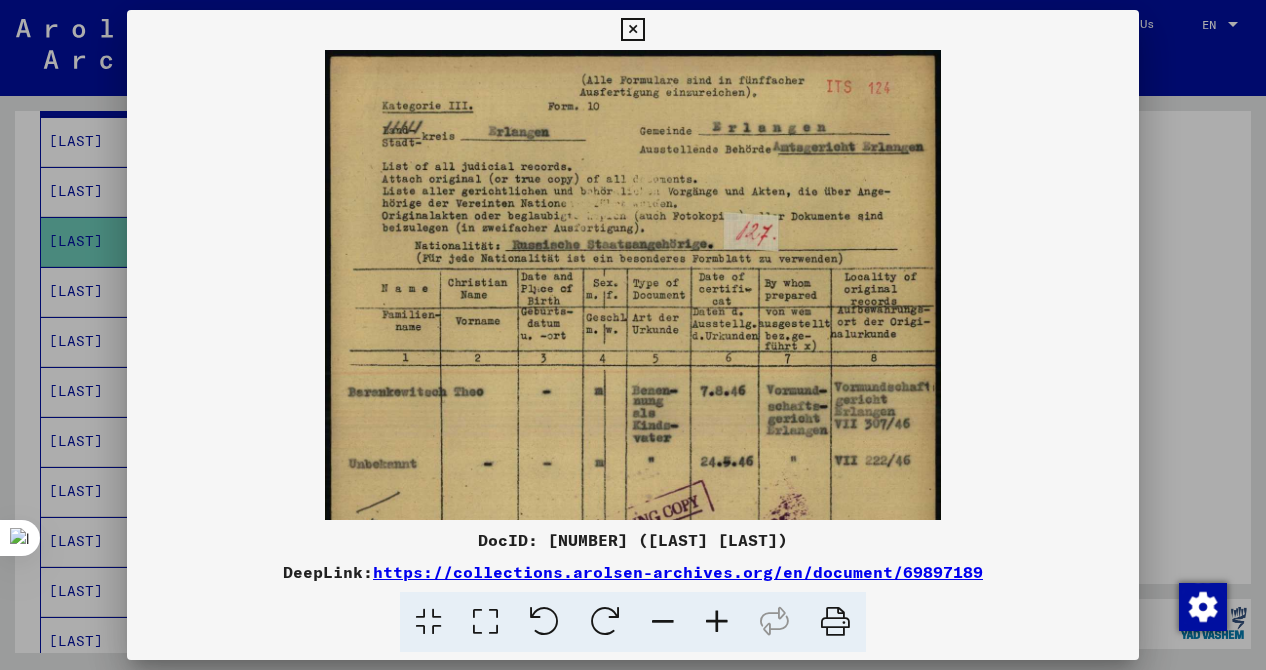 click at bounding box center (717, 622) 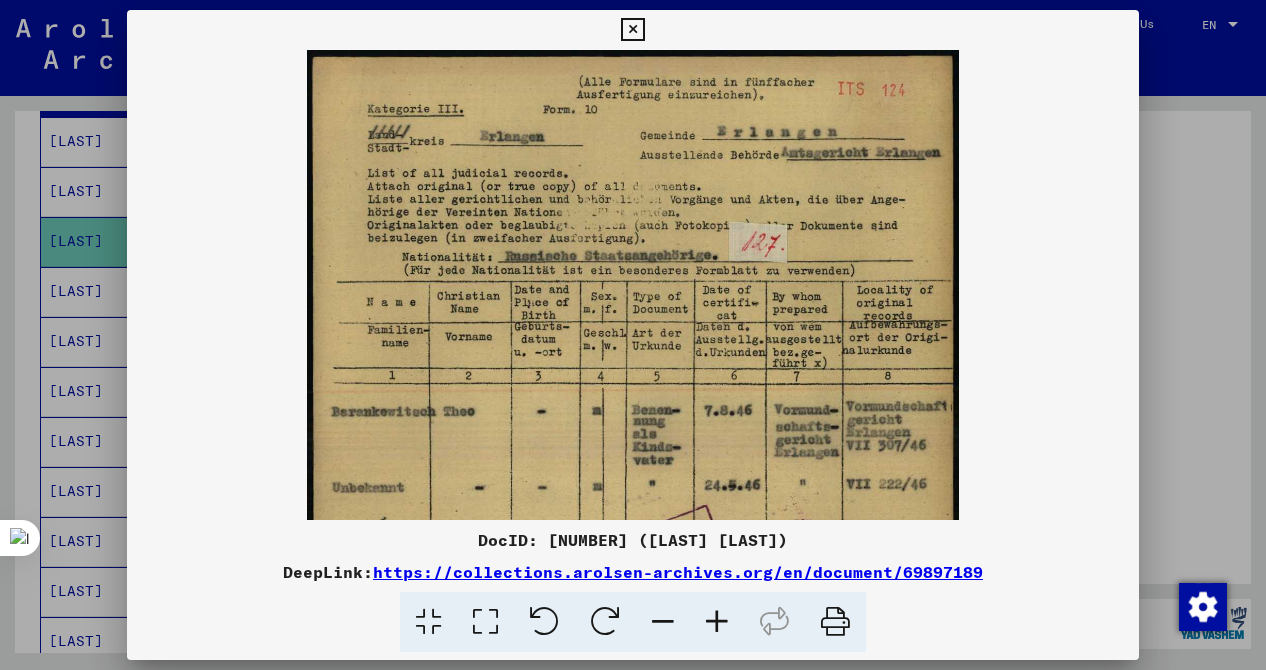 click at bounding box center [717, 622] 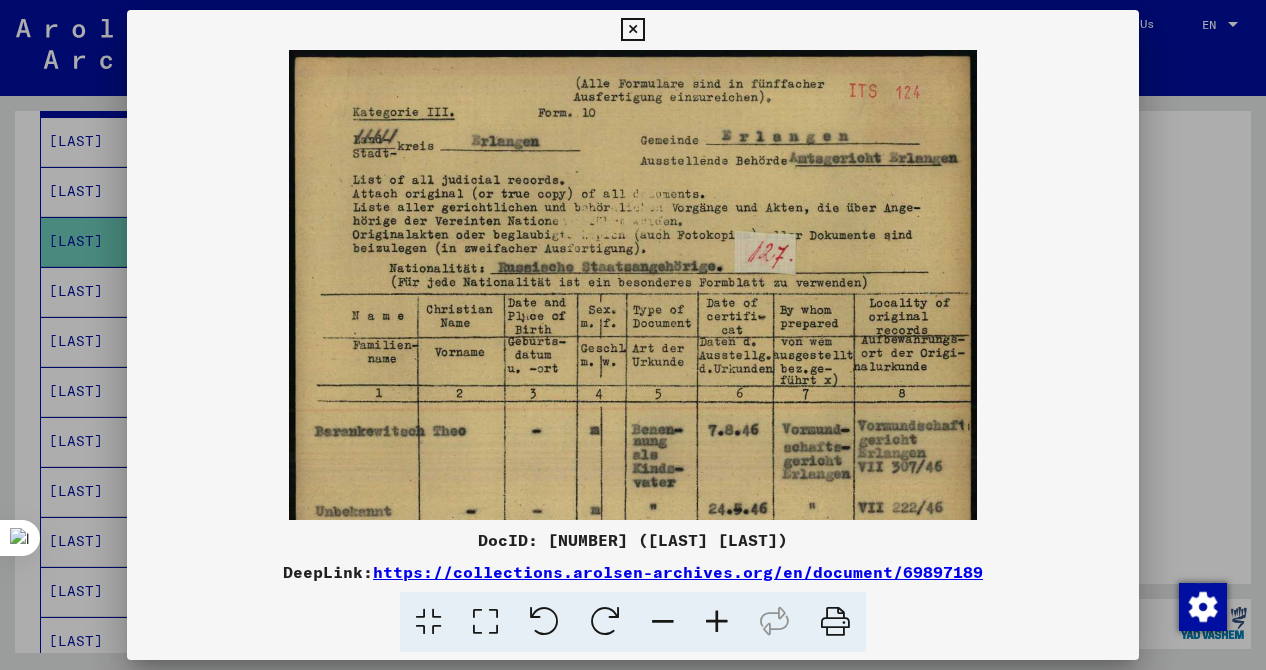 click at bounding box center (717, 622) 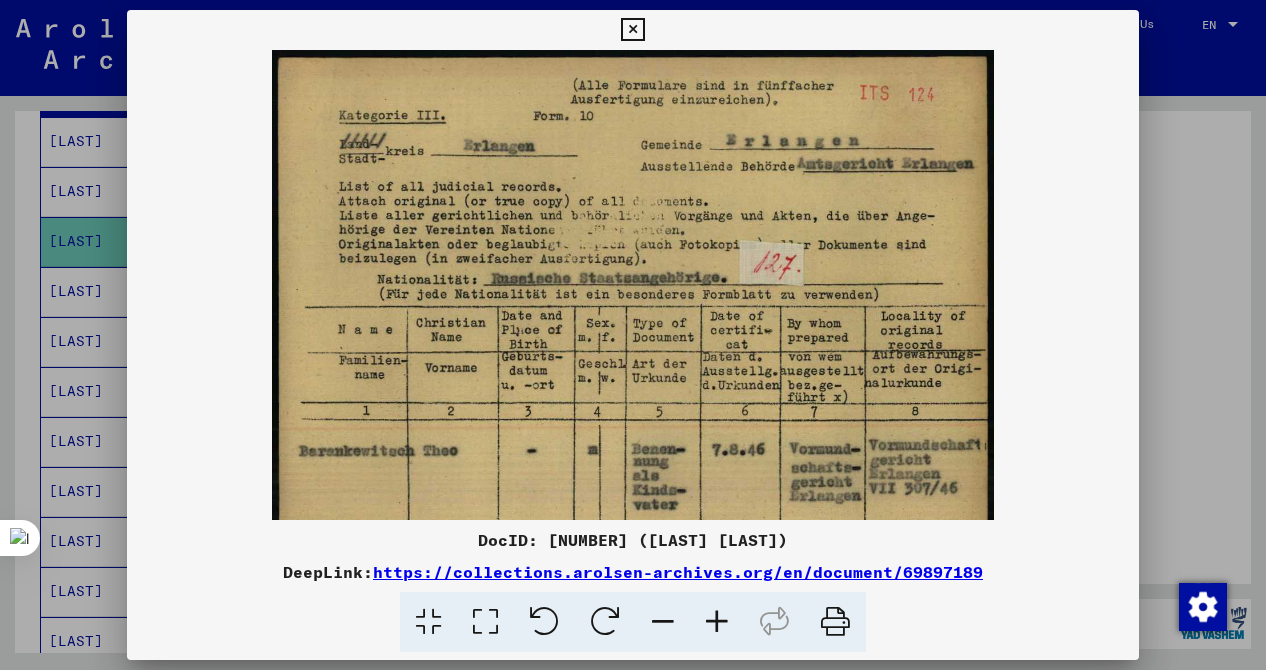 click at bounding box center [717, 622] 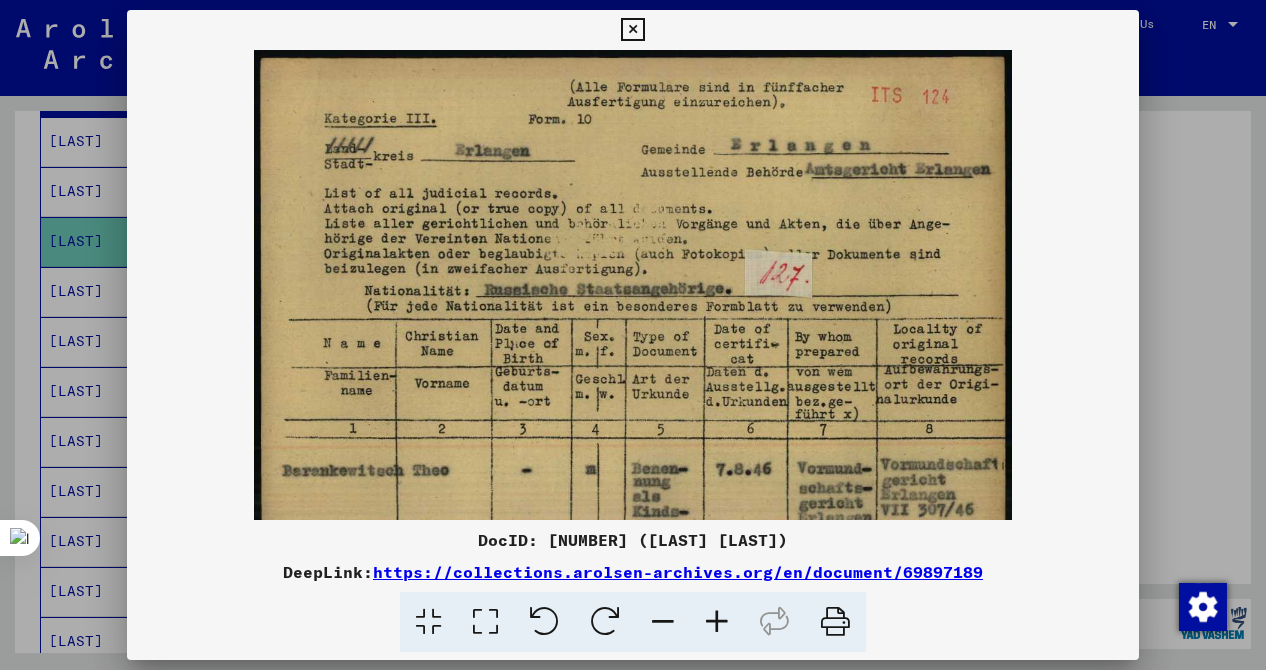 click at bounding box center (717, 622) 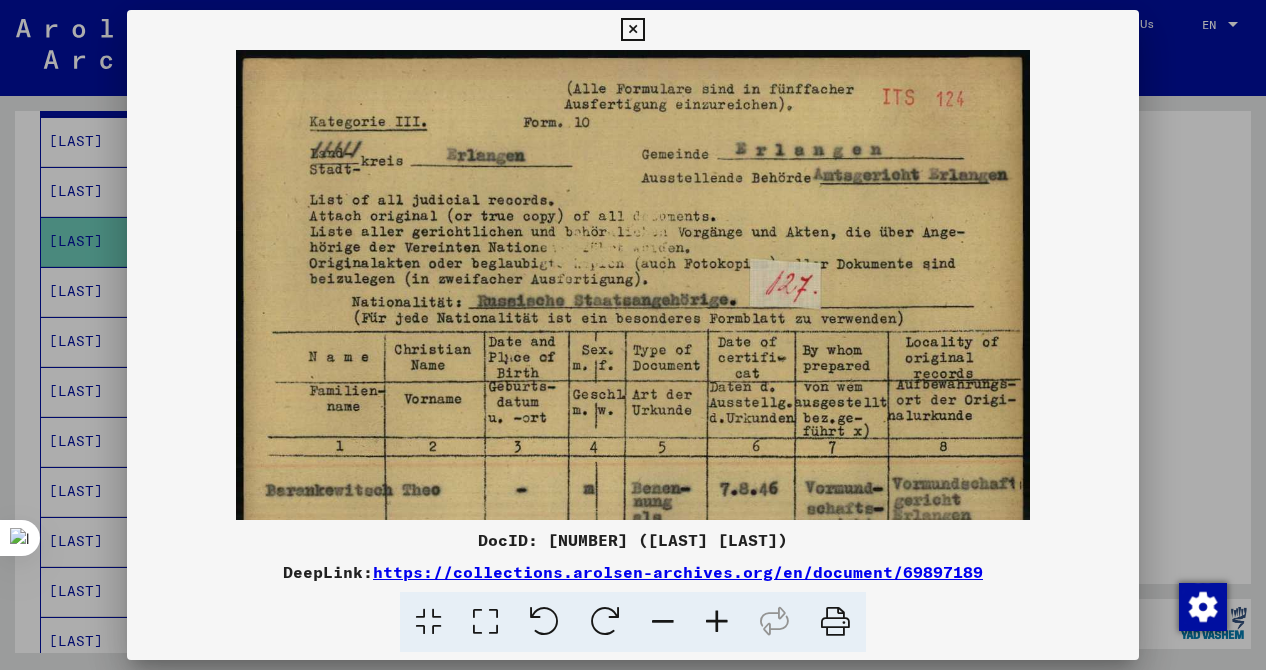 click at bounding box center (717, 622) 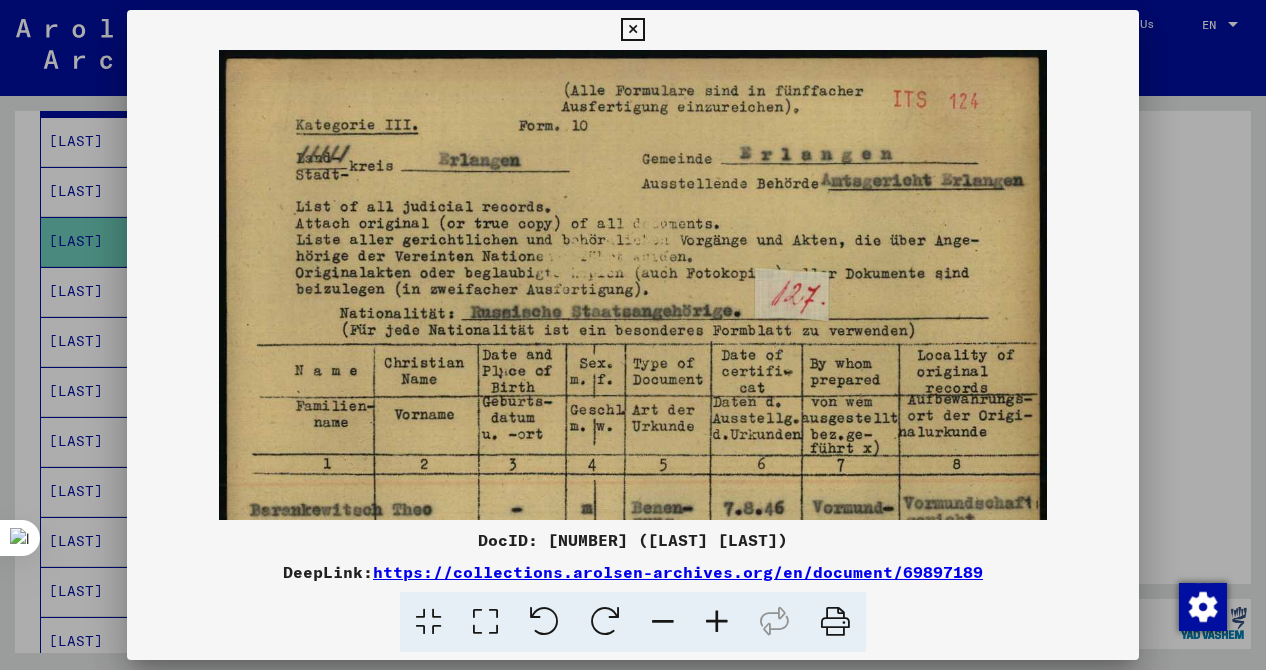 click at bounding box center (717, 622) 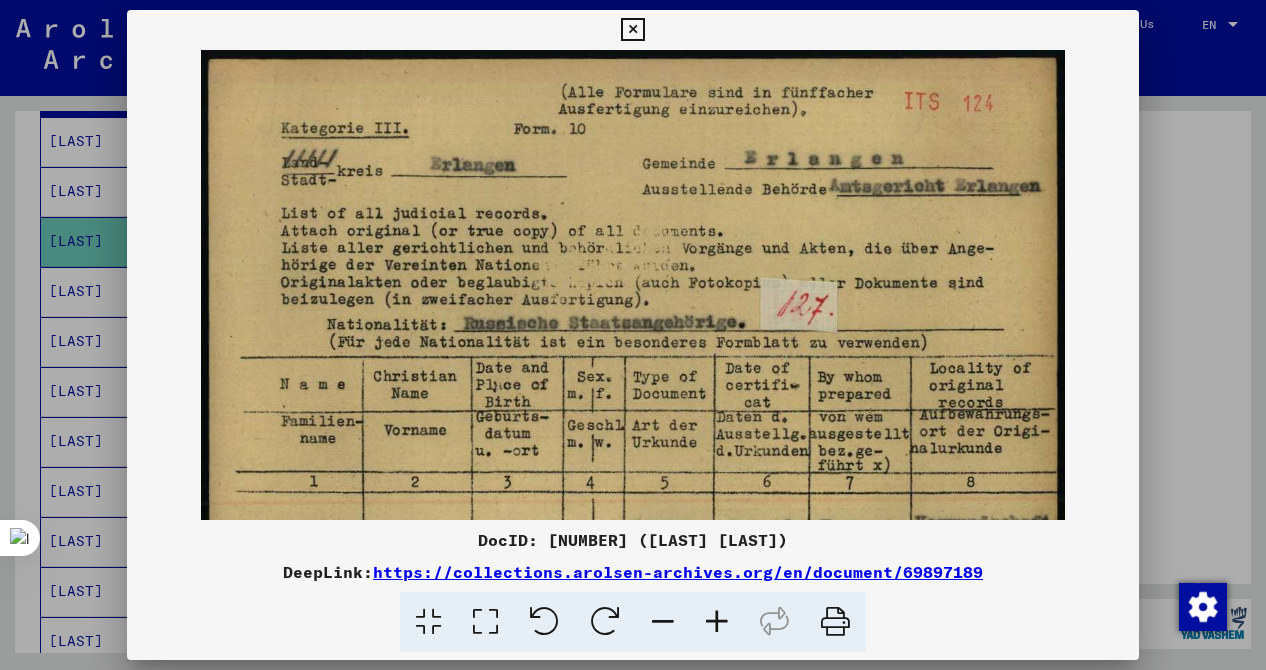 click at bounding box center (633, 335) 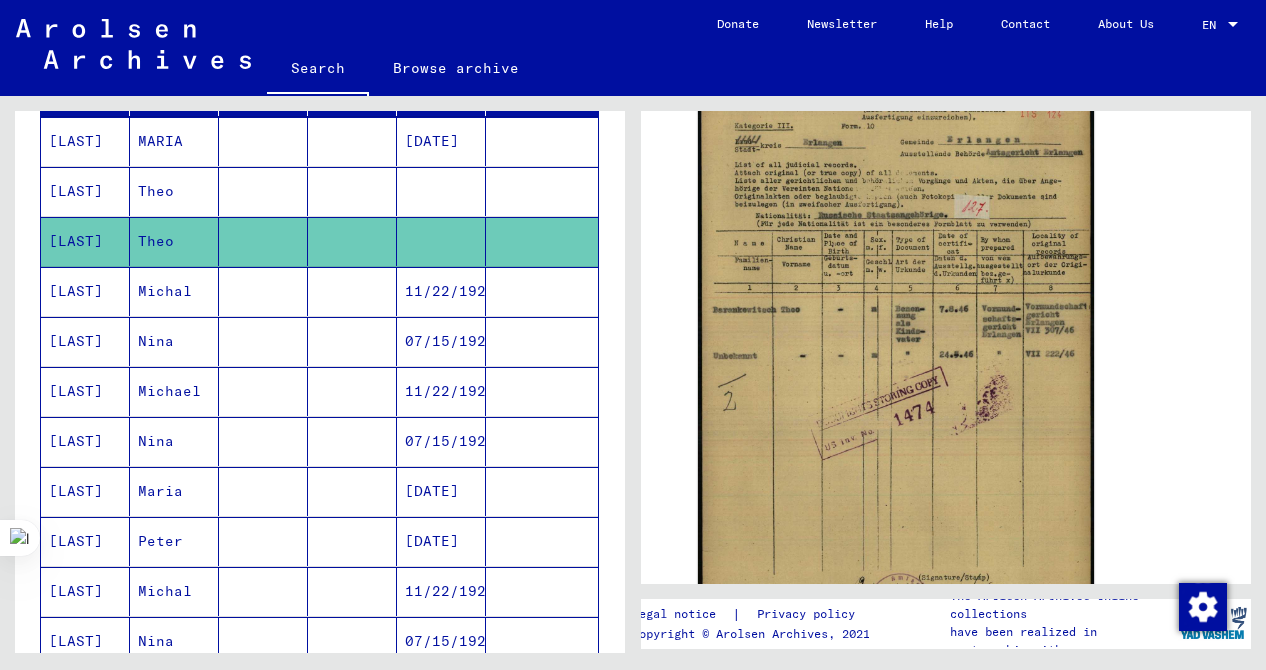 click on "[LAST]" at bounding box center (85, 341) 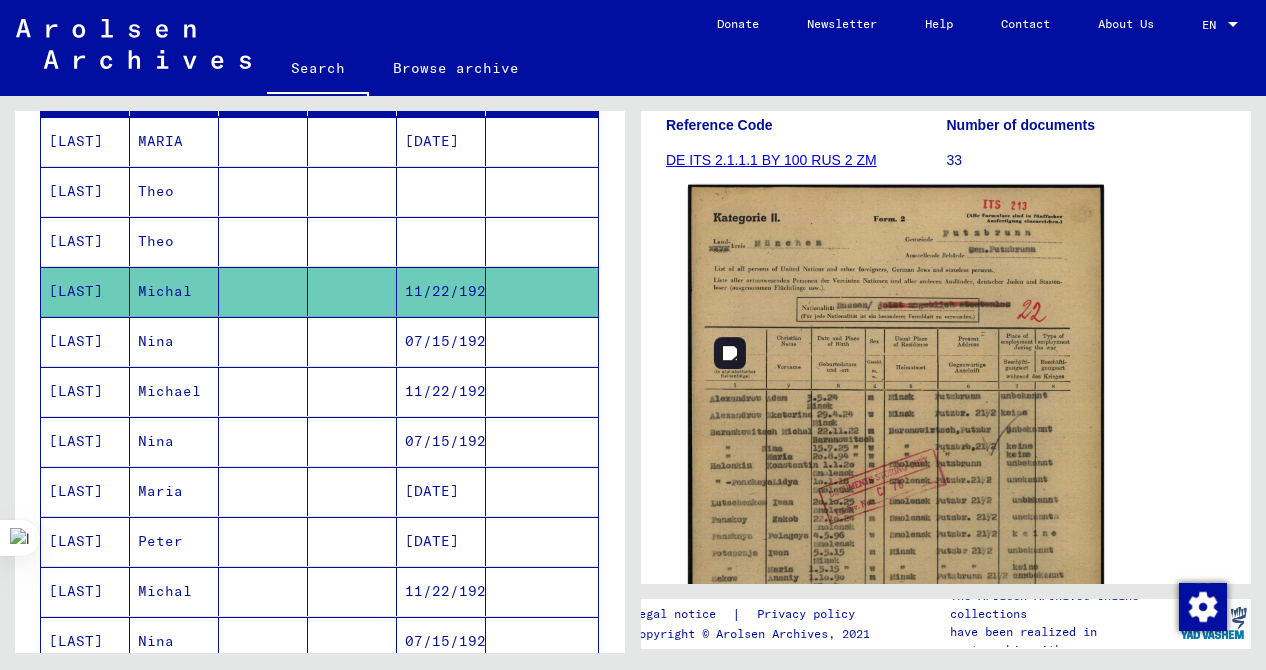 scroll, scrollTop: 338, scrollLeft: 0, axis: vertical 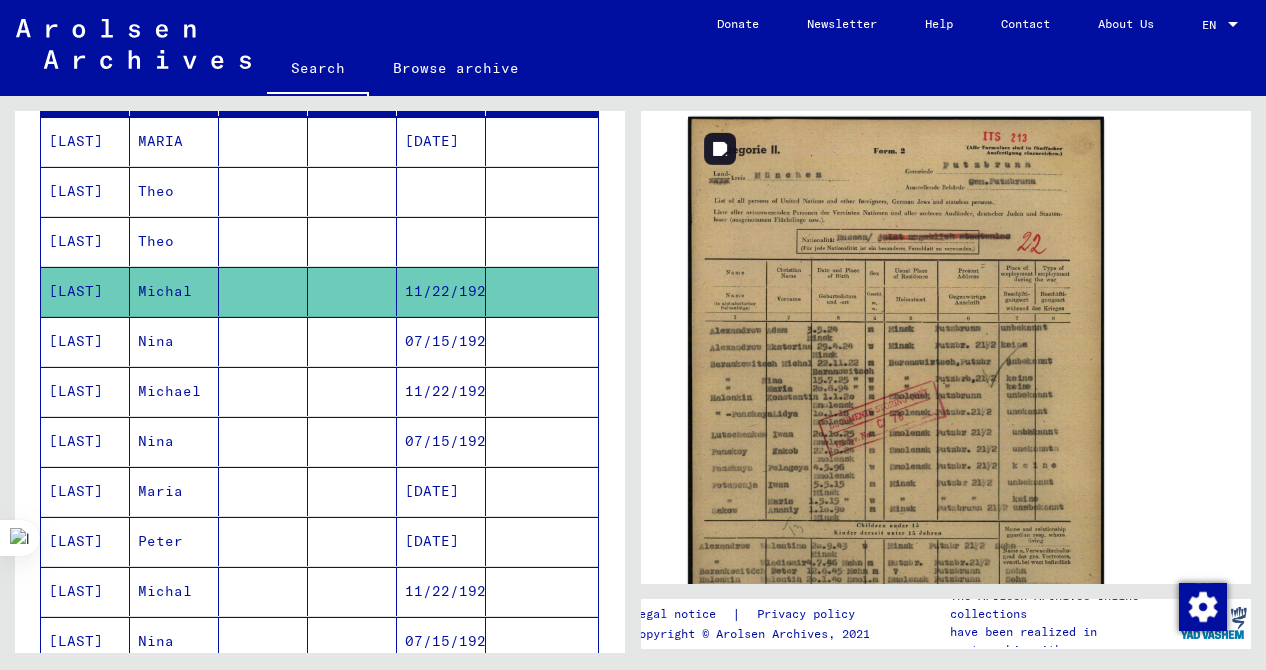 click 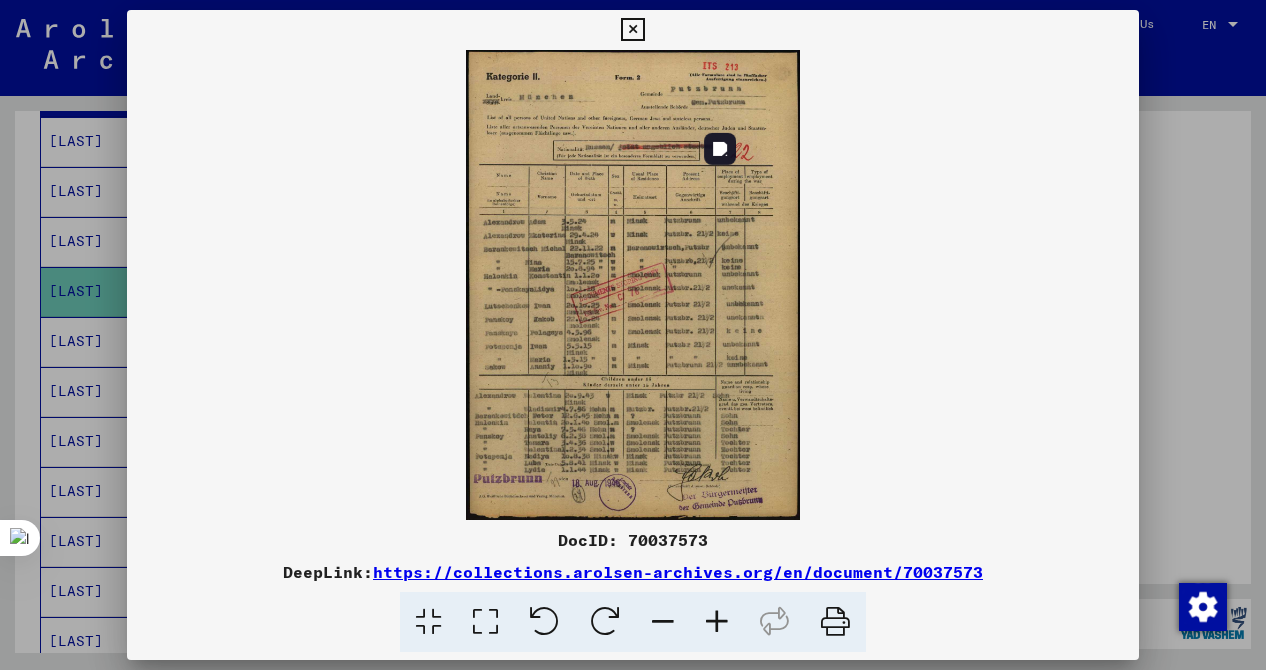scroll, scrollTop: 0, scrollLeft: 0, axis: both 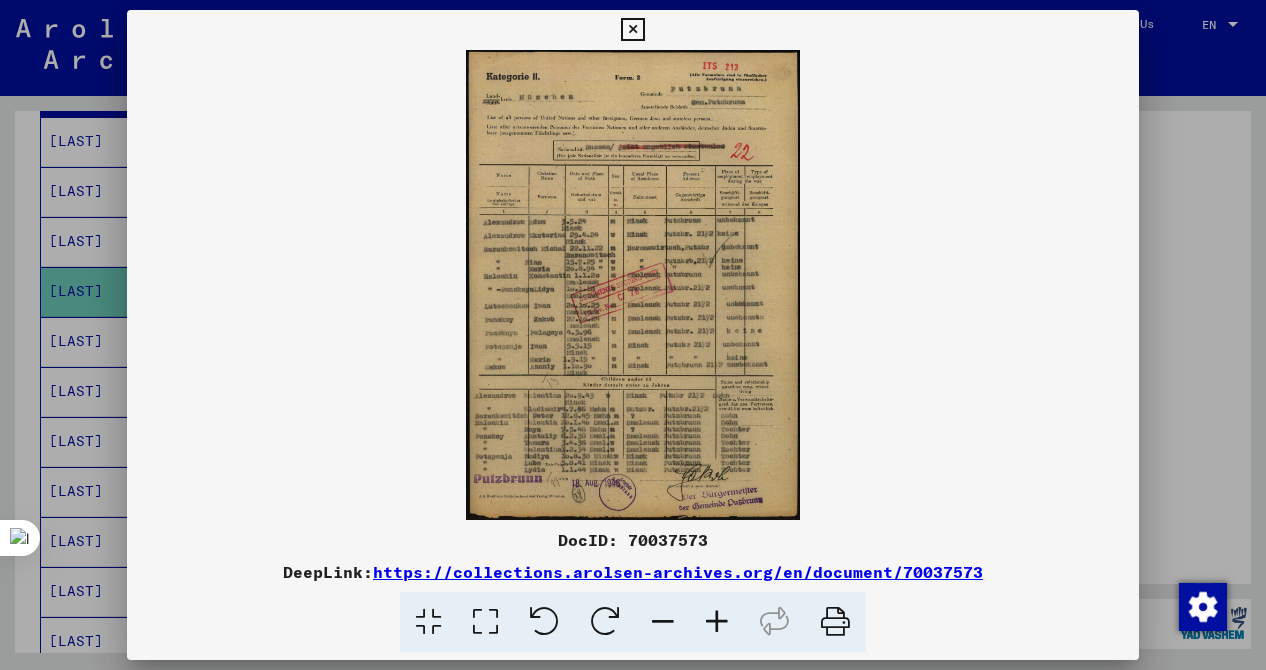 click at bounding box center (717, 622) 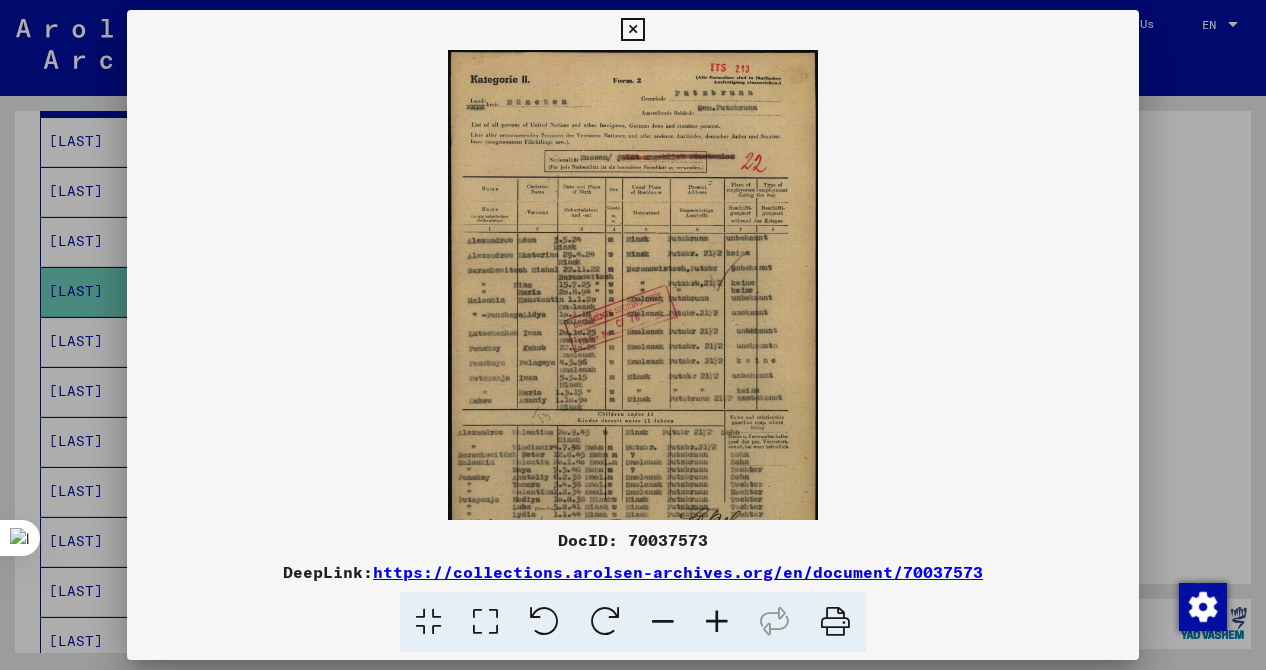 click at bounding box center (717, 622) 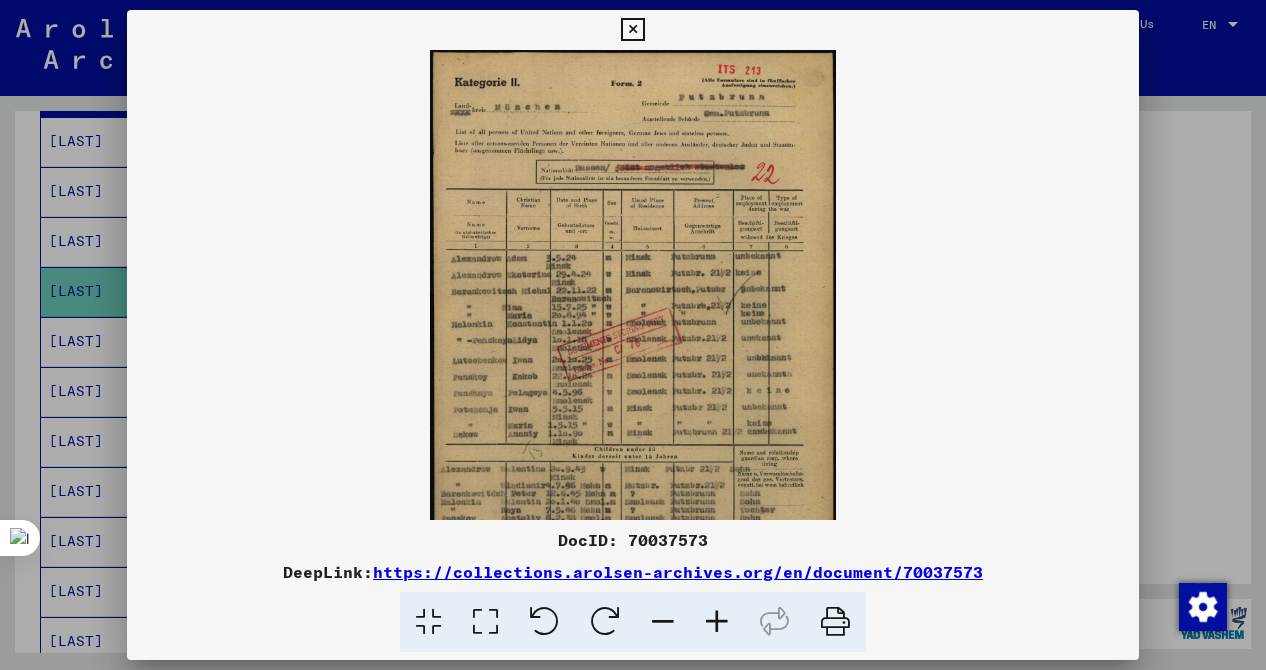 click at bounding box center [717, 622] 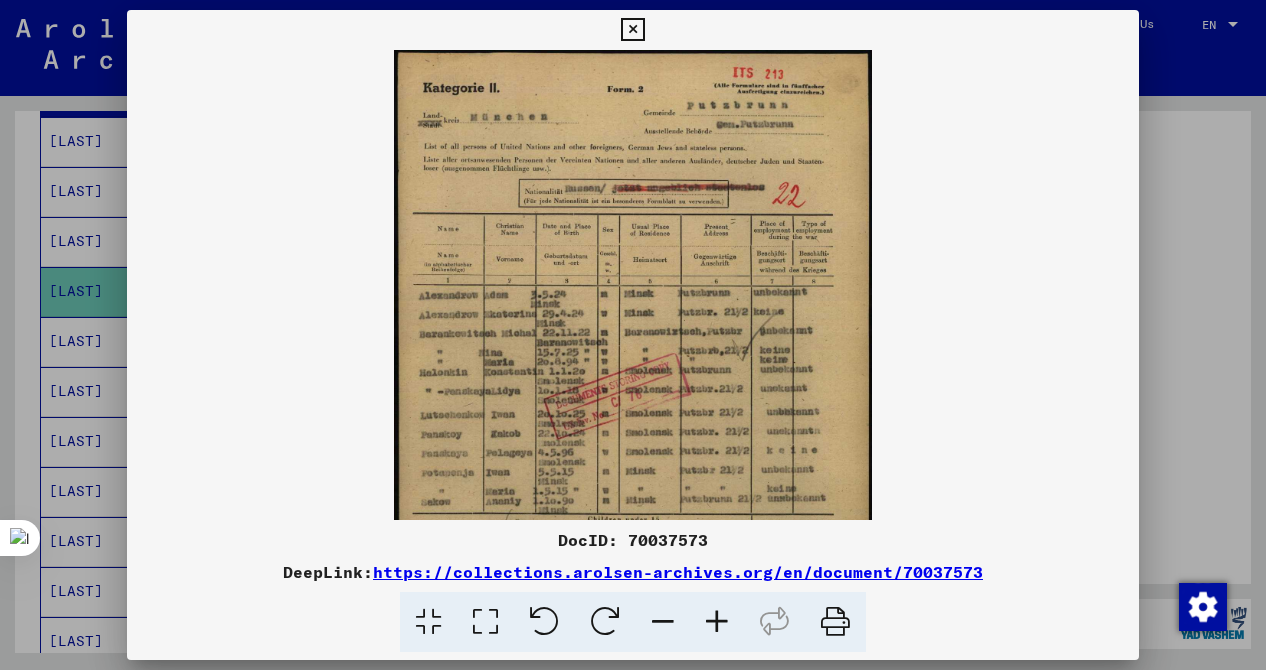 click at bounding box center (717, 622) 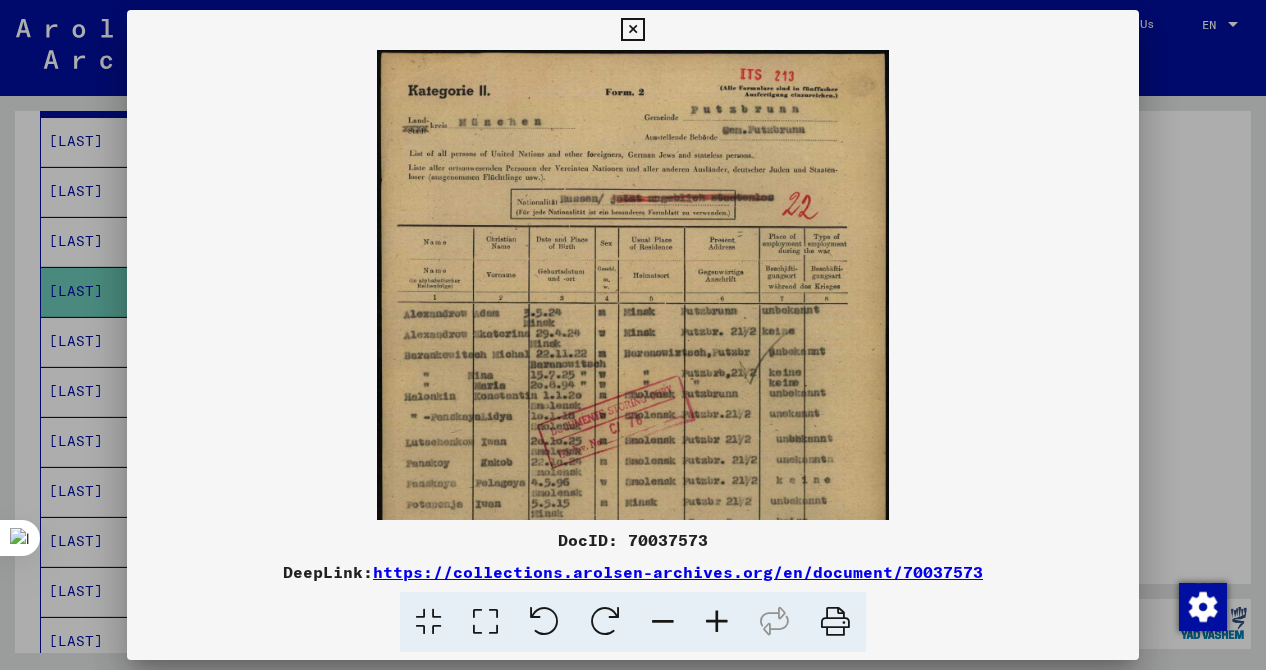 click at bounding box center [717, 622] 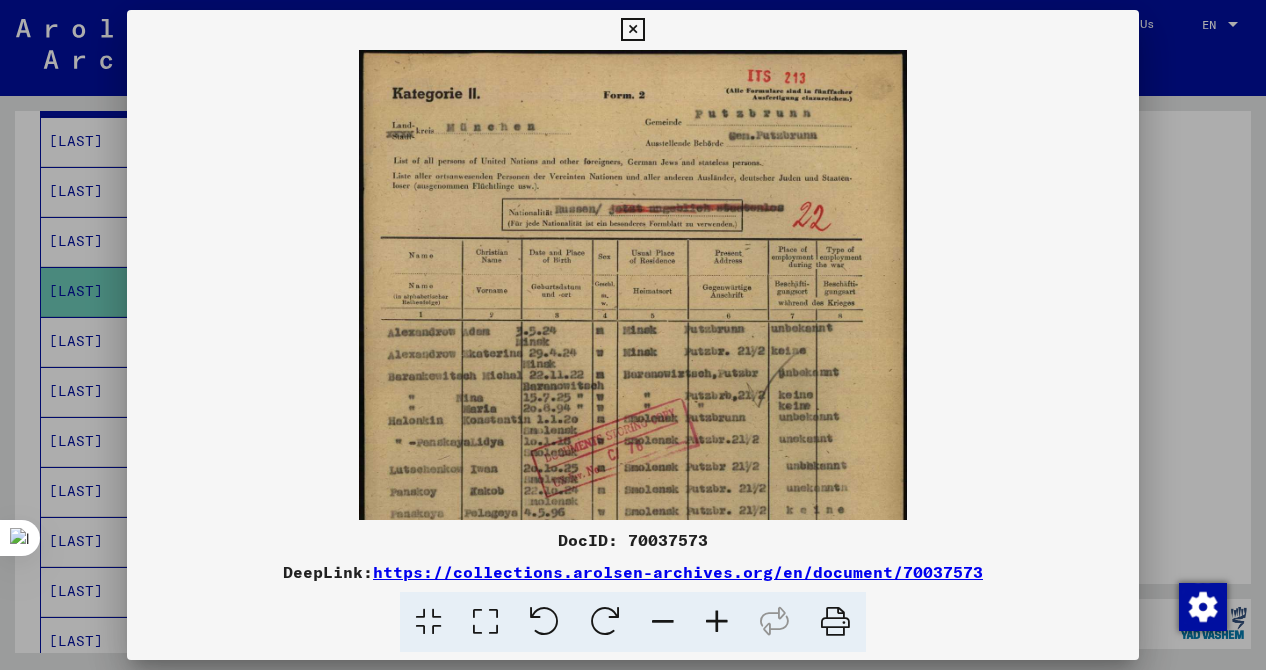 click at bounding box center (717, 622) 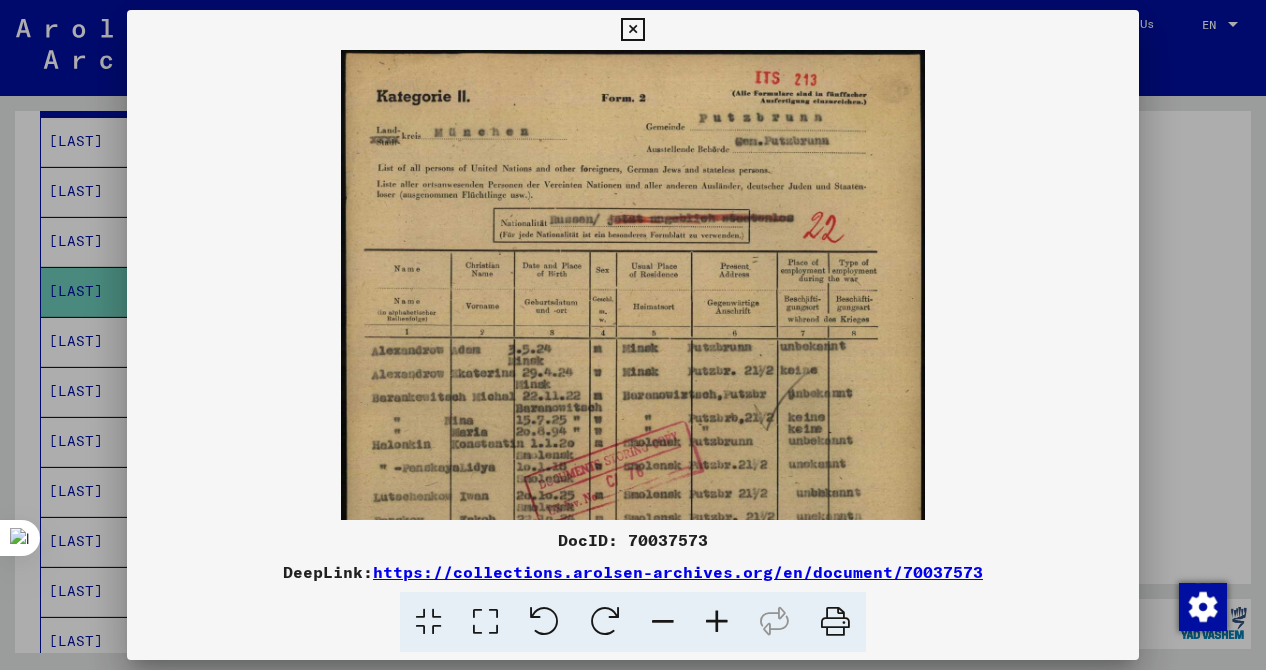 click at bounding box center (717, 622) 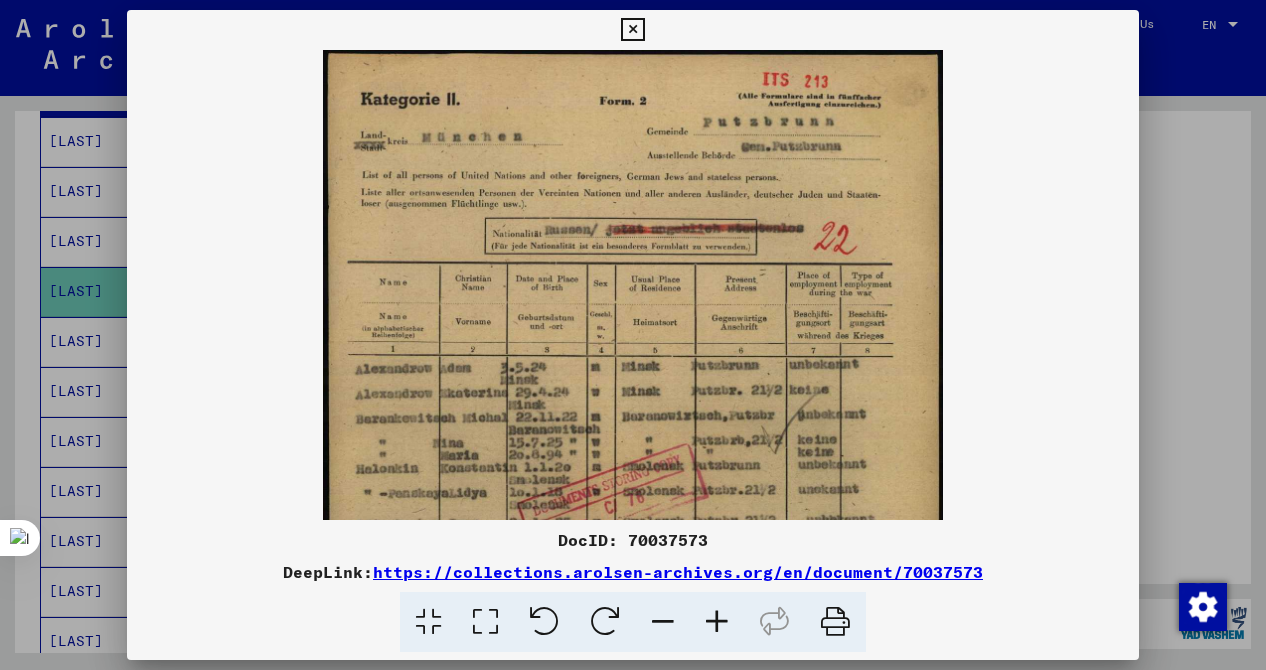 click at bounding box center [717, 622] 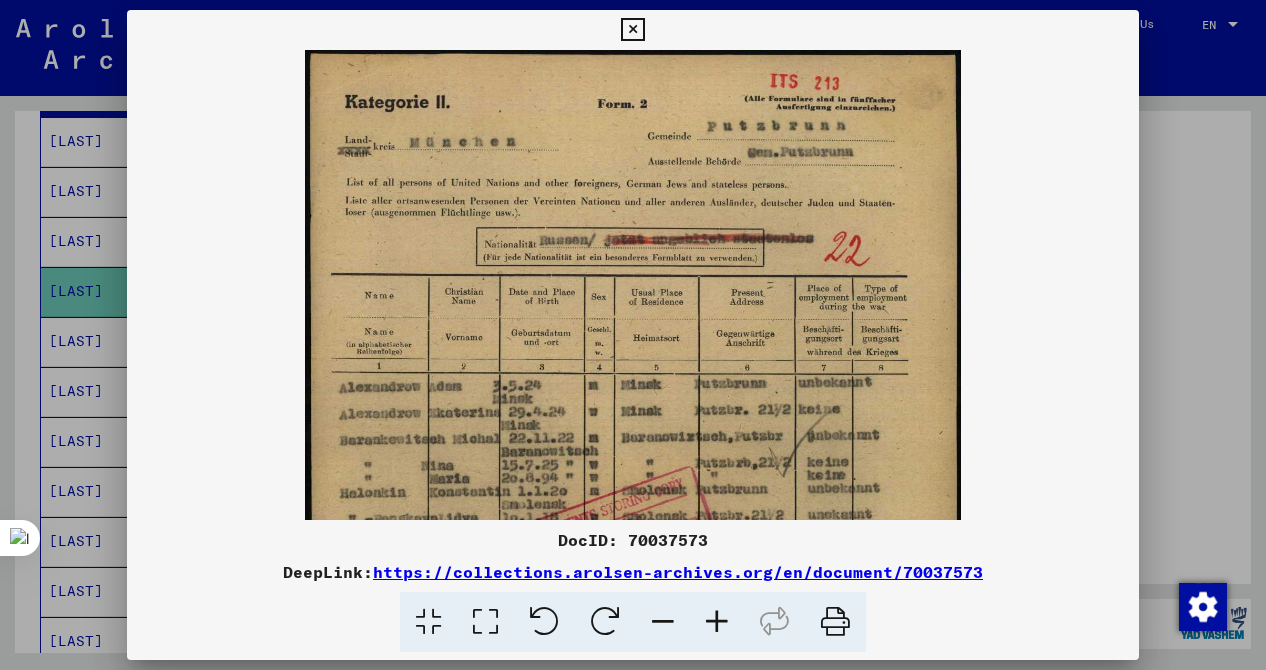 click at bounding box center [717, 622] 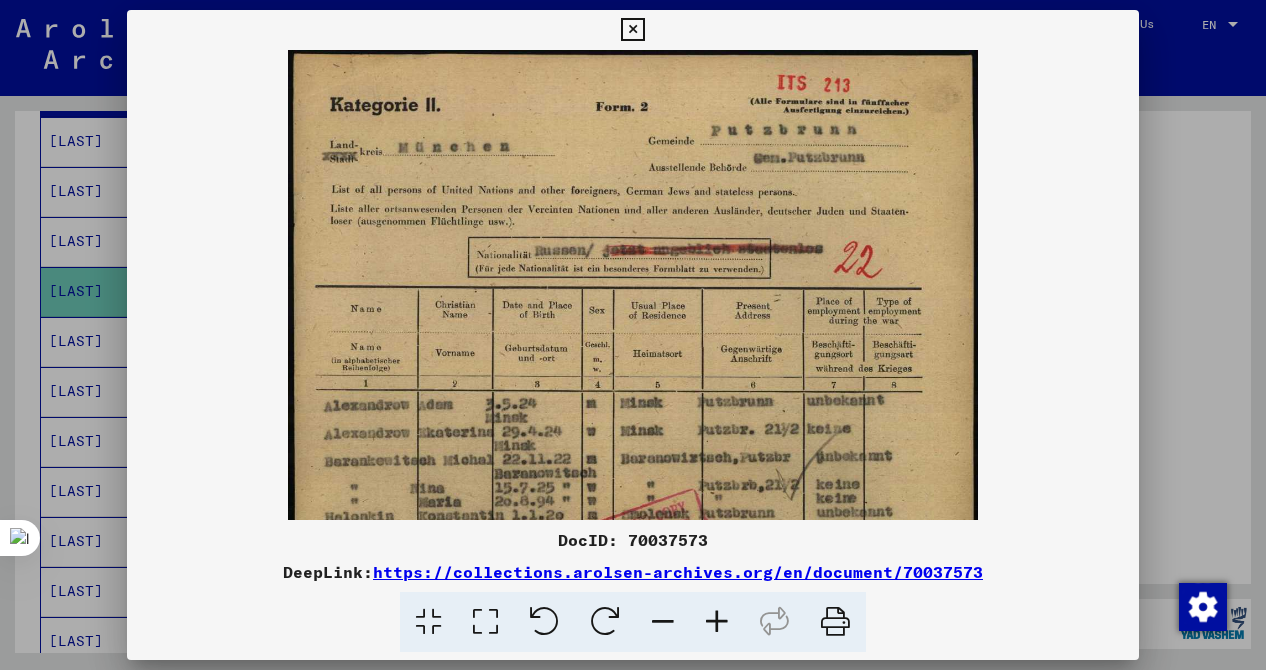 click at bounding box center [717, 622] 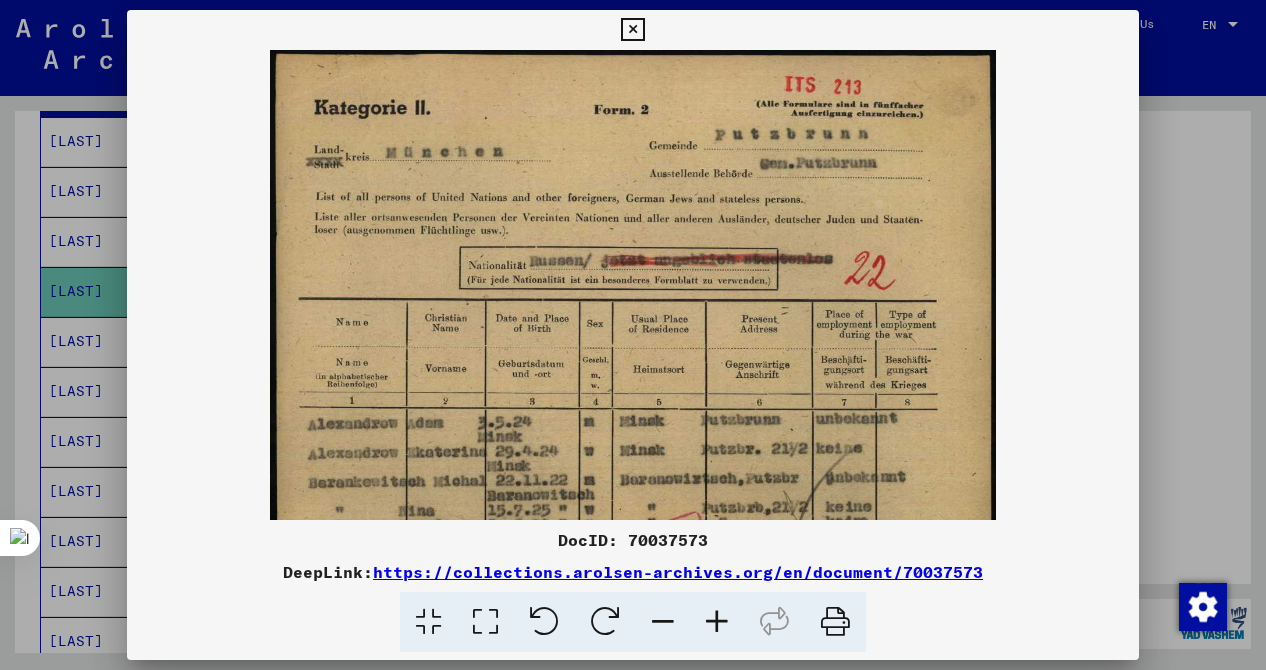 click at bounding box center (717, 622) 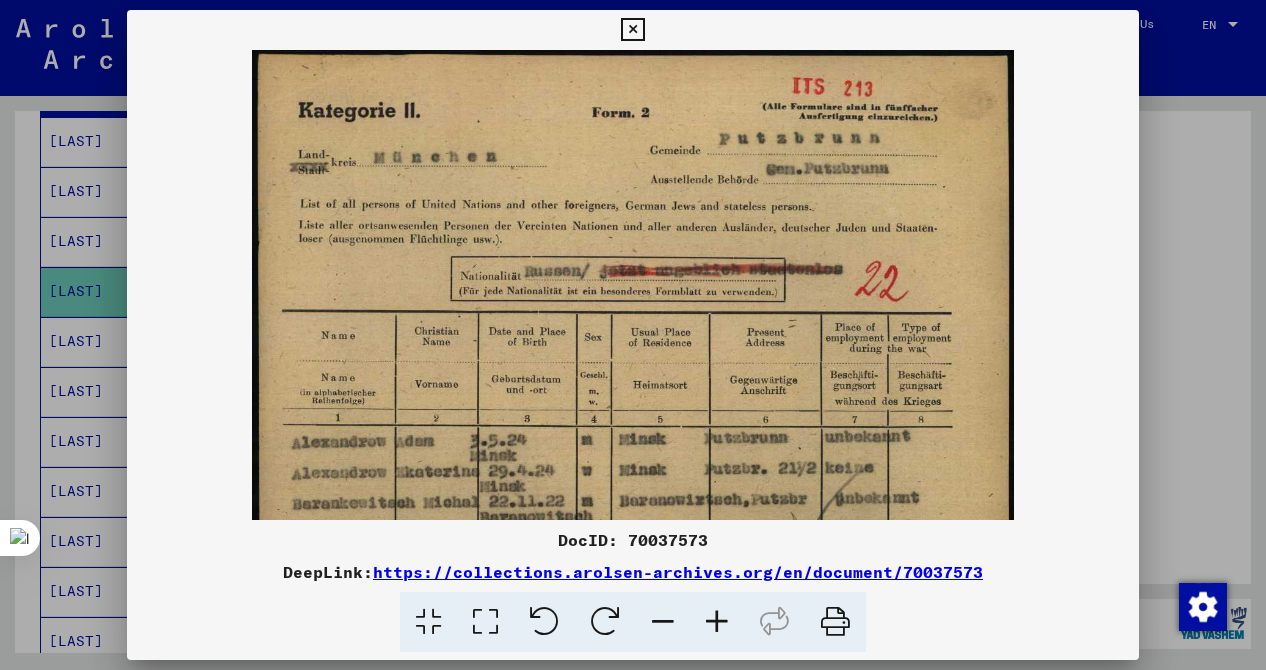 click at bounding box center [717, 622] 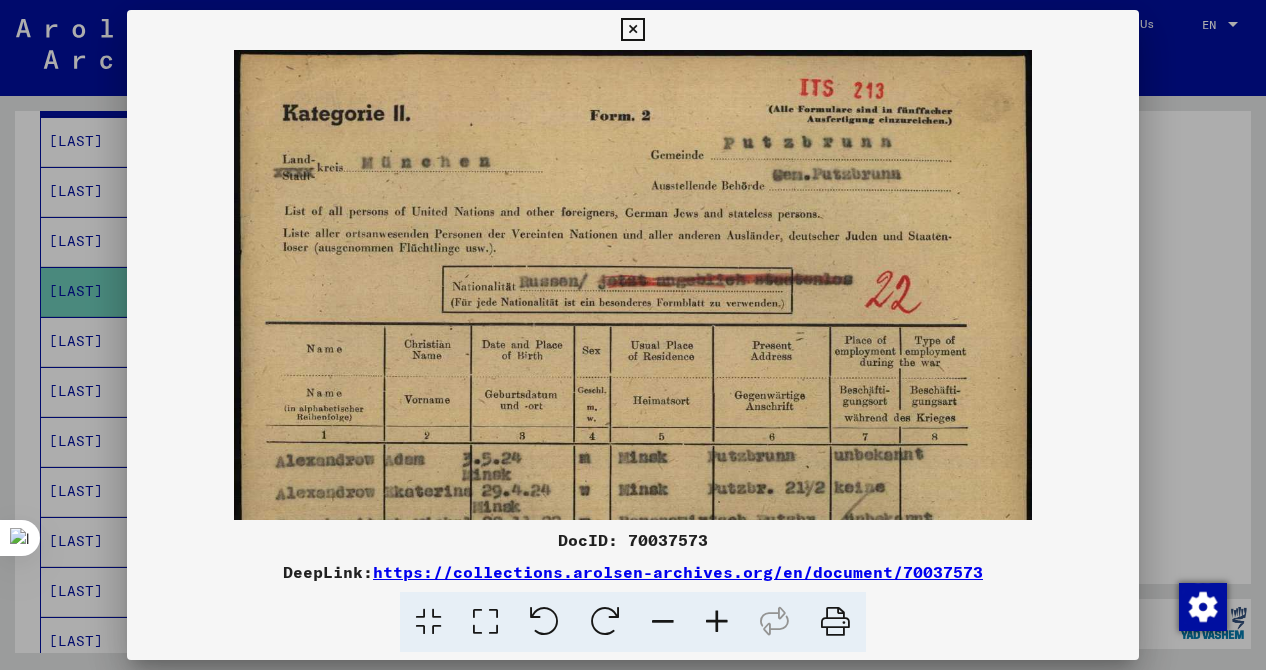 click at bounding box center (428, 622) 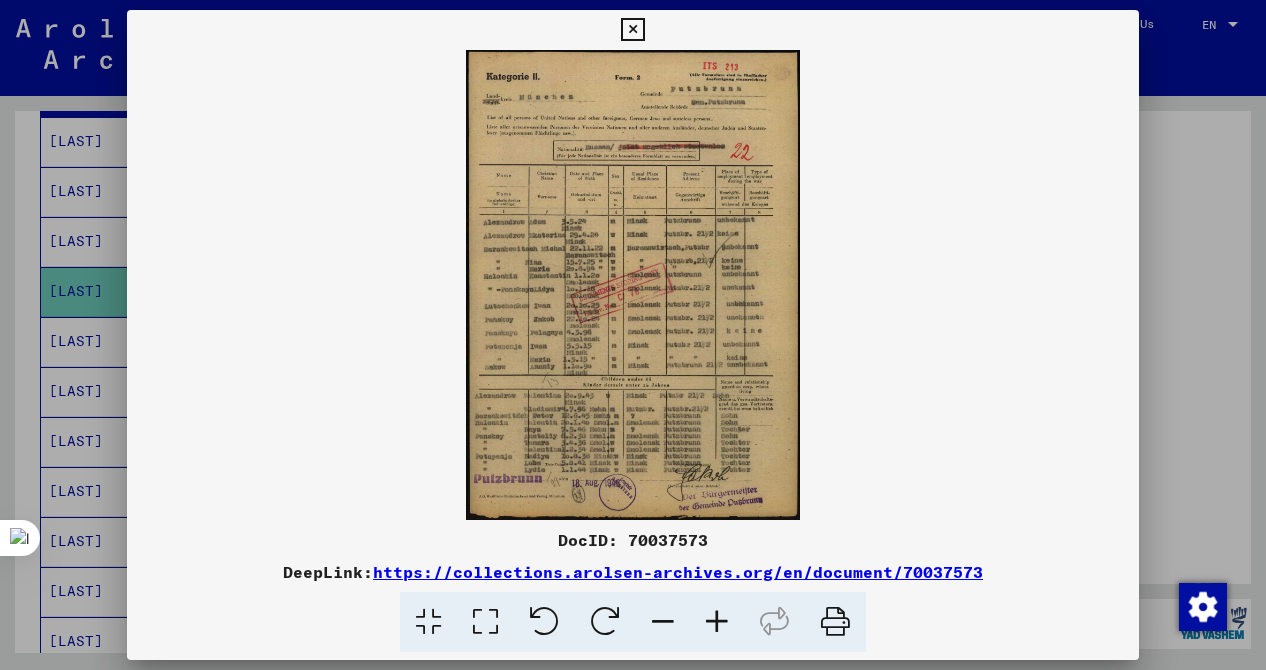 click at bounding box center [717, 622] 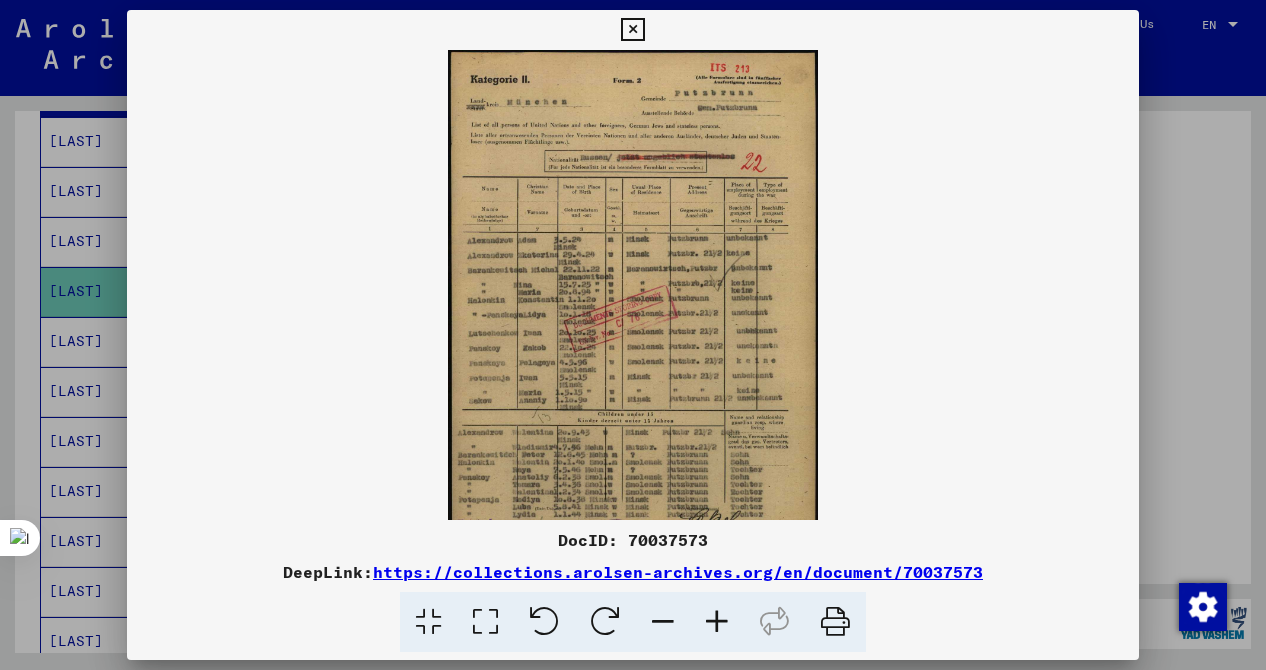 click at bounding box center (717, 622) 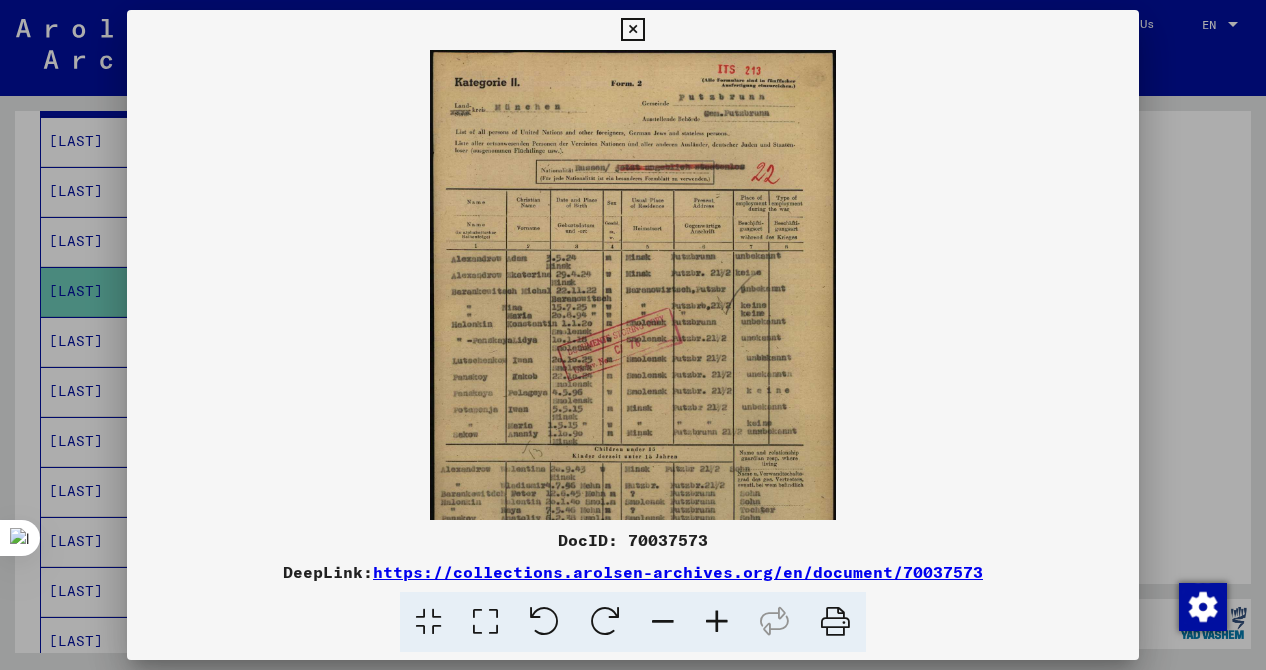 click at bounding box center [717, 622] 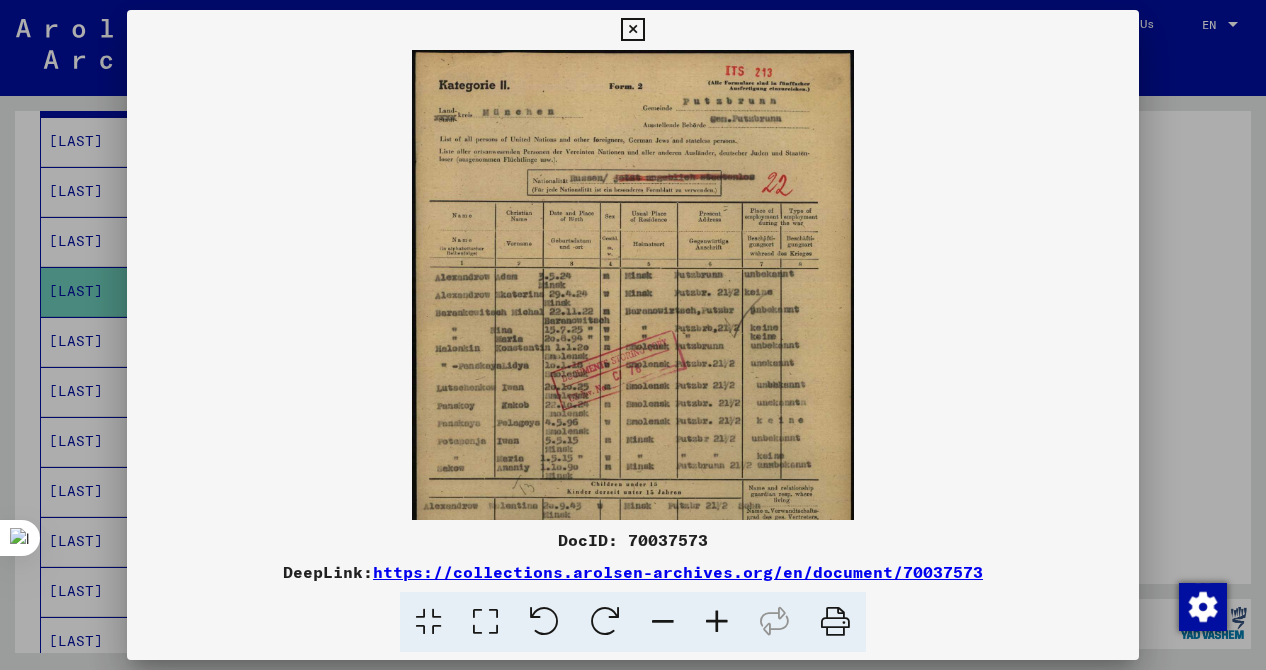 click at bounding box center (717, 622) 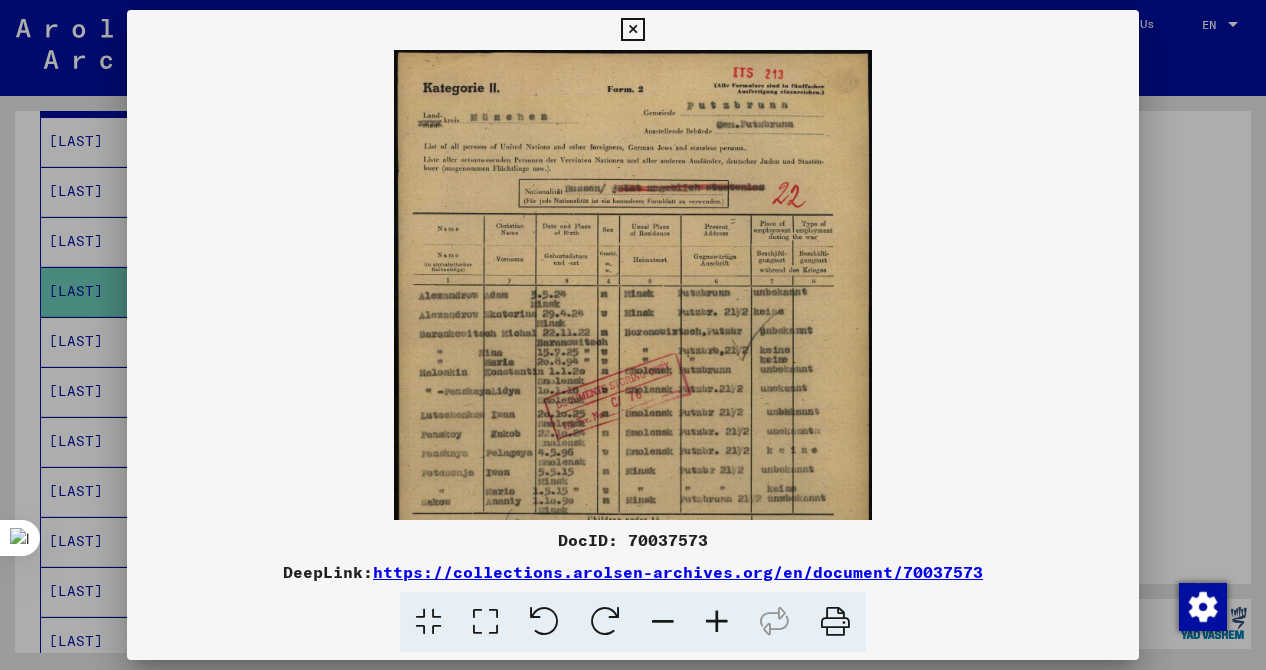 click at bounding box center [717, 622] 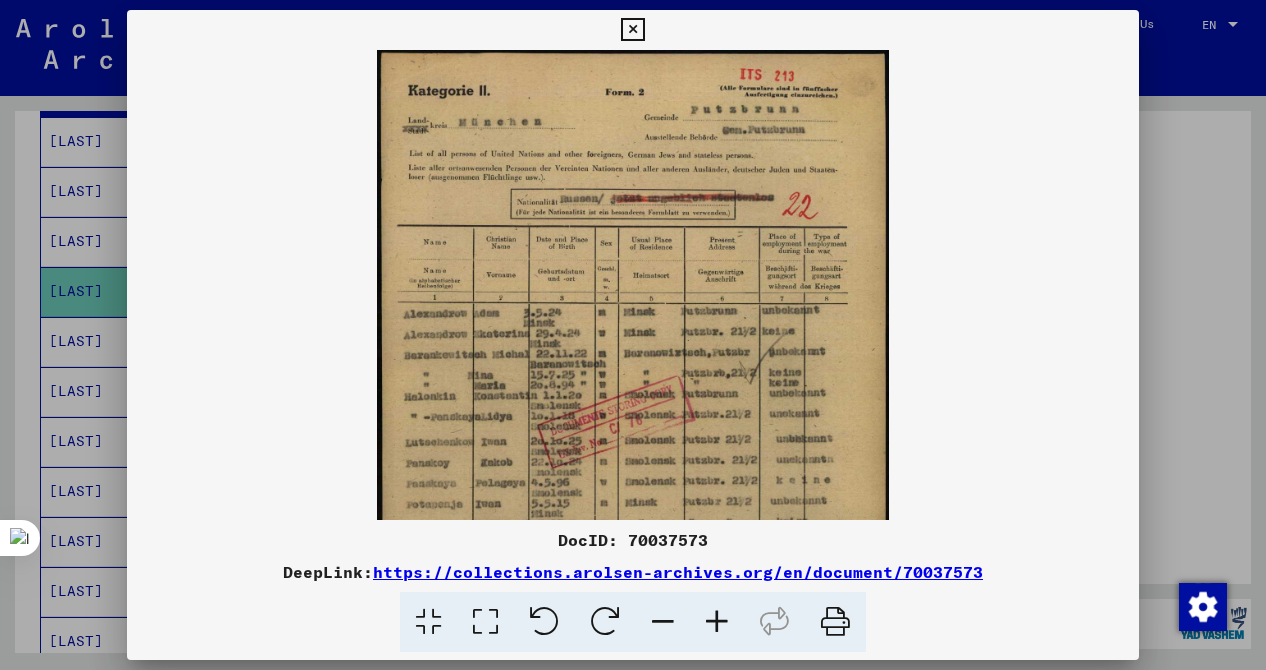 click at bounding box center (717, 622) 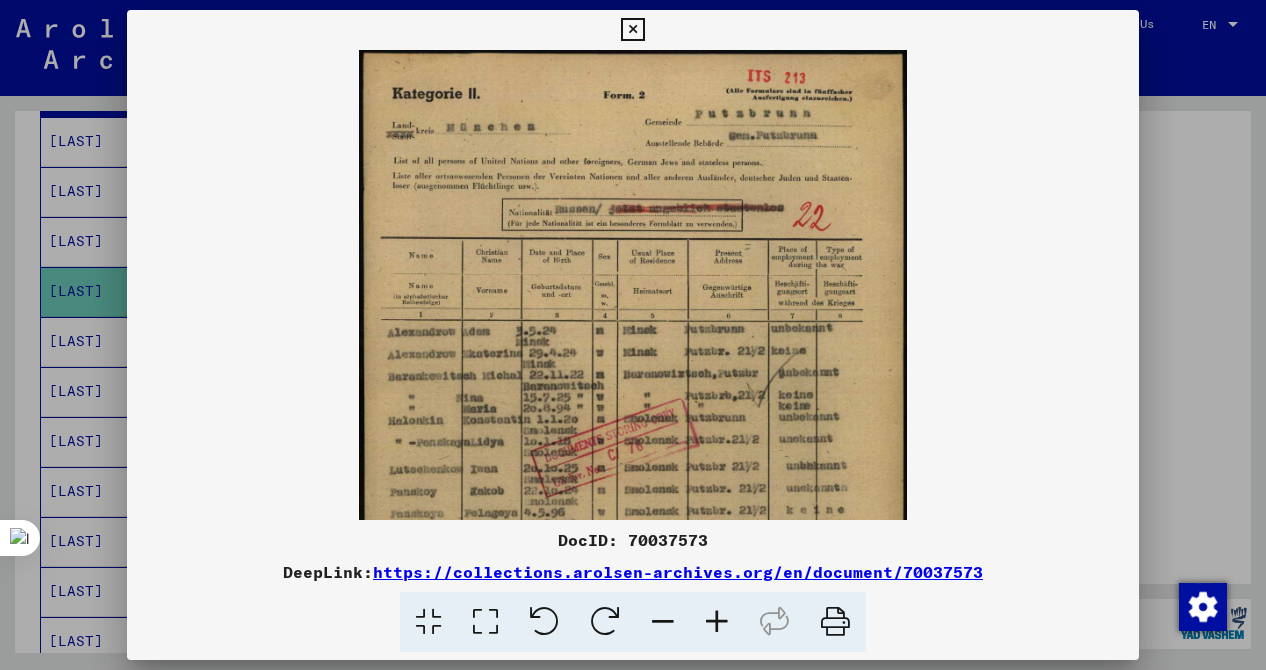 click at bounding box center [717, 622] 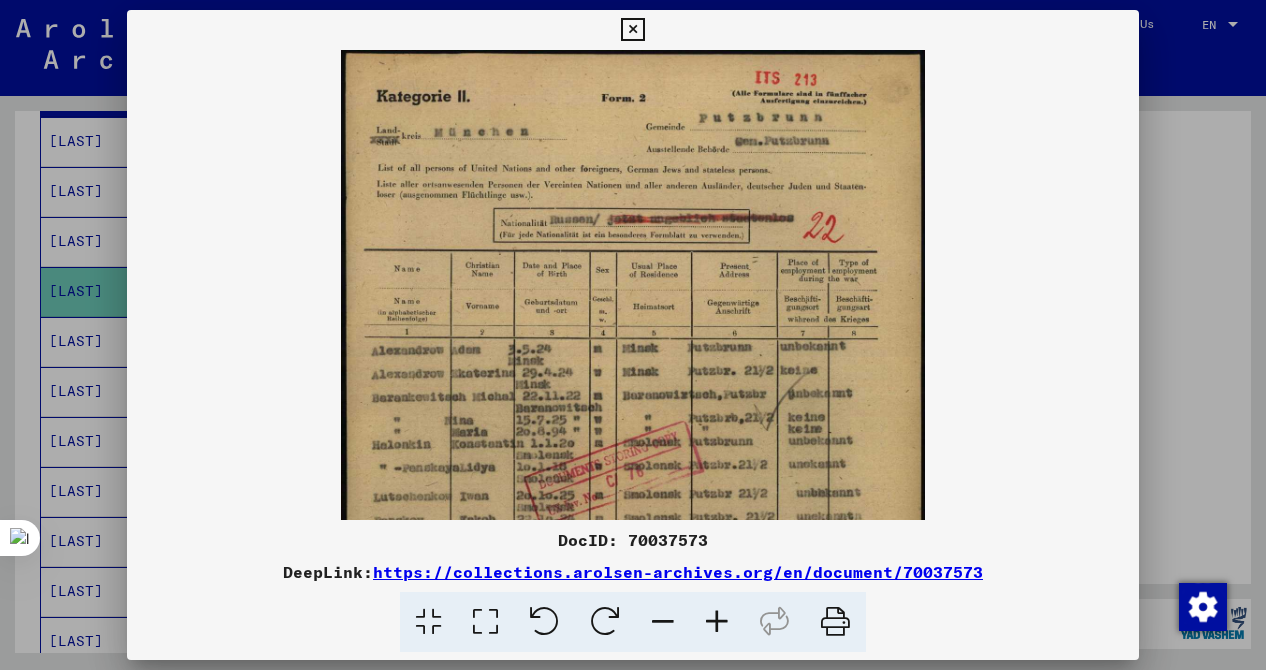 click at bounding box center (717, 622) 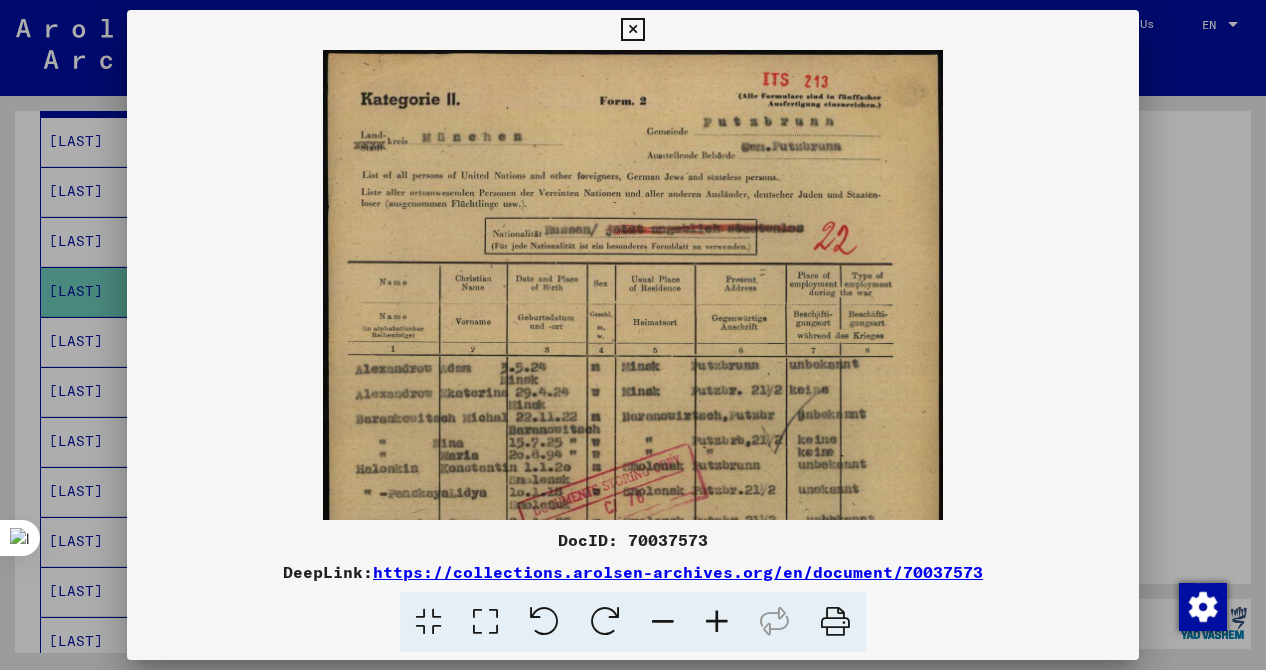 click at bounding box center [717, 622] 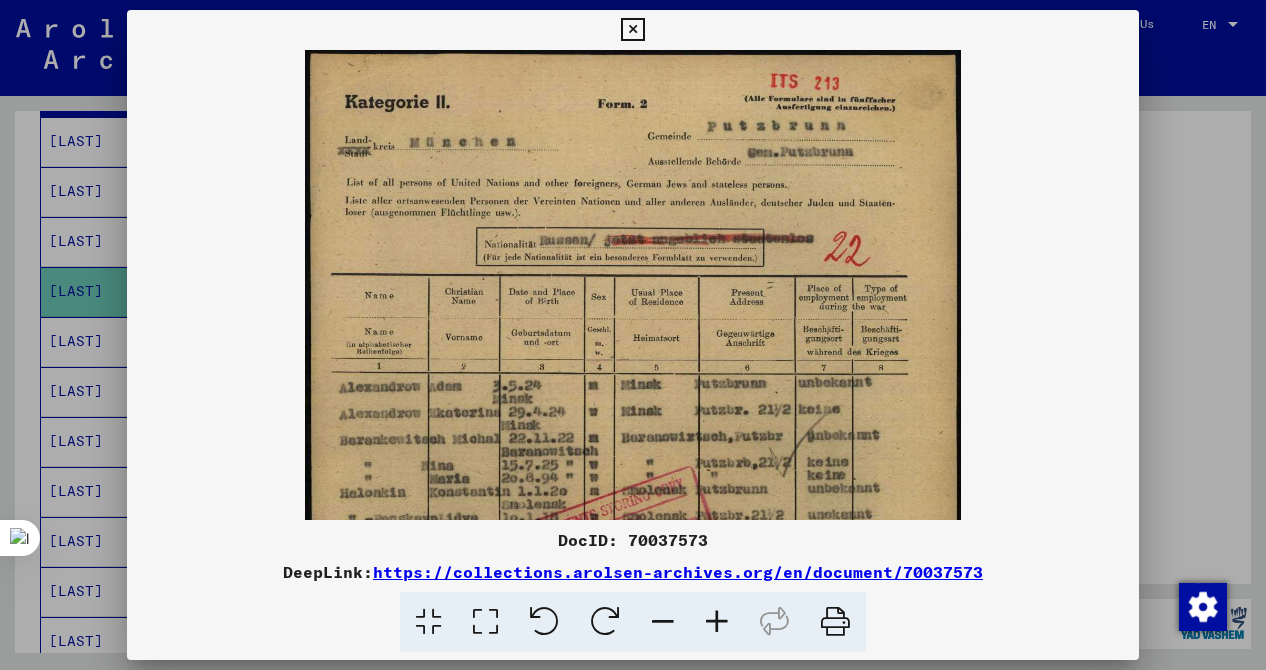click at bounding box center (717, 622) 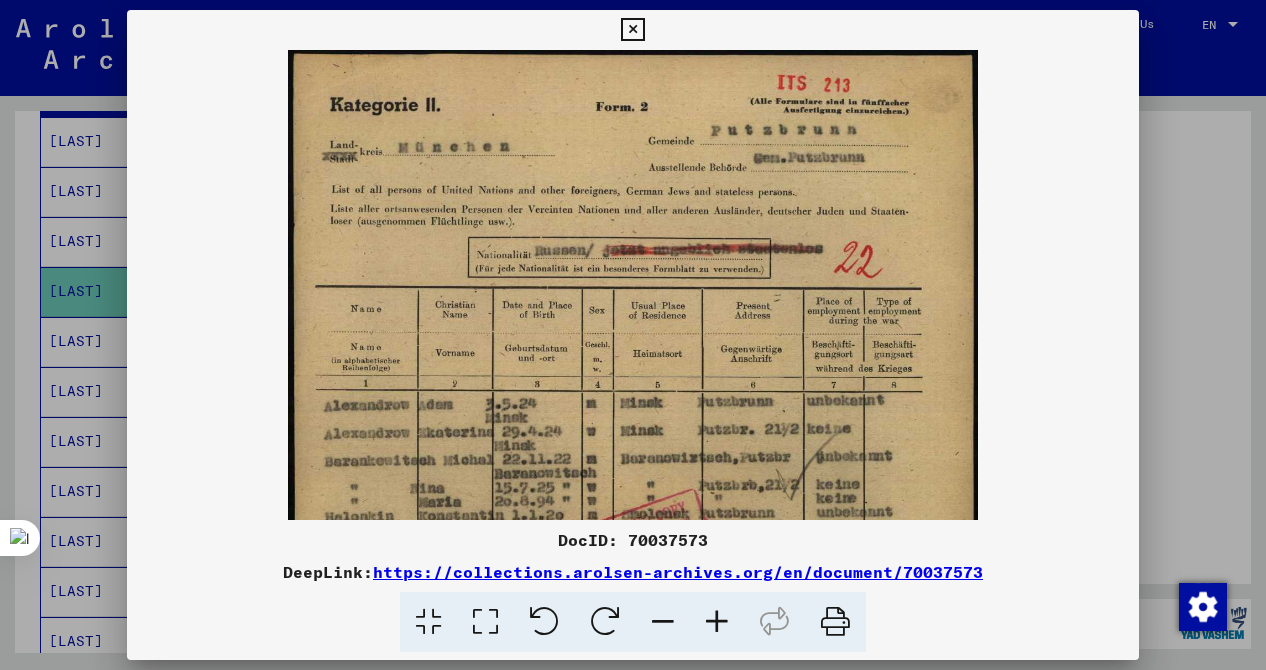 click at bounding box center (717, 622) 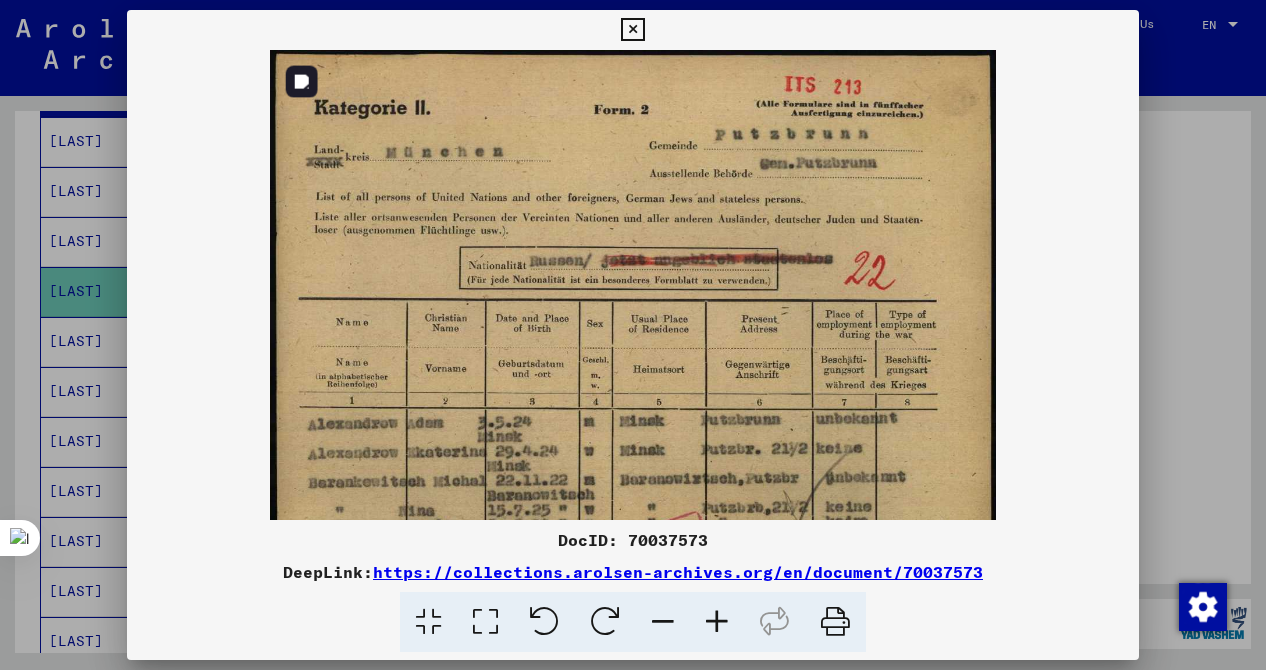 click at bounding box center (633, 560) 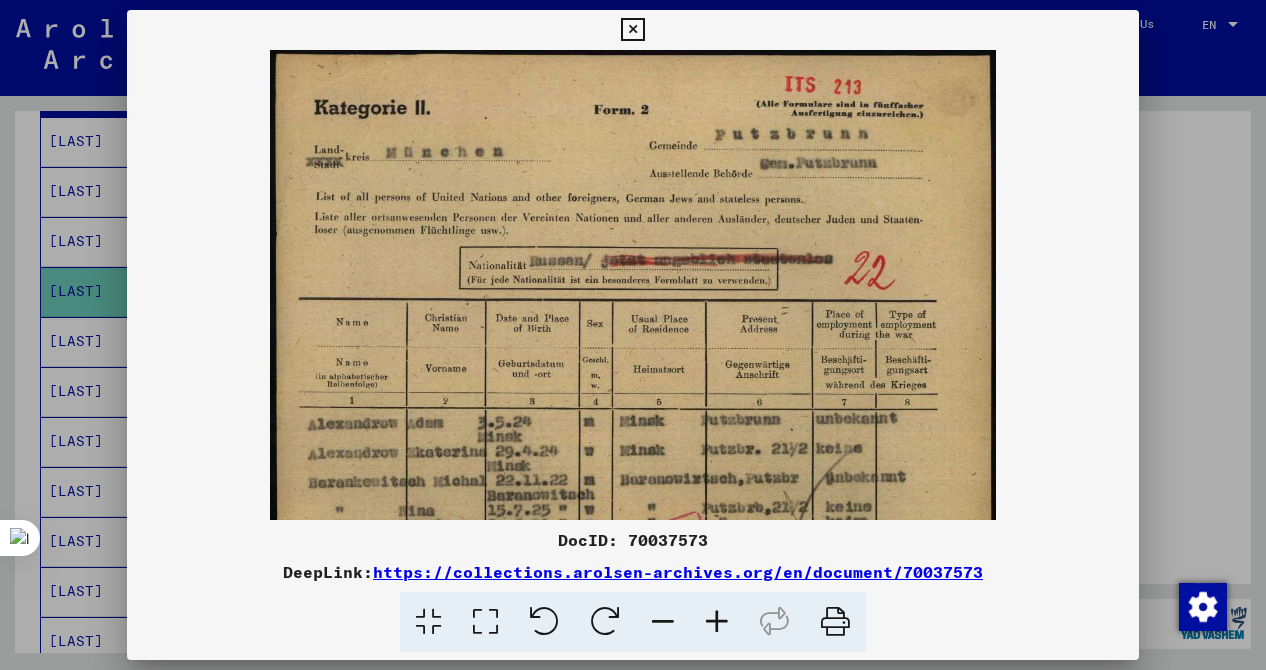 click at bounding box center (717, 622) 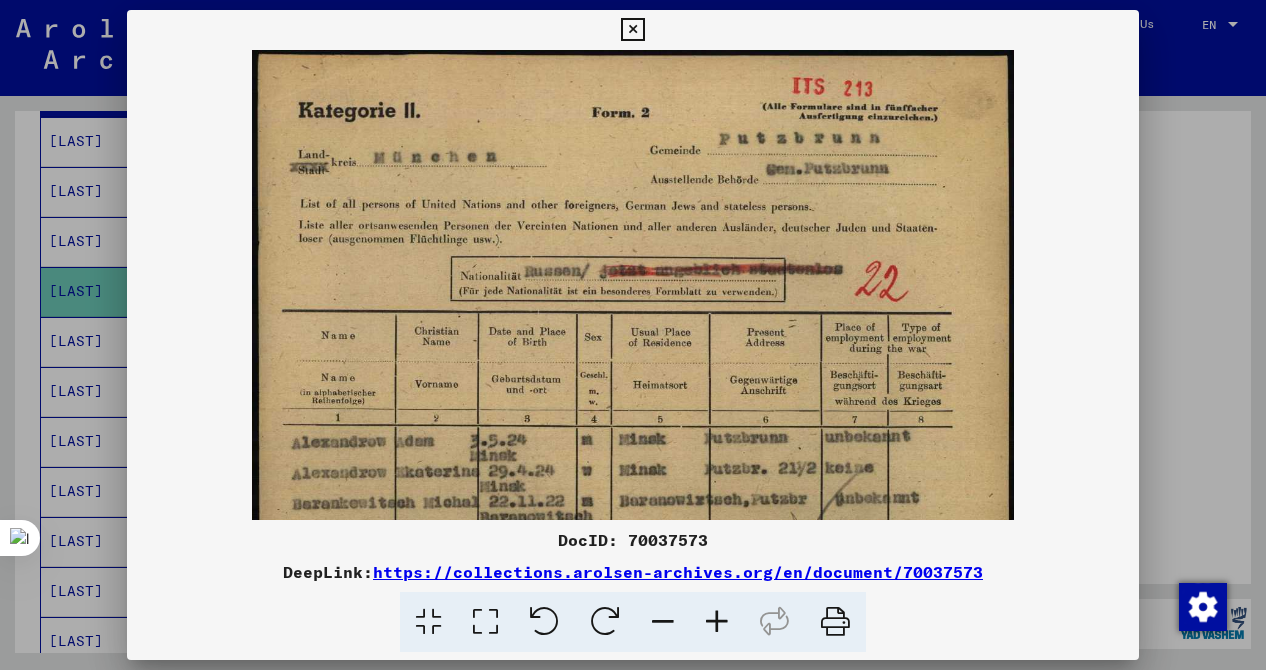 click at bounding box center [717, 622] 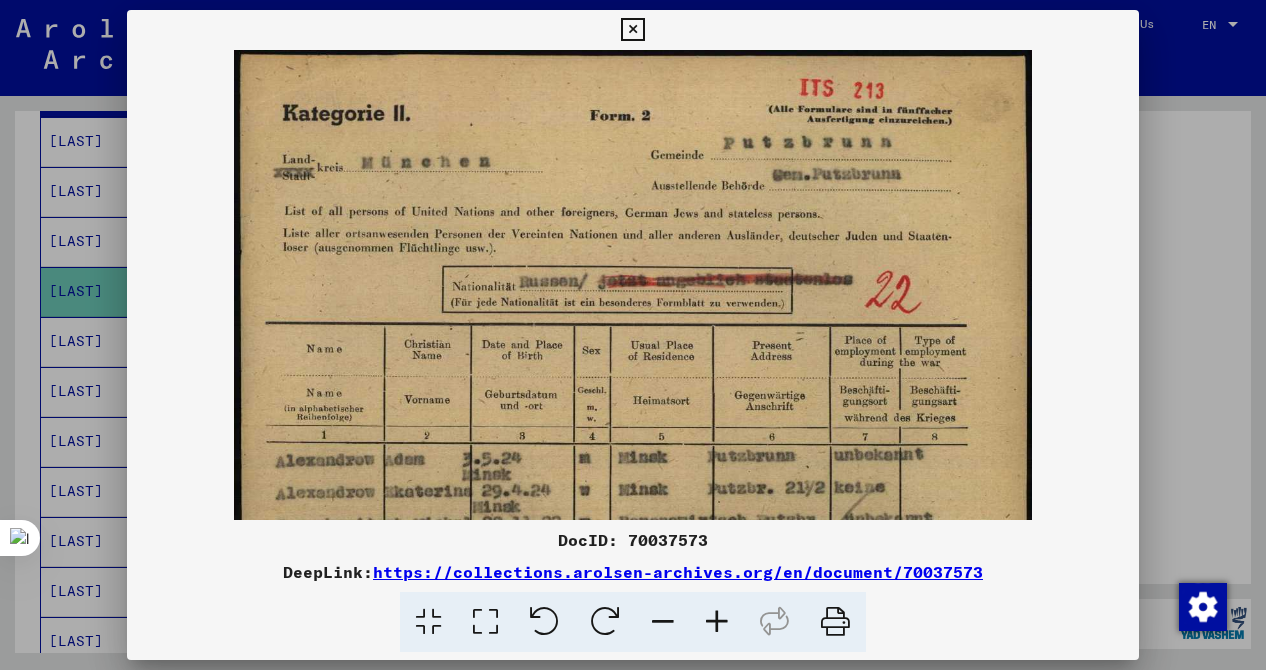 click at bounding box center [717, 622] 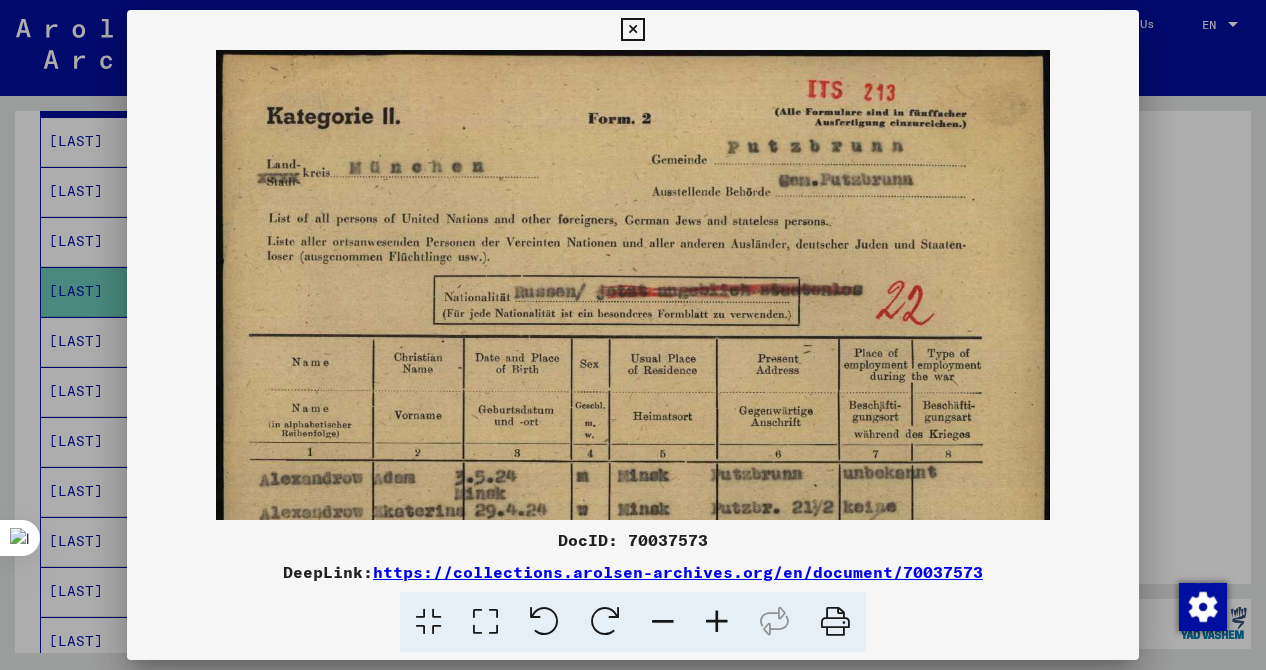 click at bounding box center (717, 622) 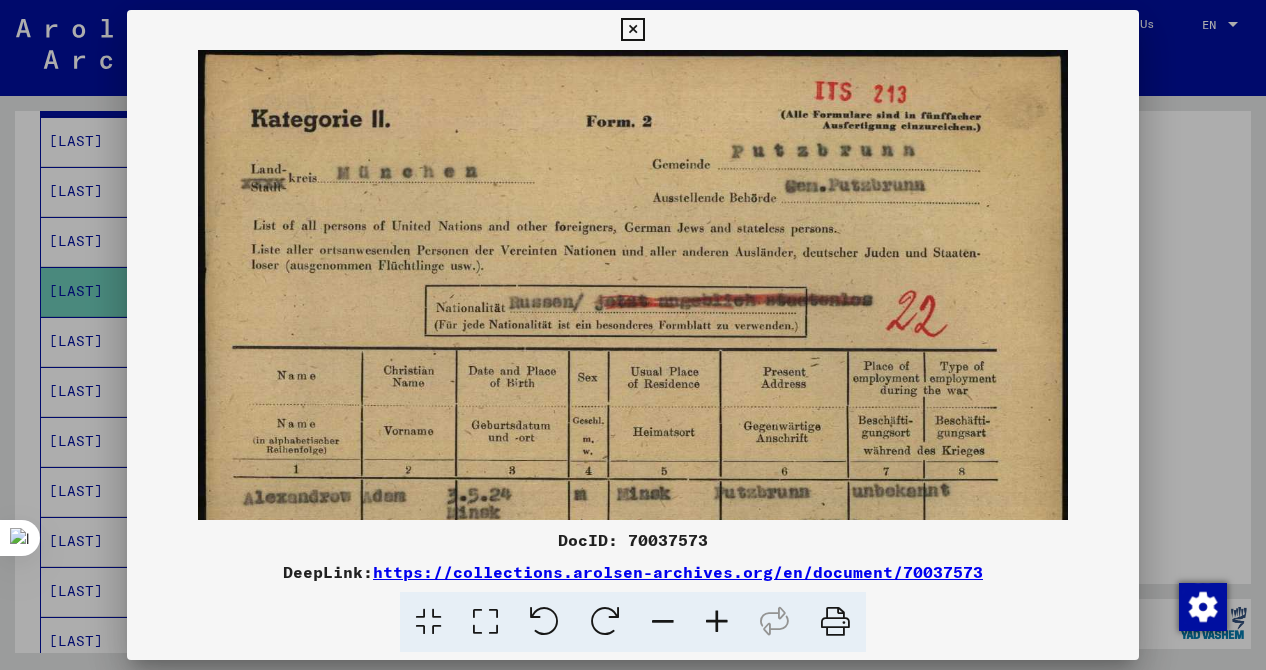 click on "https://collections.arolsen-archives.org/en/document/70037573" at bounding box center [678, 572] 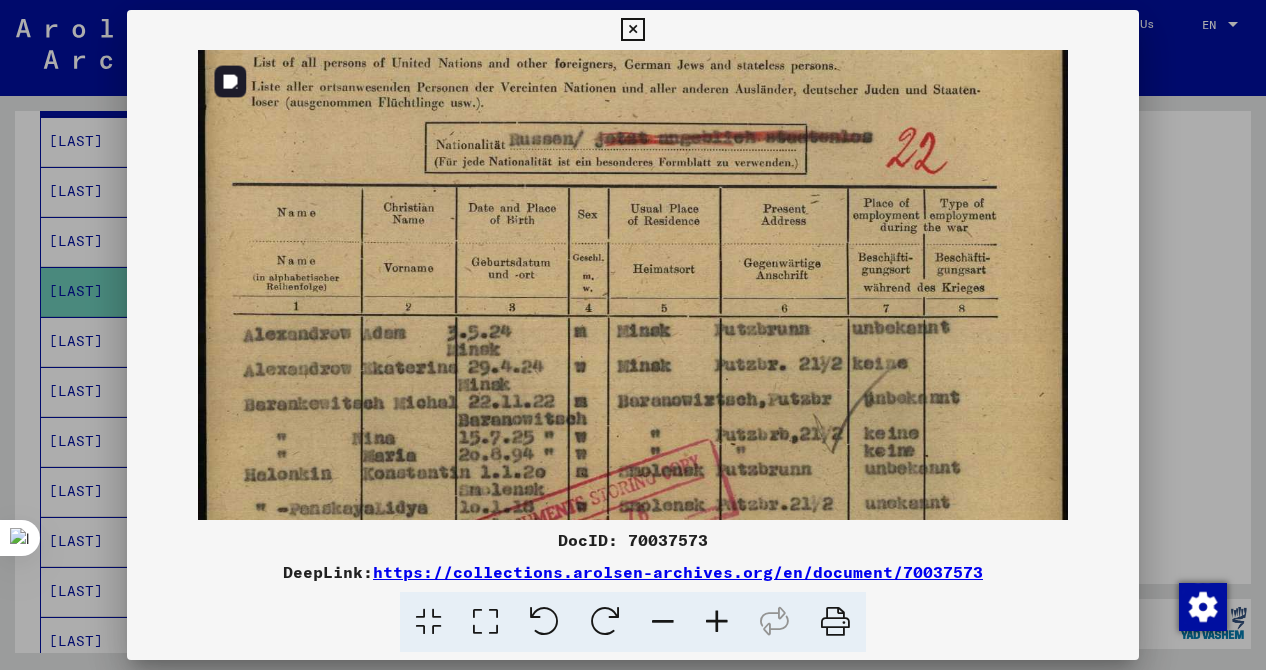 scroll, scrollTop: 179, scrollLeft: 0, axis: vertical 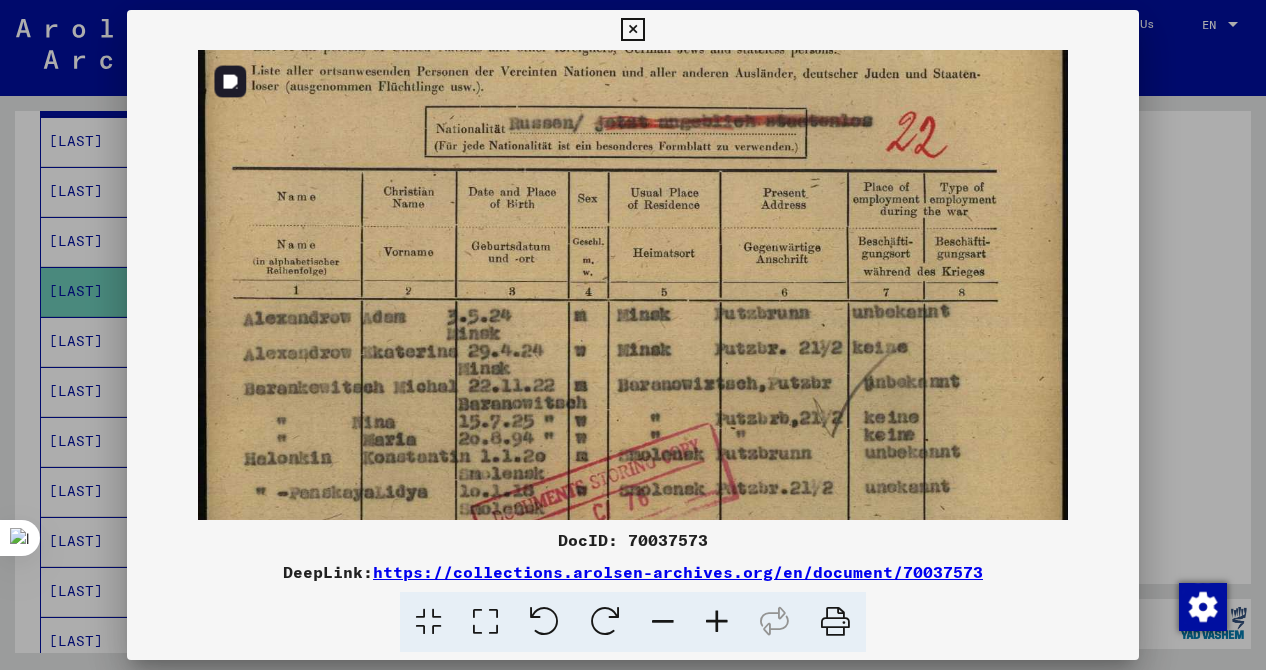 drag, startPoint x: 724, startPoint y: 461, endPoint x: 703, endPoint y: 282, distance: 180.22763 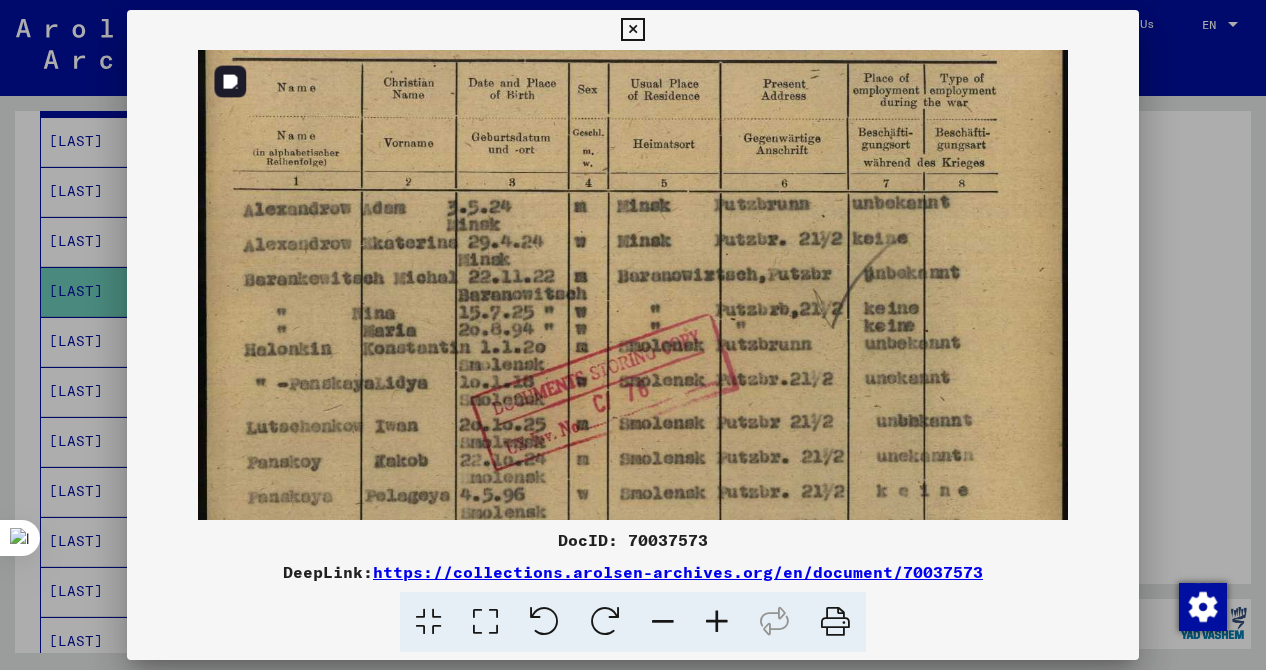 scroll, scrollTop: 289, scrollLeft: 0, axis: vertical 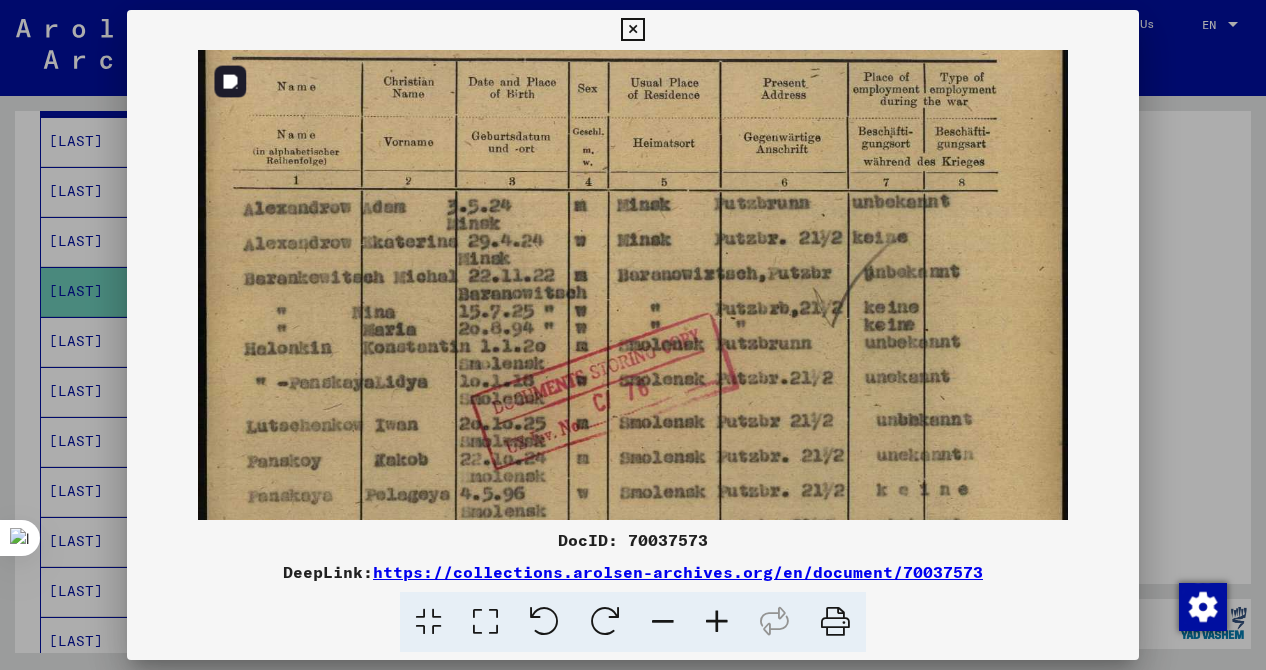 drag, startPoint x: 697, startPoint y: 437, endPoint x: 684, endPoint y: 327, distance: 110.76552 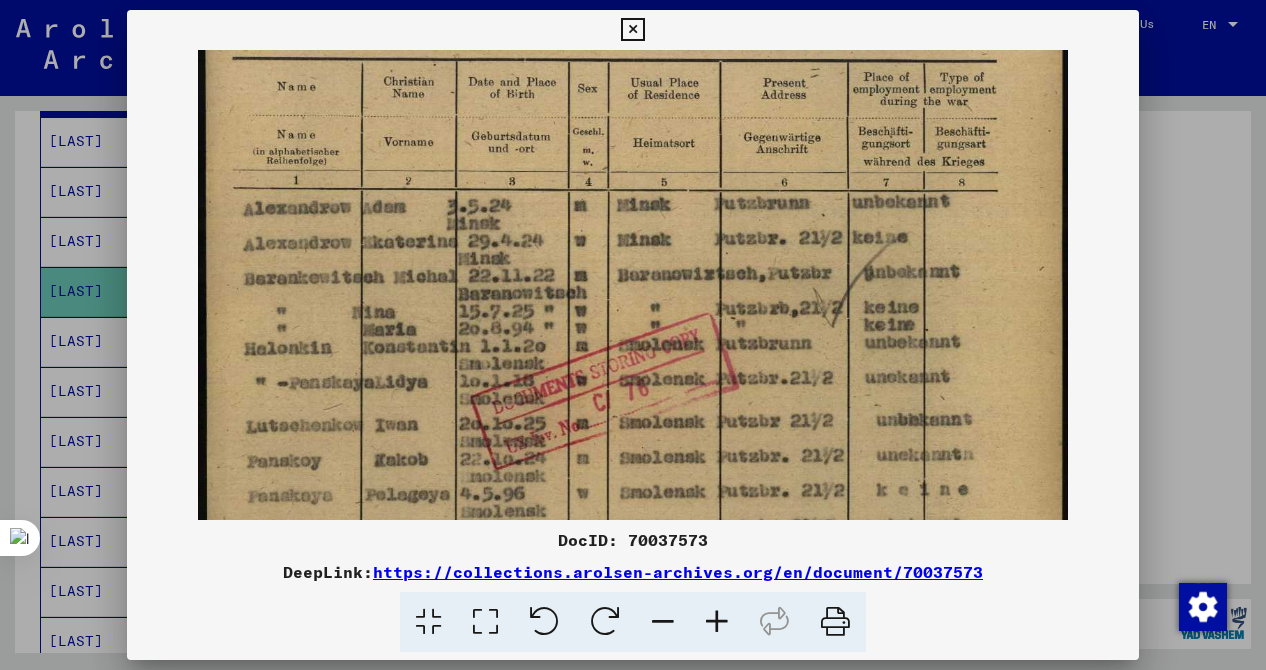 click at bounding box center [633, 335] 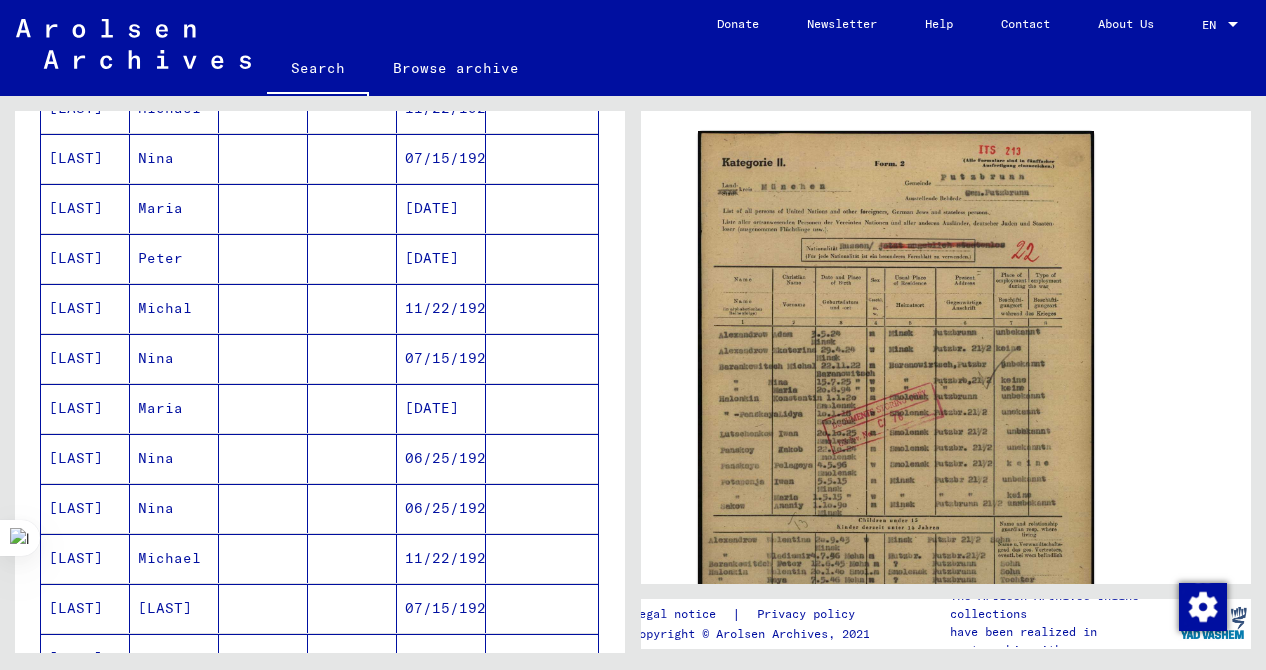 scroll, scrollTop: 589, scrollLeft: 0, axis: vertical 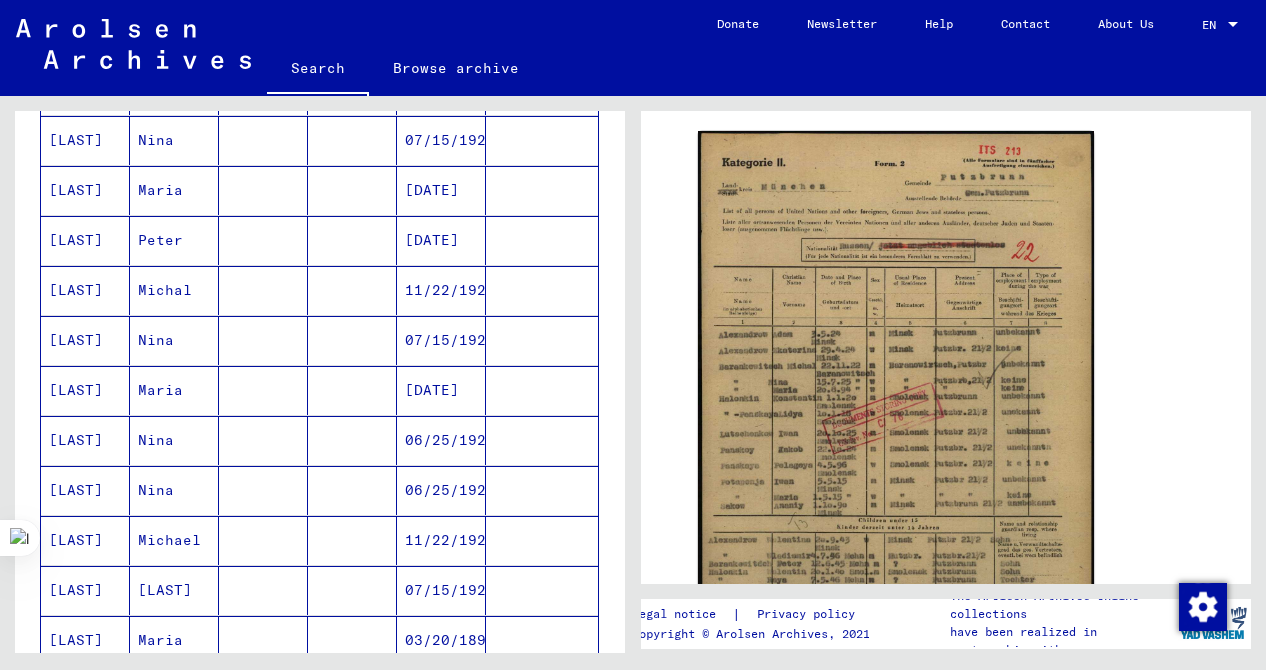 click on "[LAST]" at bounding box center (85, 440) 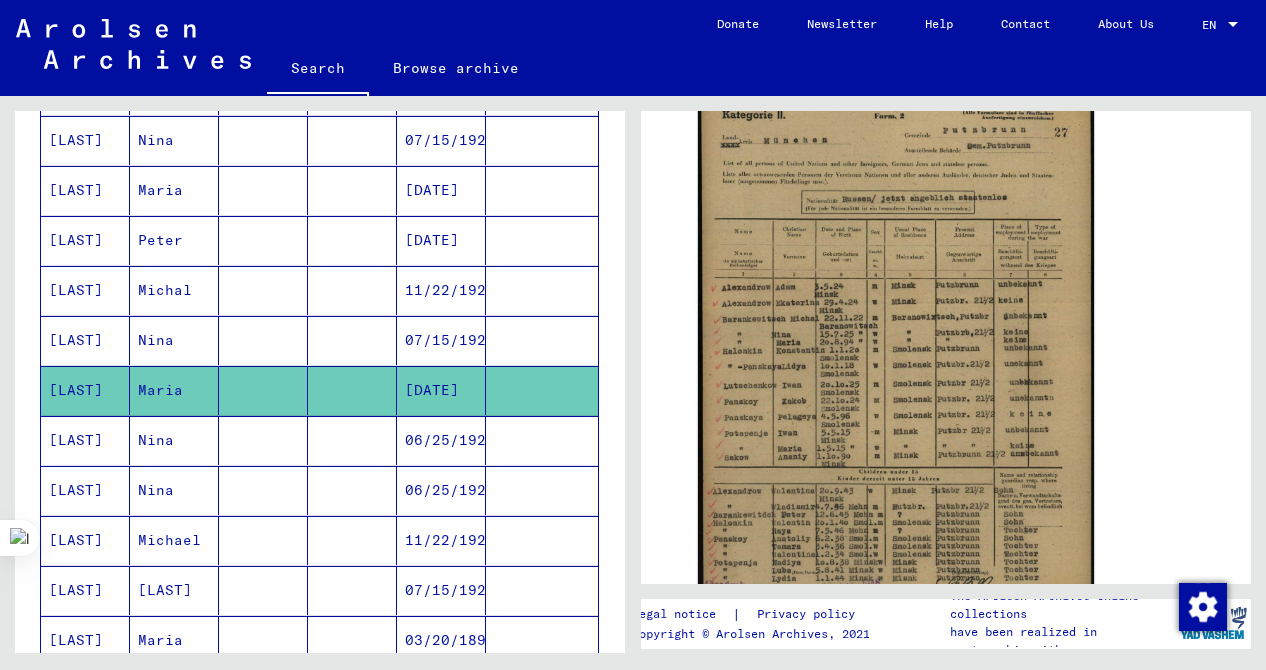 scroll, scrollTop: 547, scrollLeft: 0, axis: vertical 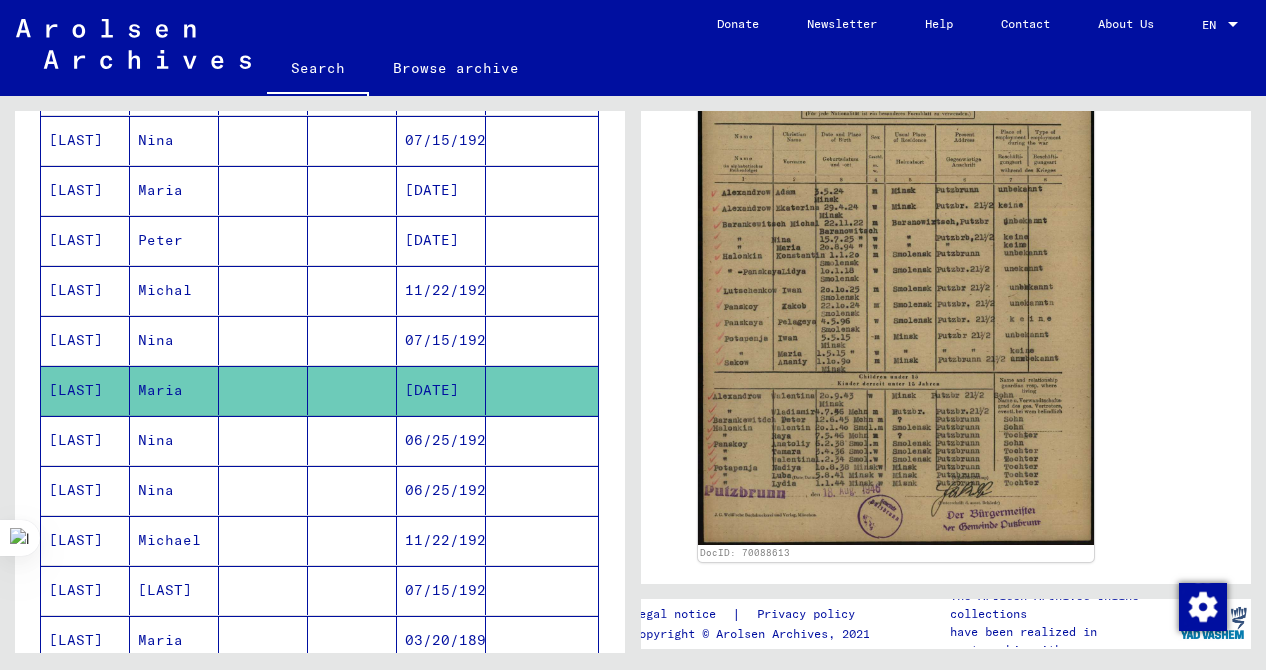 click at bounding box center (263, 490) 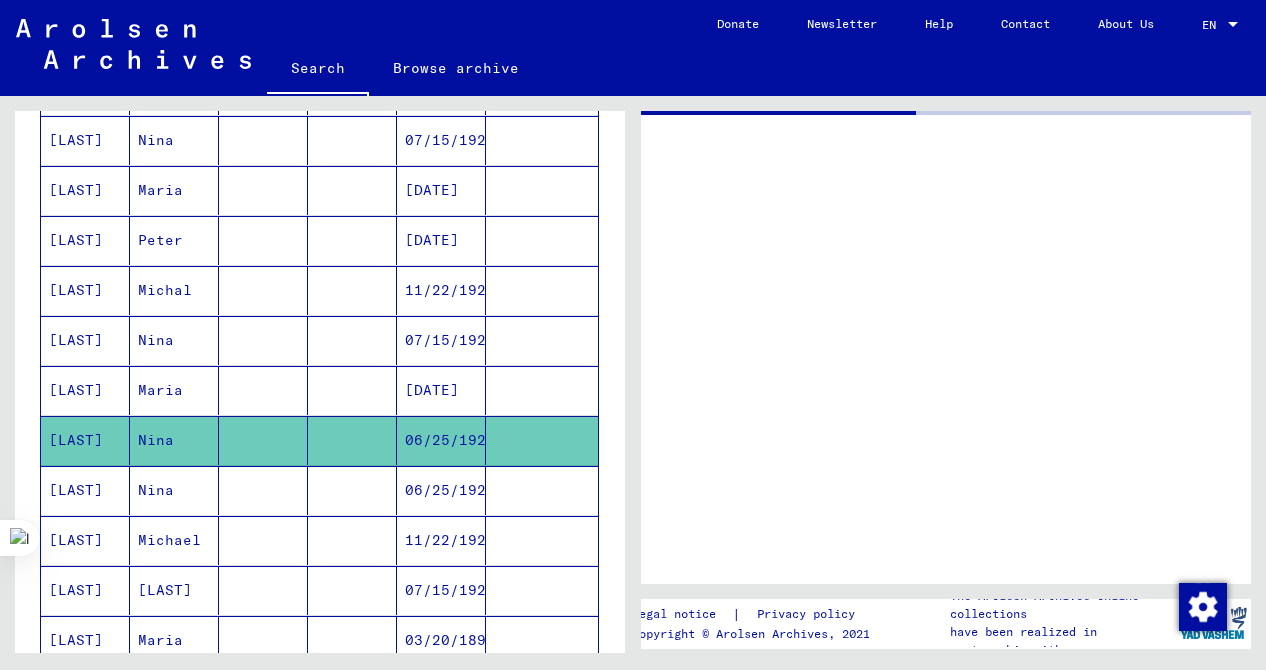 scroll, scrollTop: 0, scrollLeft: 0, axis: both 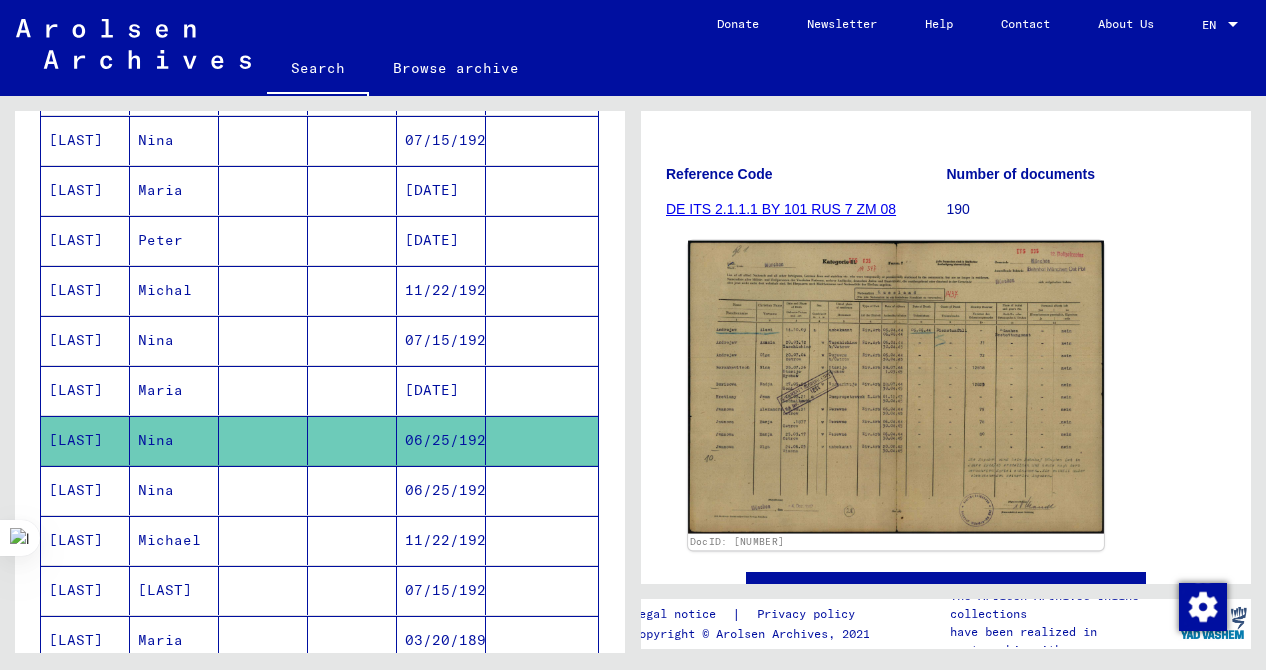 click 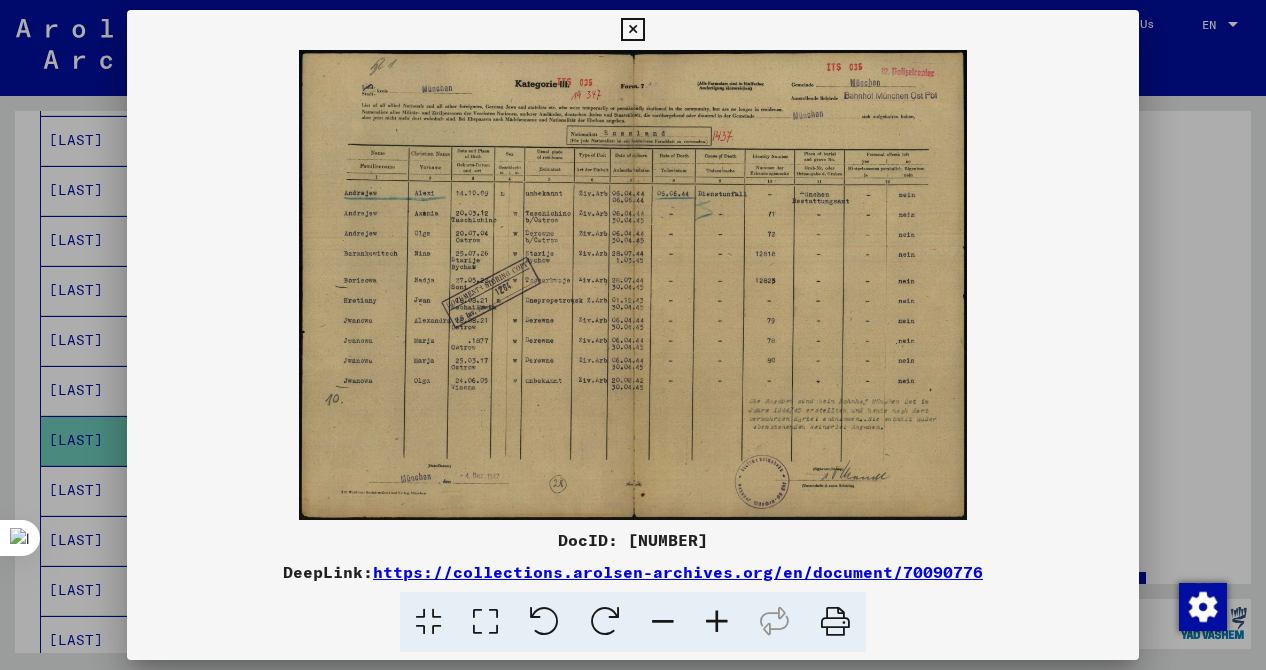 click at bounding box center (633, 285) 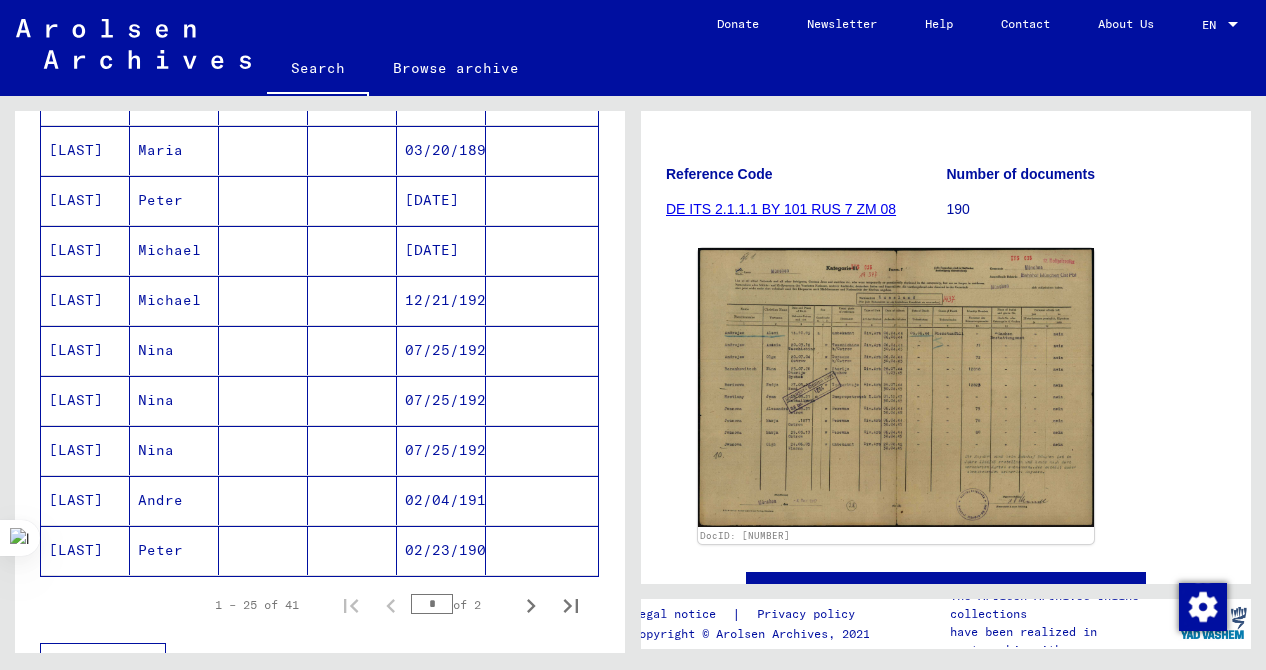 scroll, scrollTop: 1255, scrollLeft: 0, axis: vertical 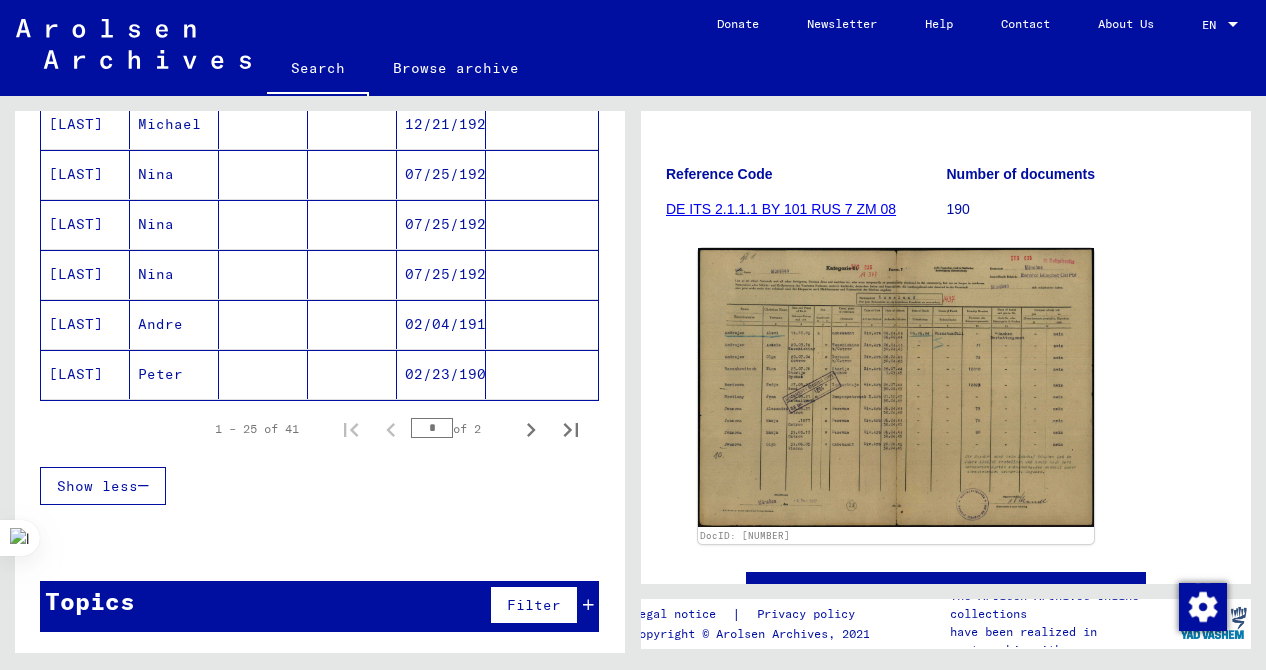 click on "[LAST]" at bounding box center (85, 374) 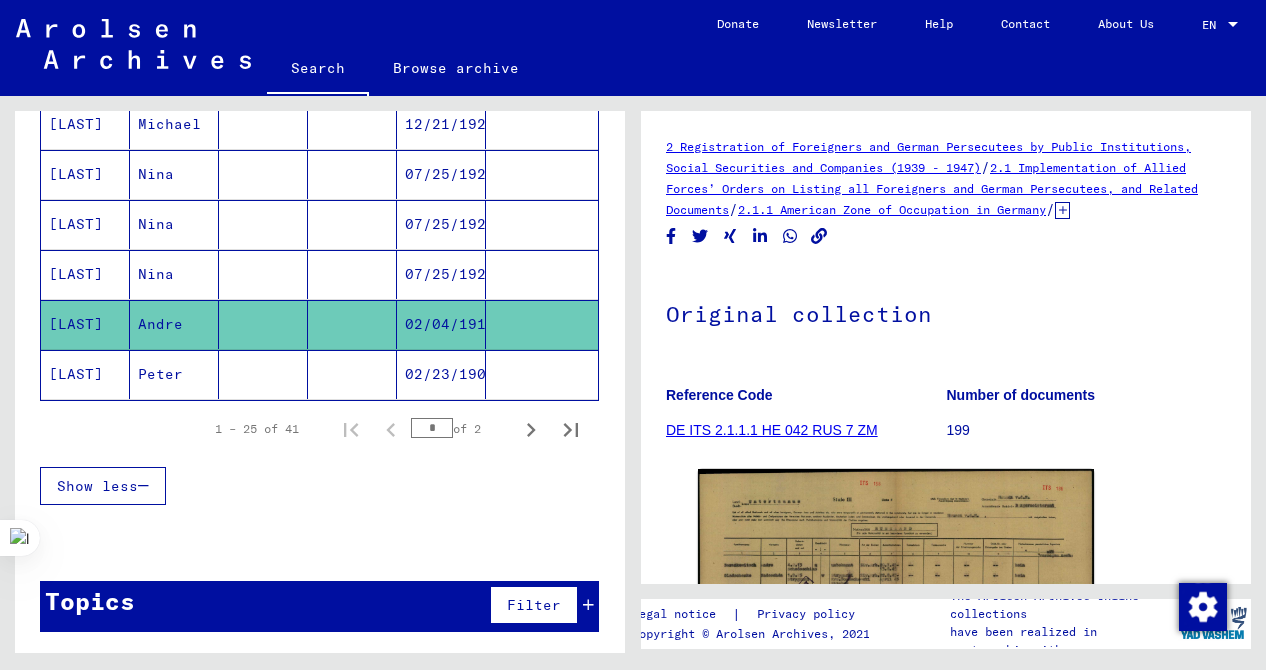 scroll, scrollTop: 0, scrollLeft: 0, axis: both 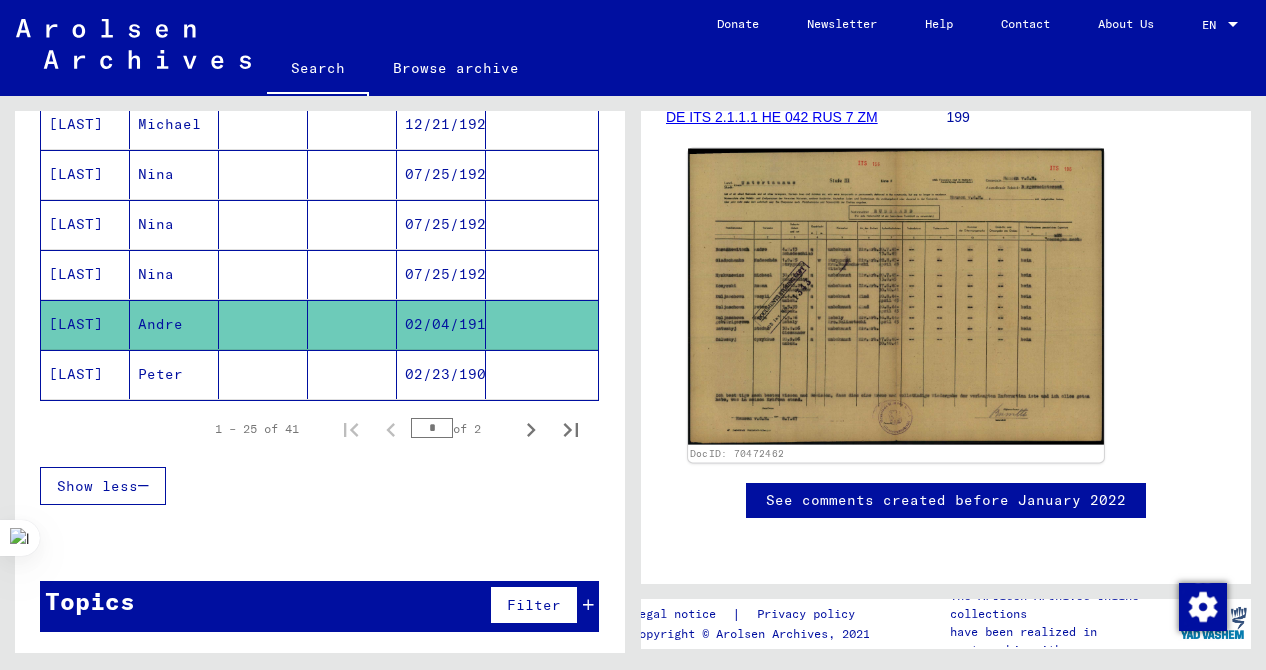 click 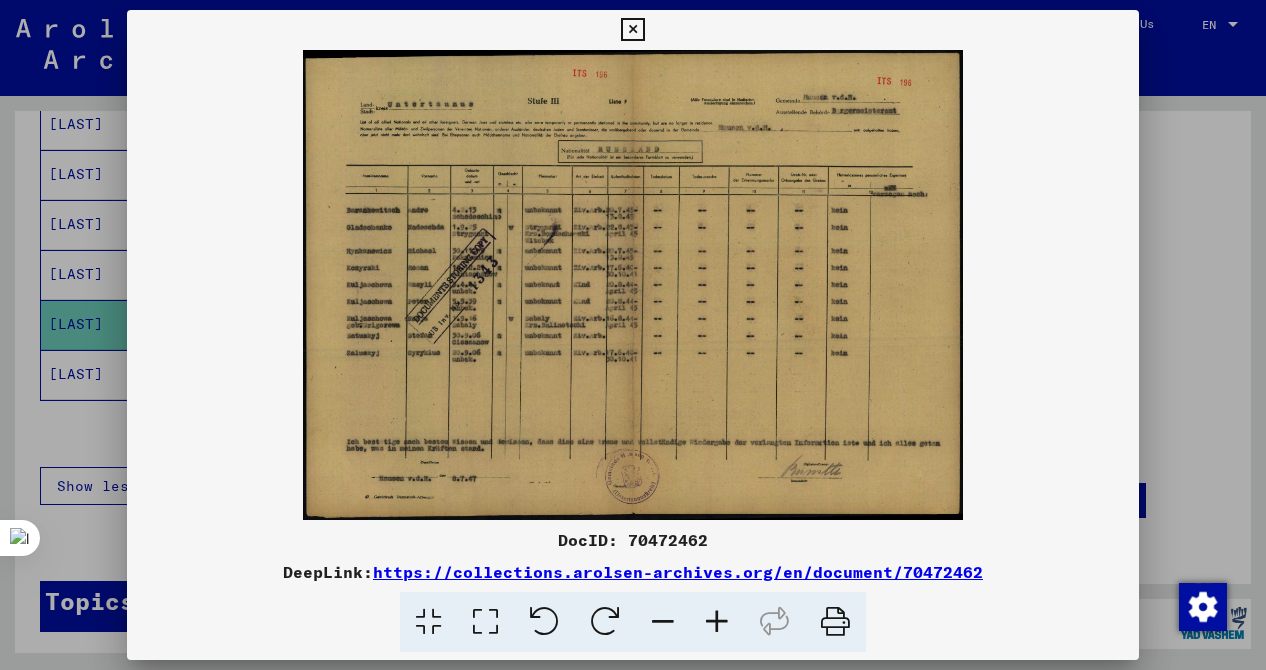 click at bounding box center (717, 622) 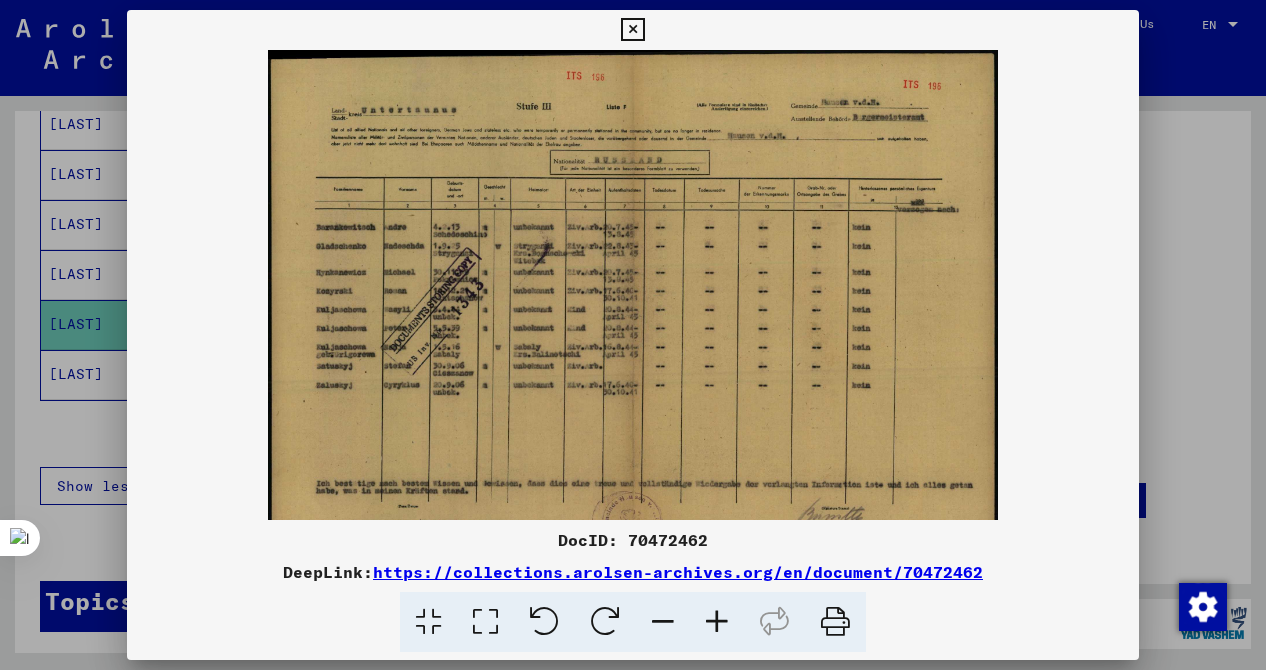 click at bounding box center [717, 622] 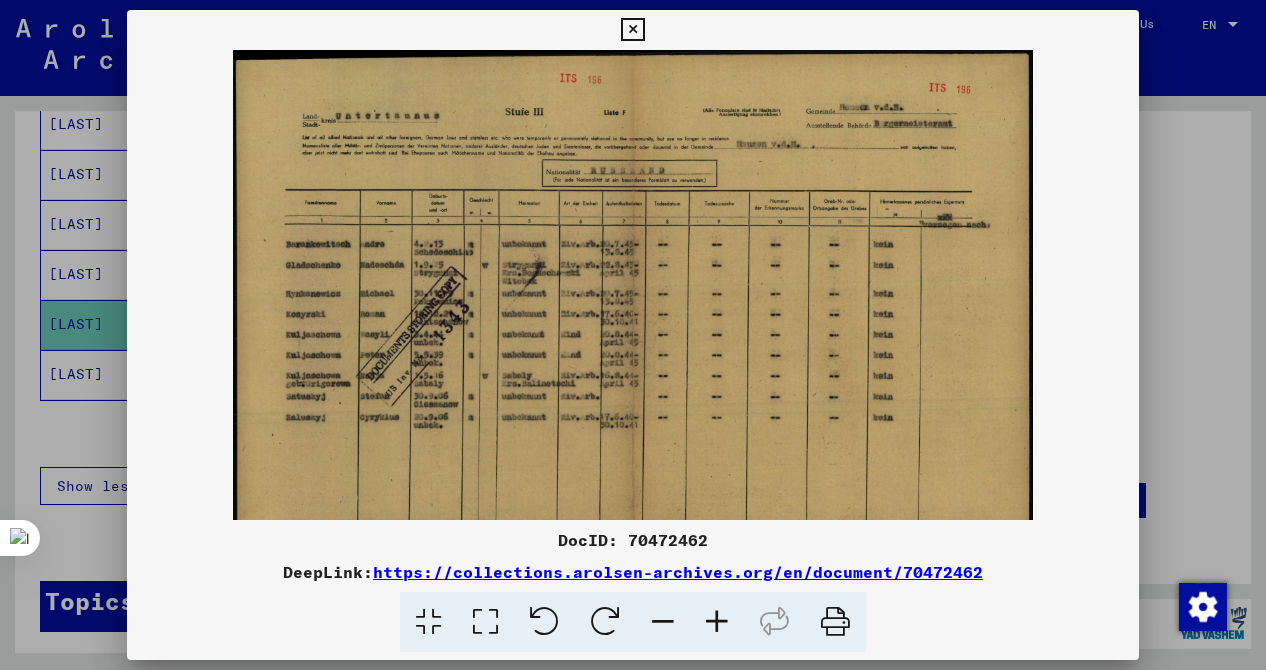 click at bounding box center (717, 622) 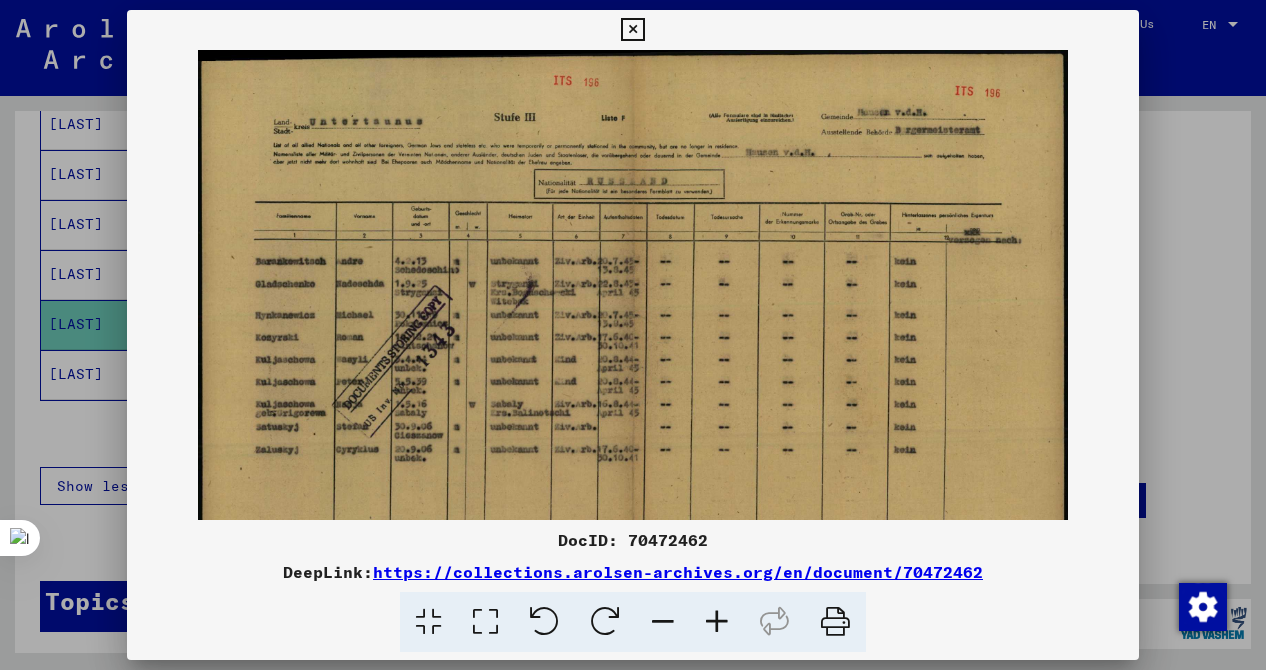 click at bounding box center [717, 622] 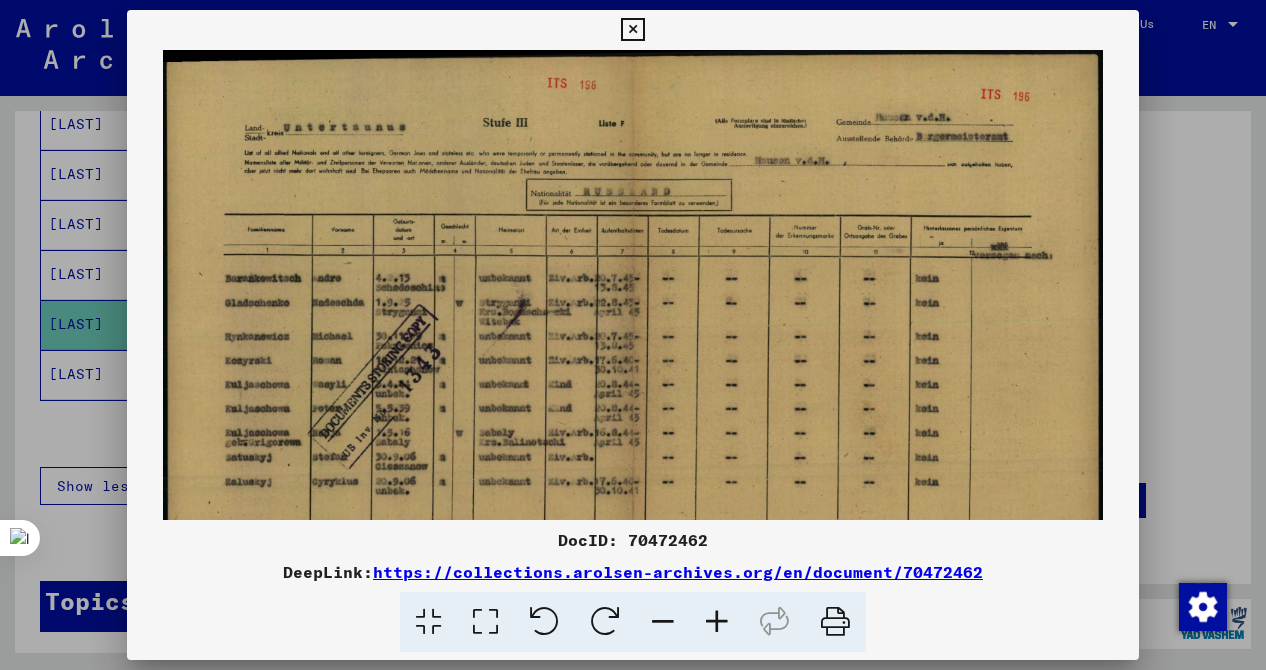 click at bounding box center (717, 622) 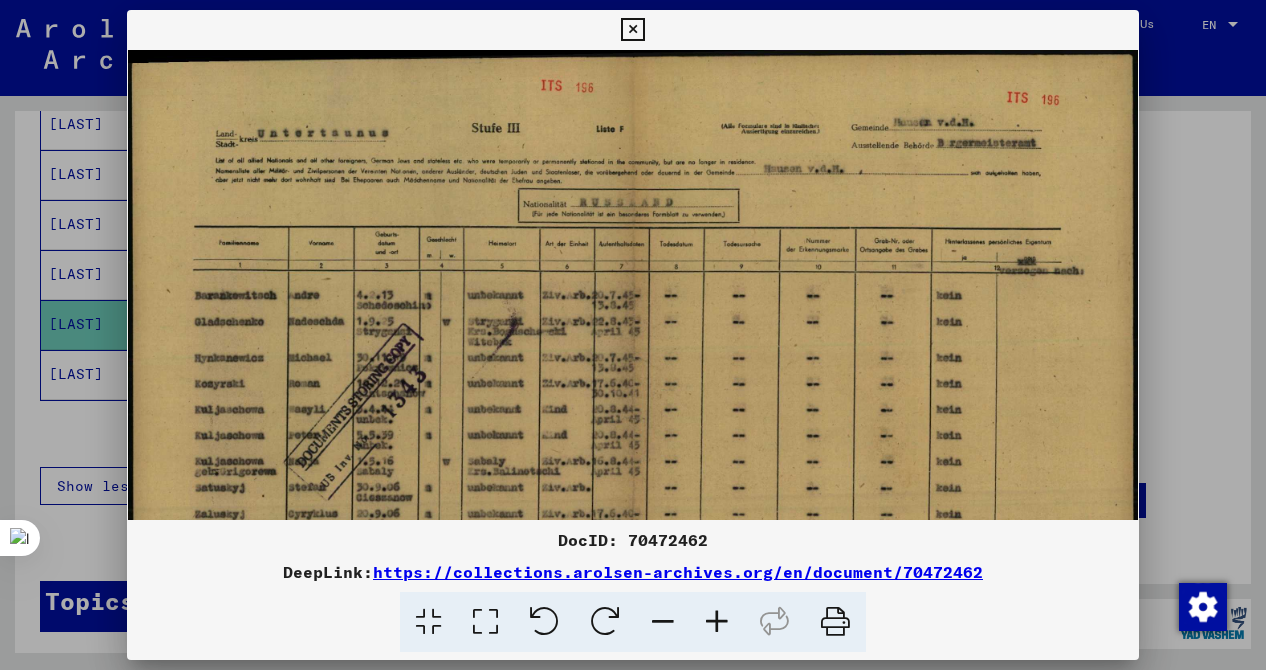click at bounding box center [717, 622] 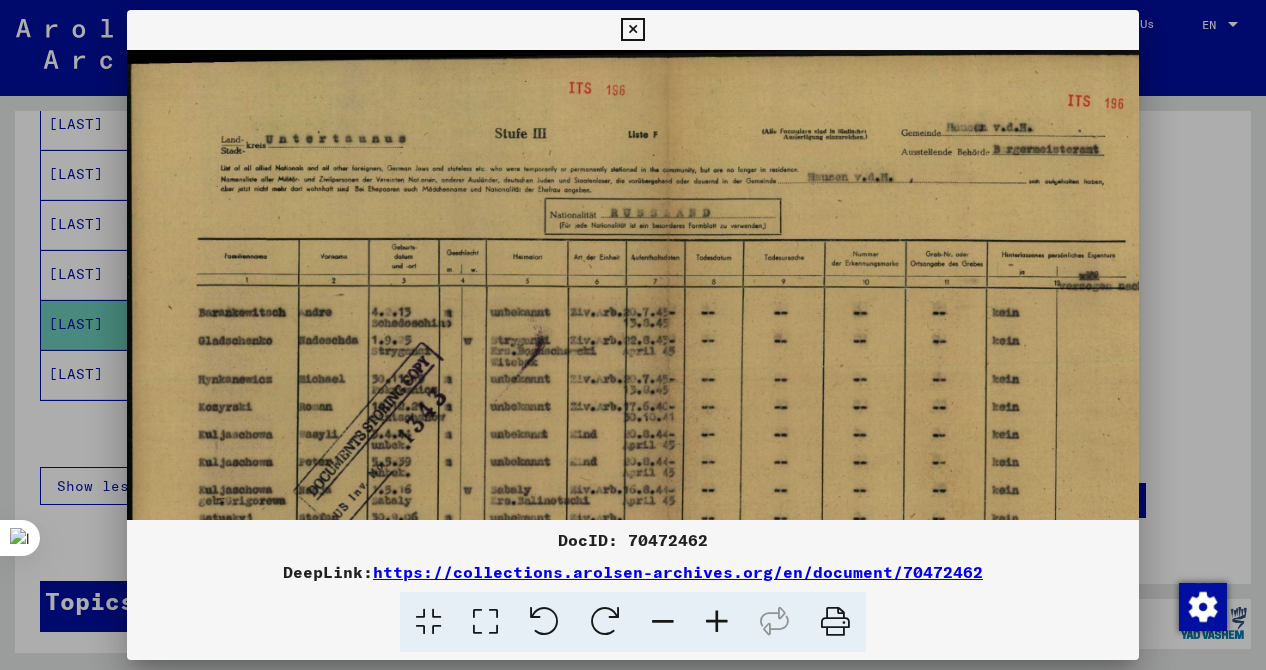 click at bounding box center (717, 622) 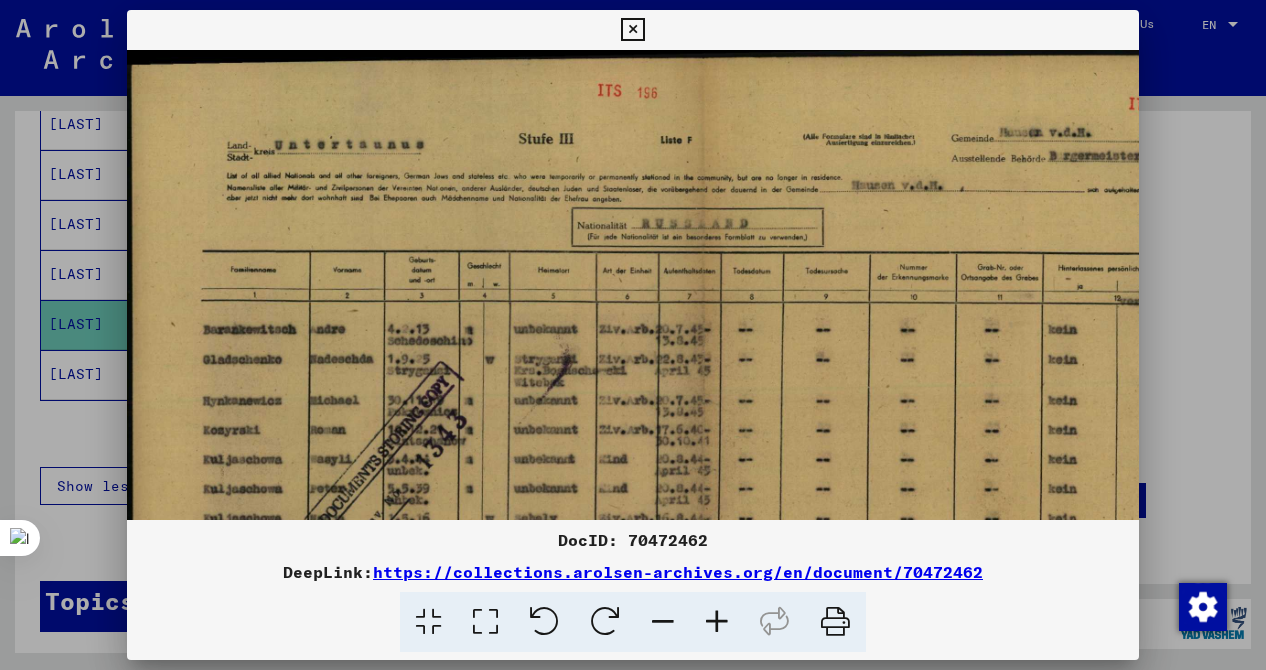 click at bounding box center [717, 622] 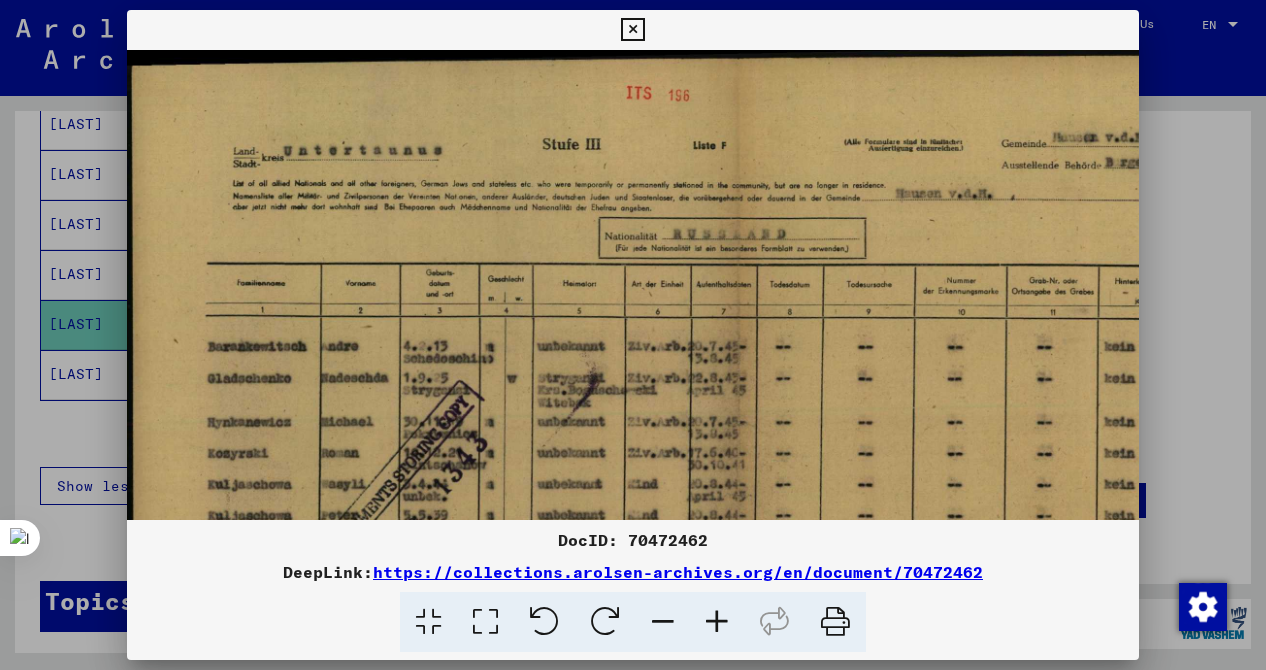 click at bounding box center [633, 335] 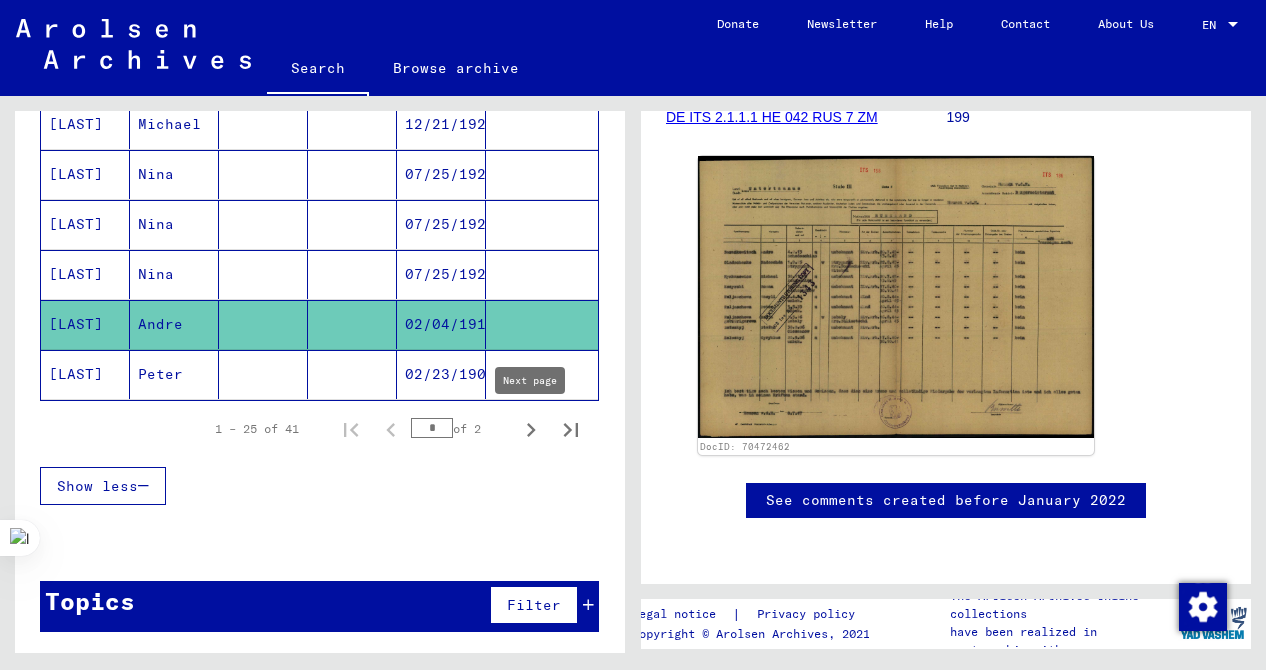 click 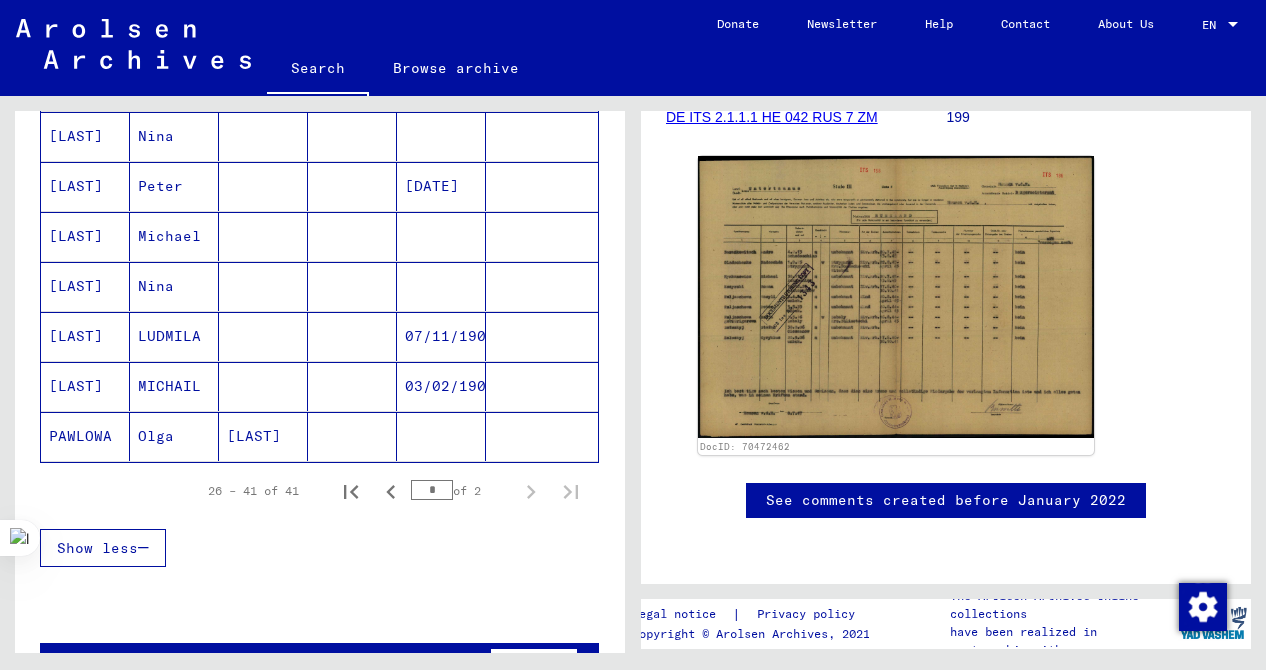 scroll, scrollTop: 729, scrollLeft: 0, axis: vertical 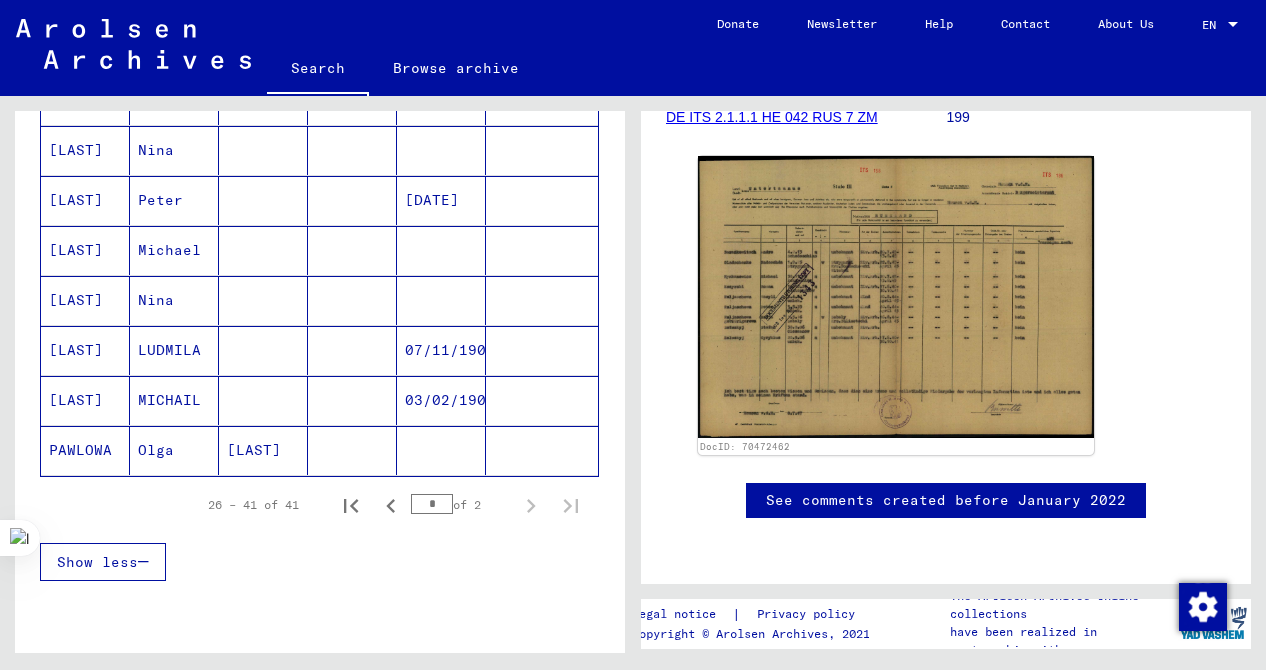 click on "Olga" 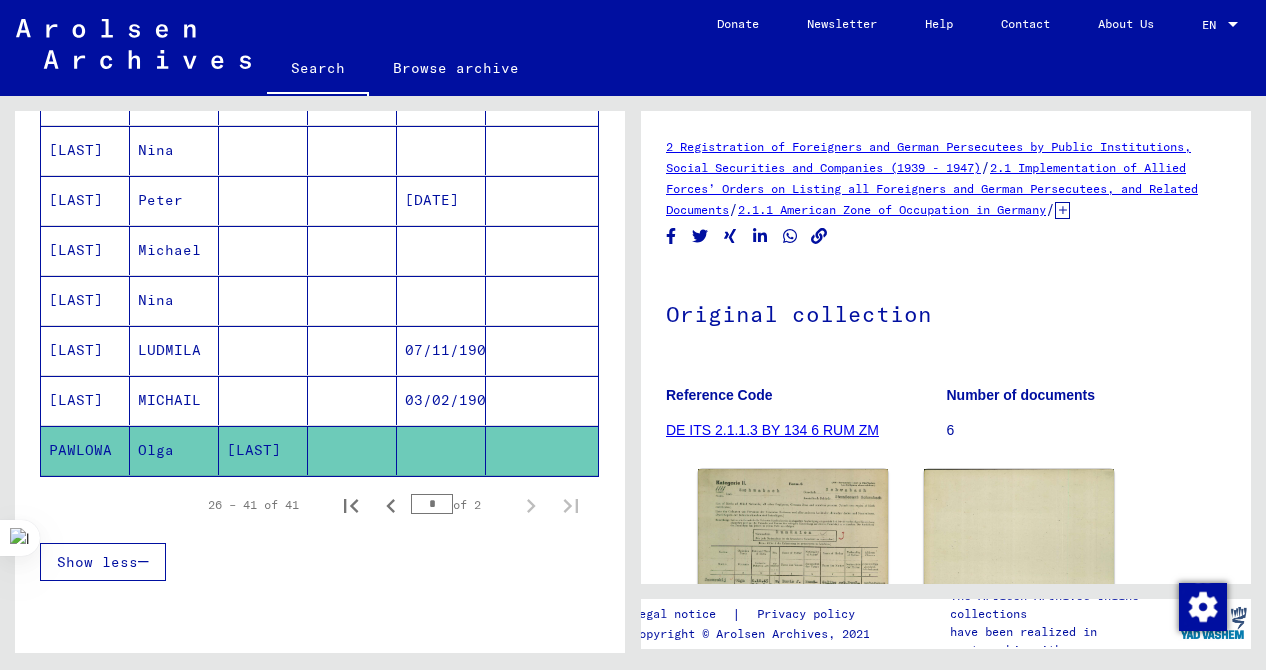 scroll, scrollTop: 331, scrollLeft: 0, axis: vertical 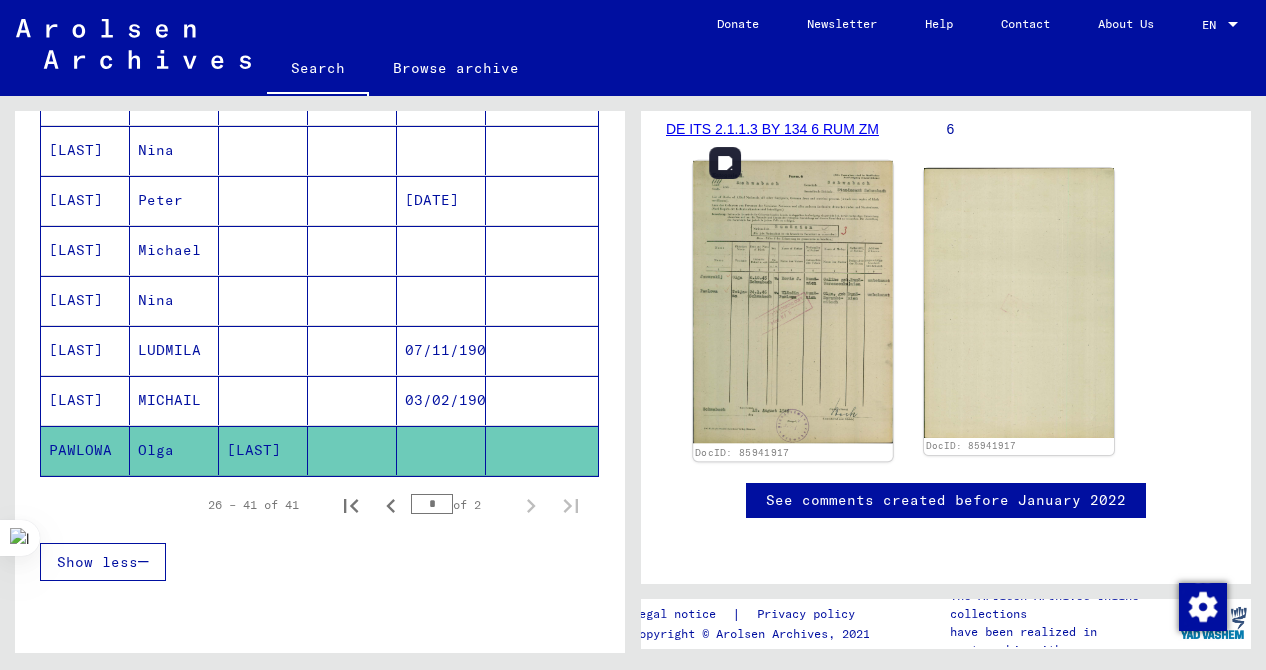 click 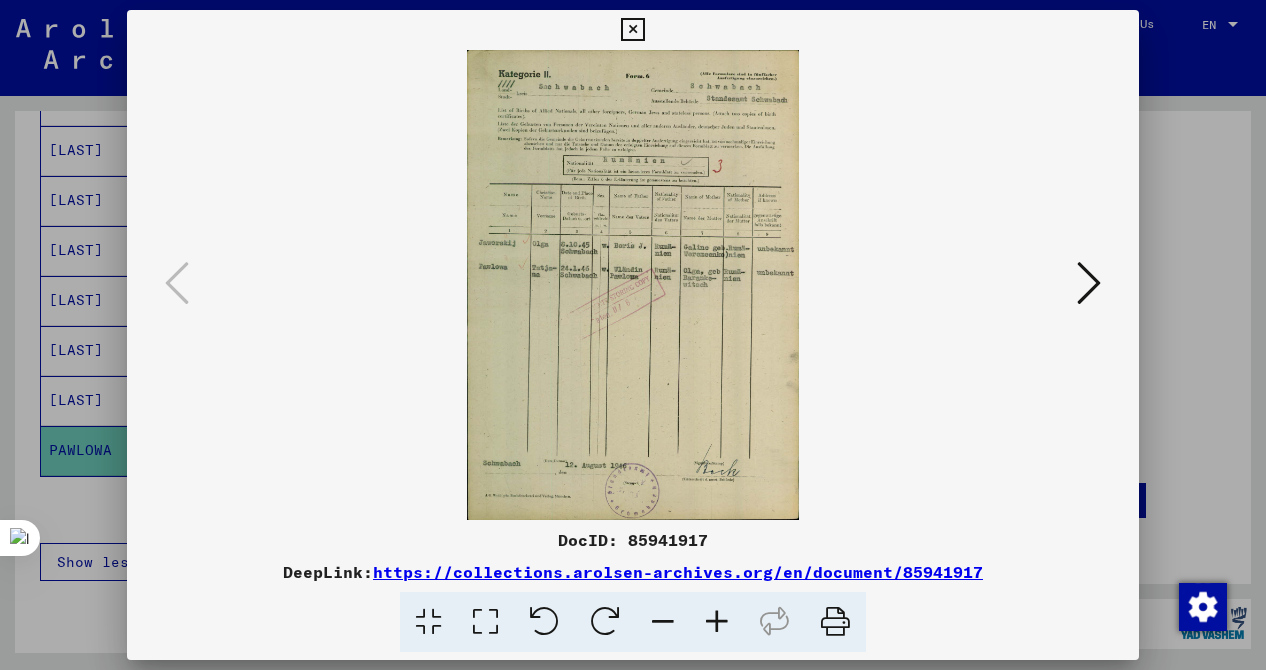 click at bounding box center [717, 622] 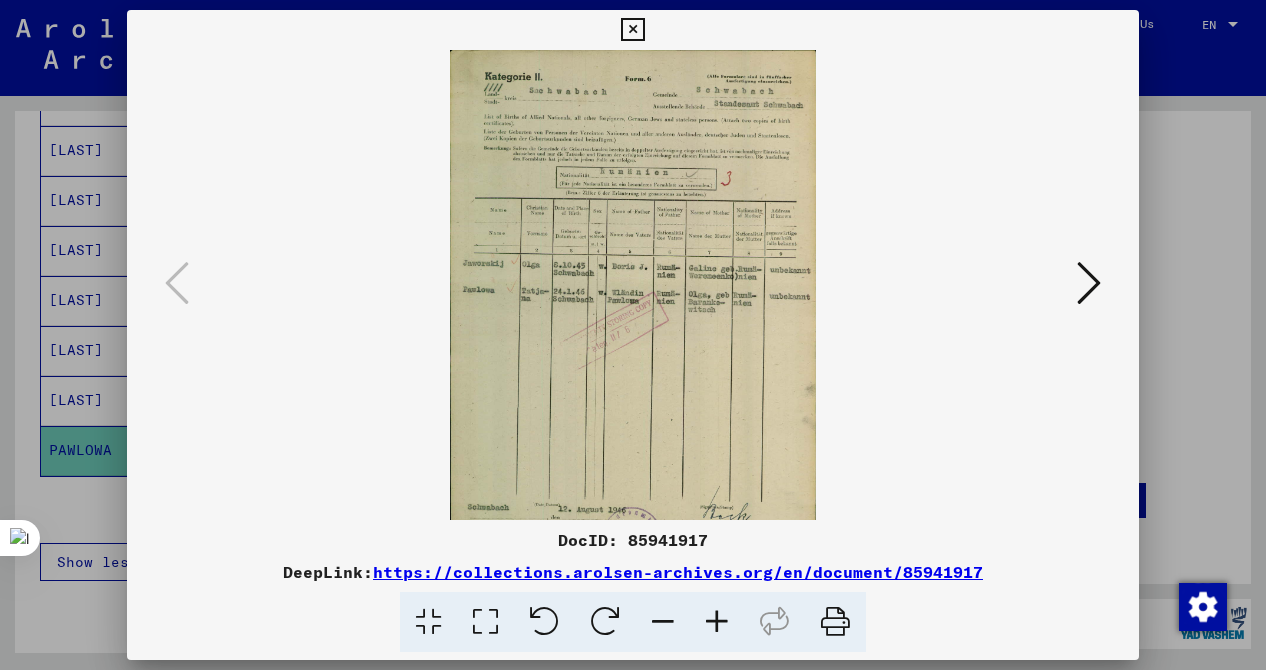 click at bounding box center [717, 622] 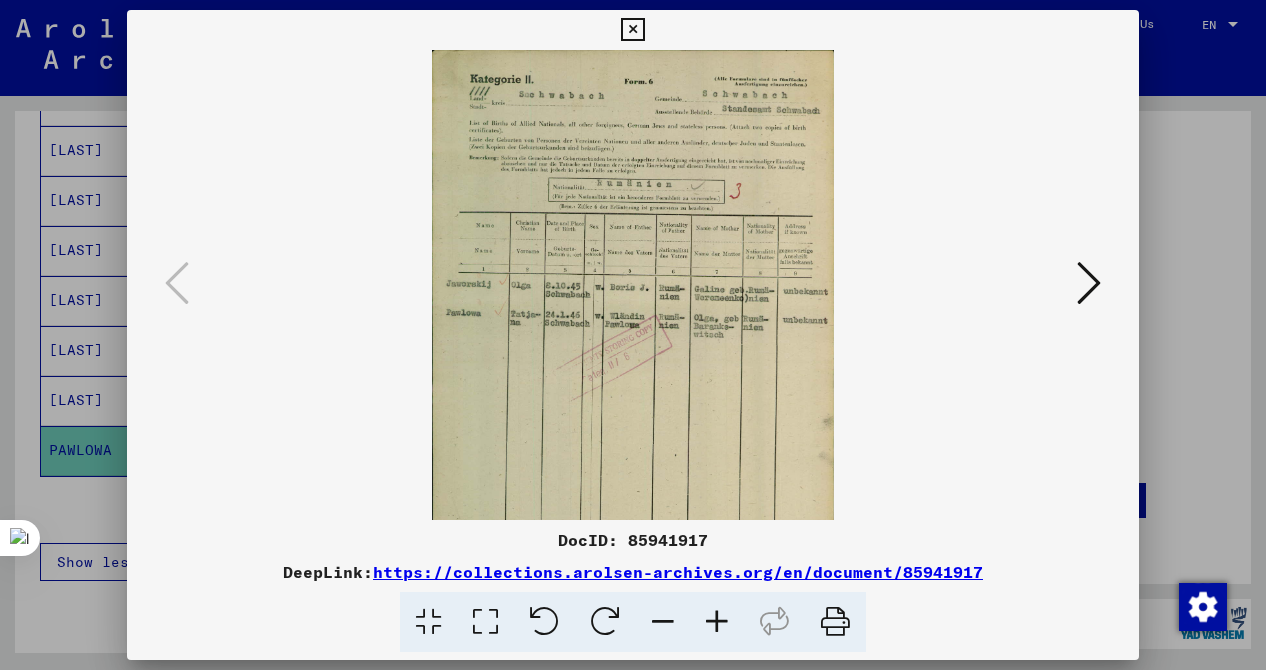 click at bounding box center (717, 622) 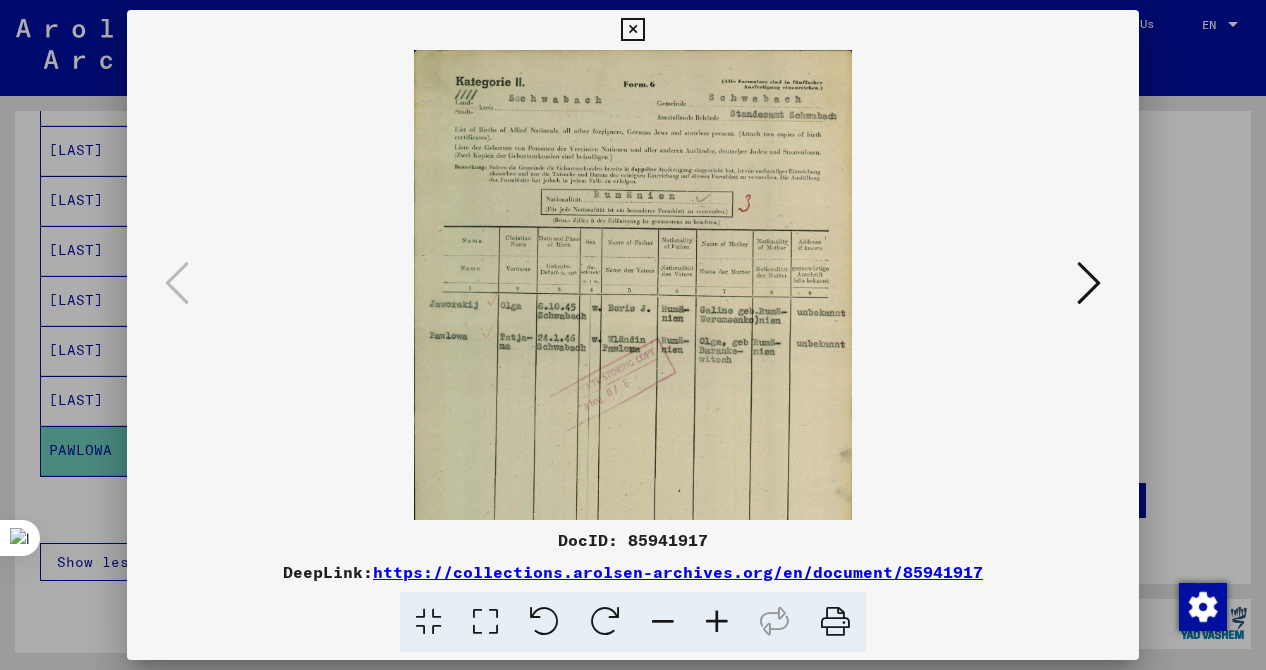 click at bounding box center (717, 622) 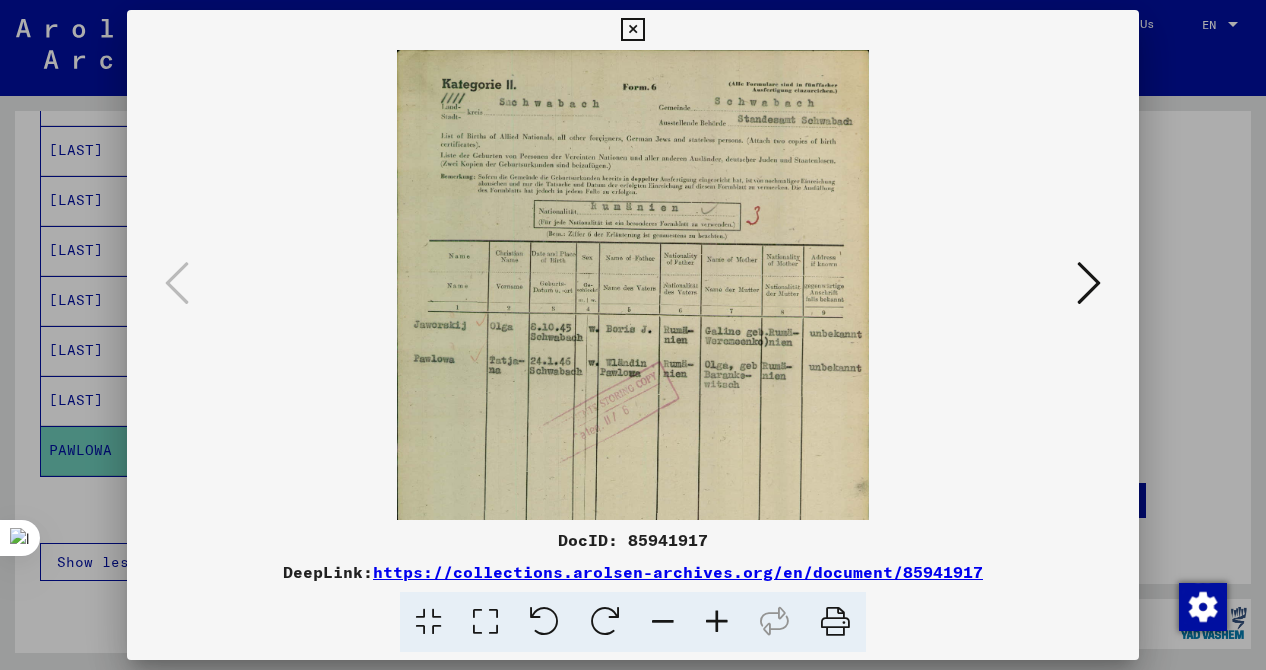 click at bounding box center (717, 622) 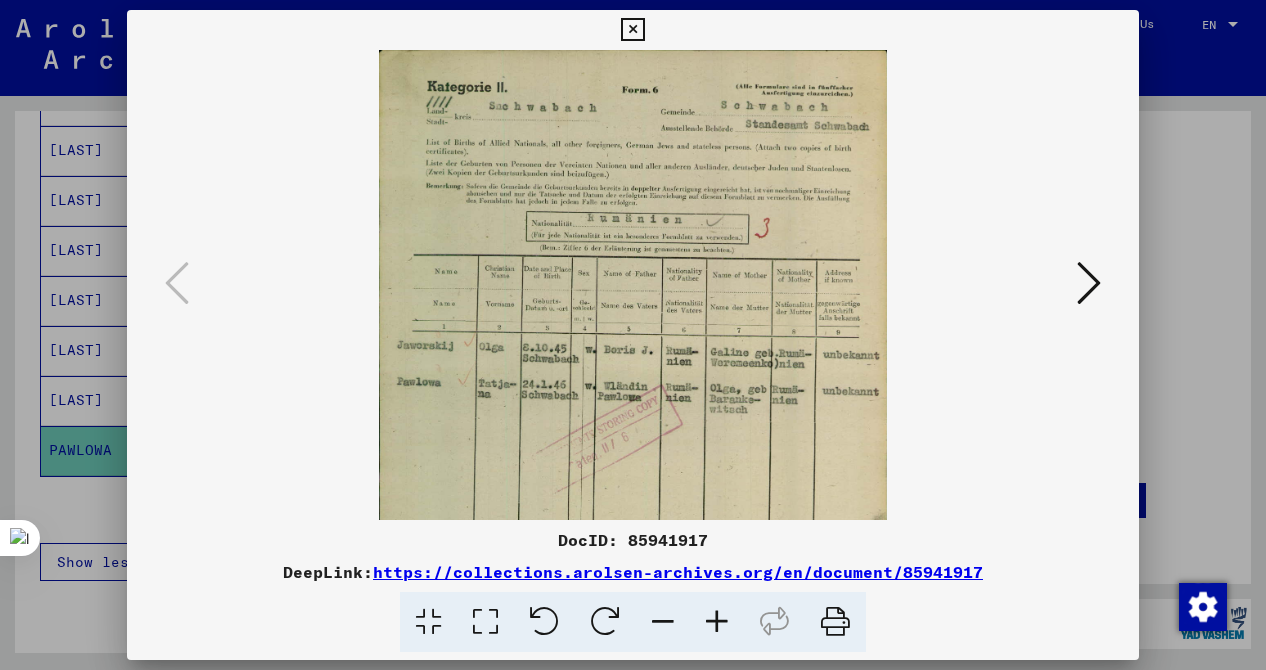 click at bounding box center (717, 622) 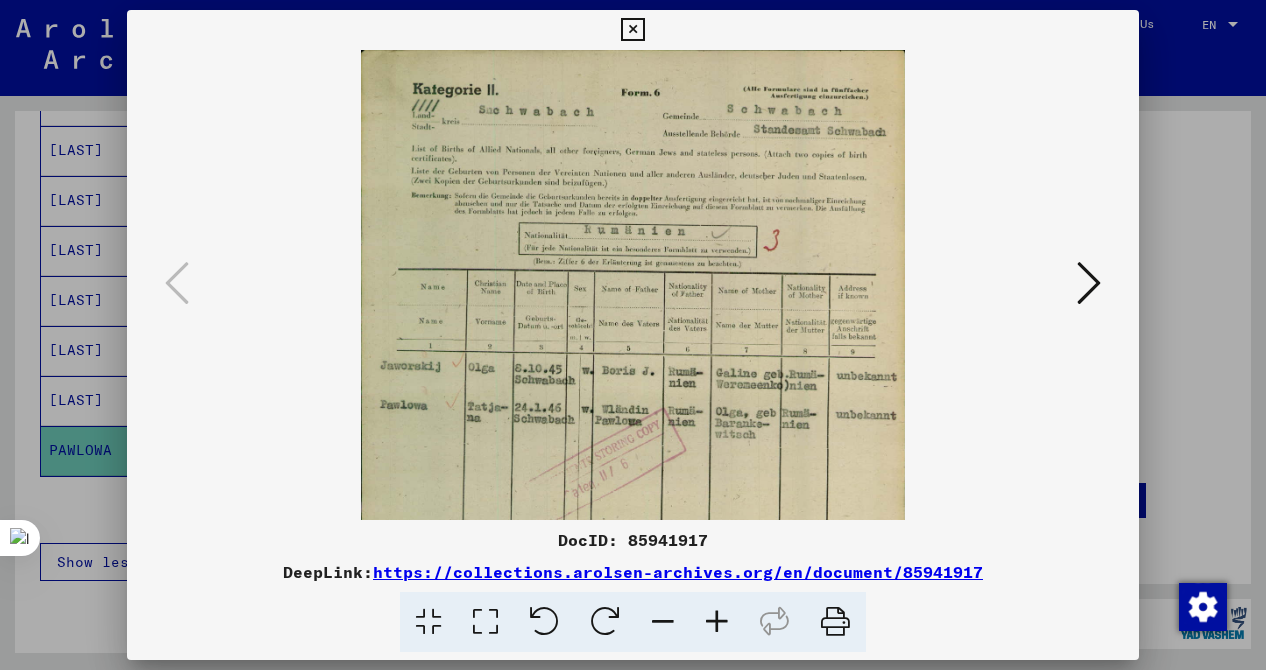 click at bounding box center (717, 622) 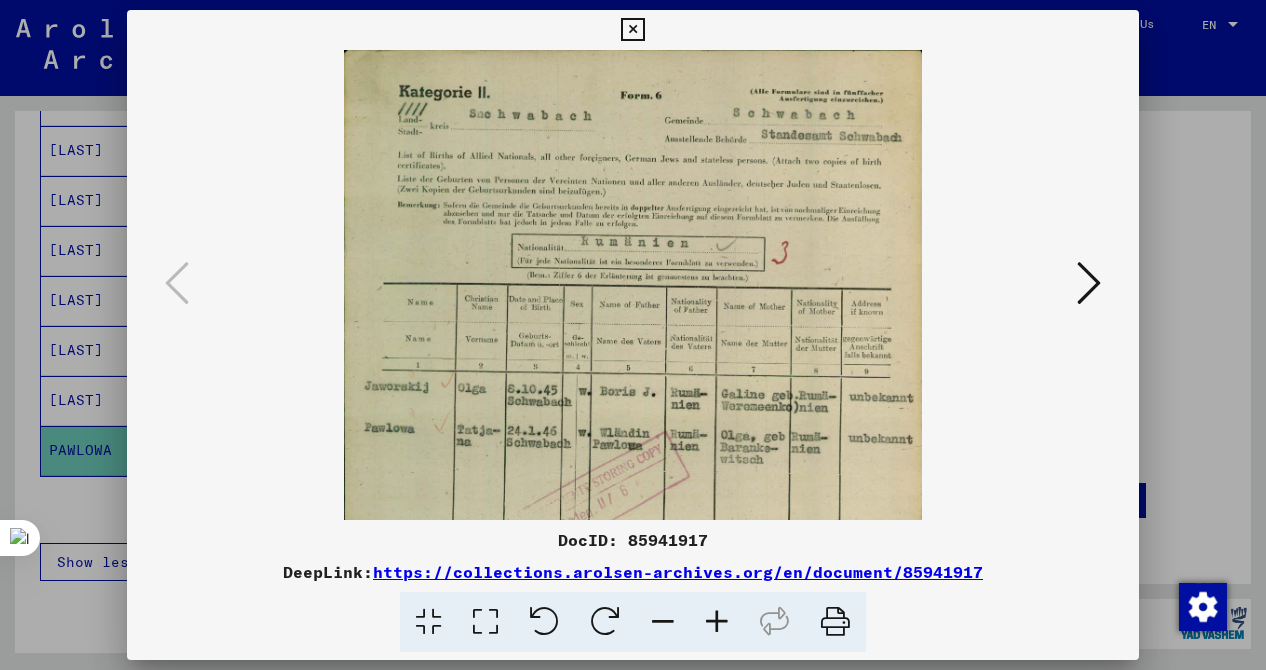 click at bounding box center [717, 622] 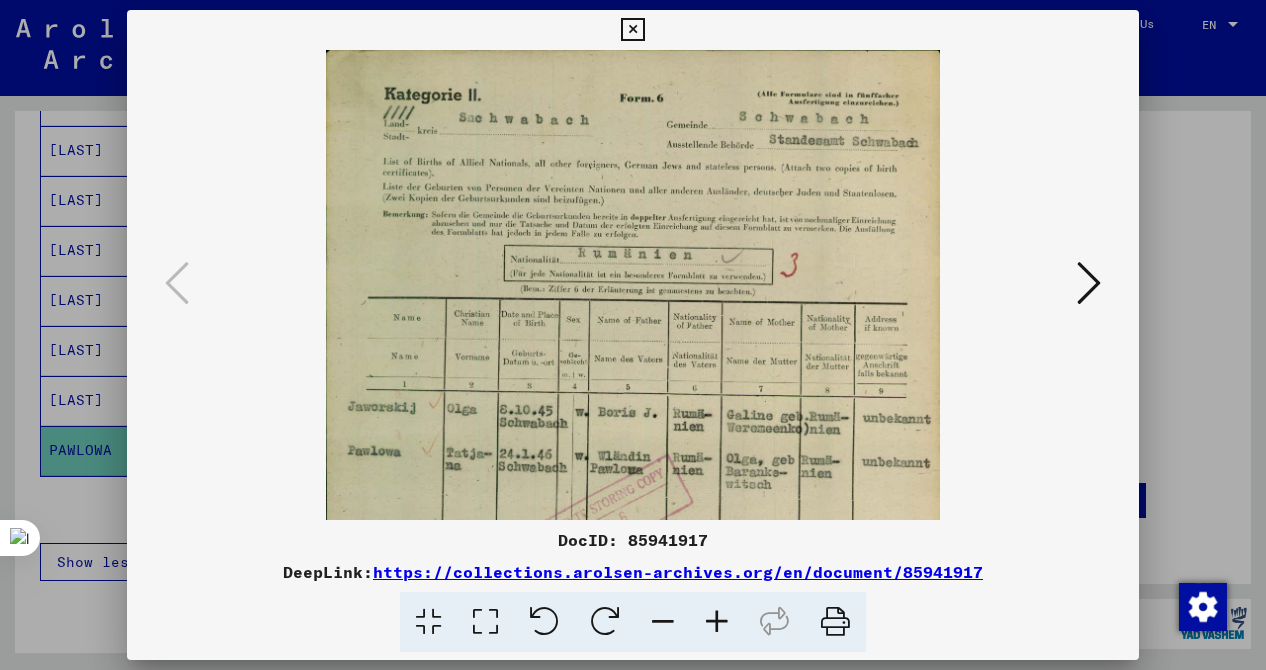 click at bounding box center (717, 622) 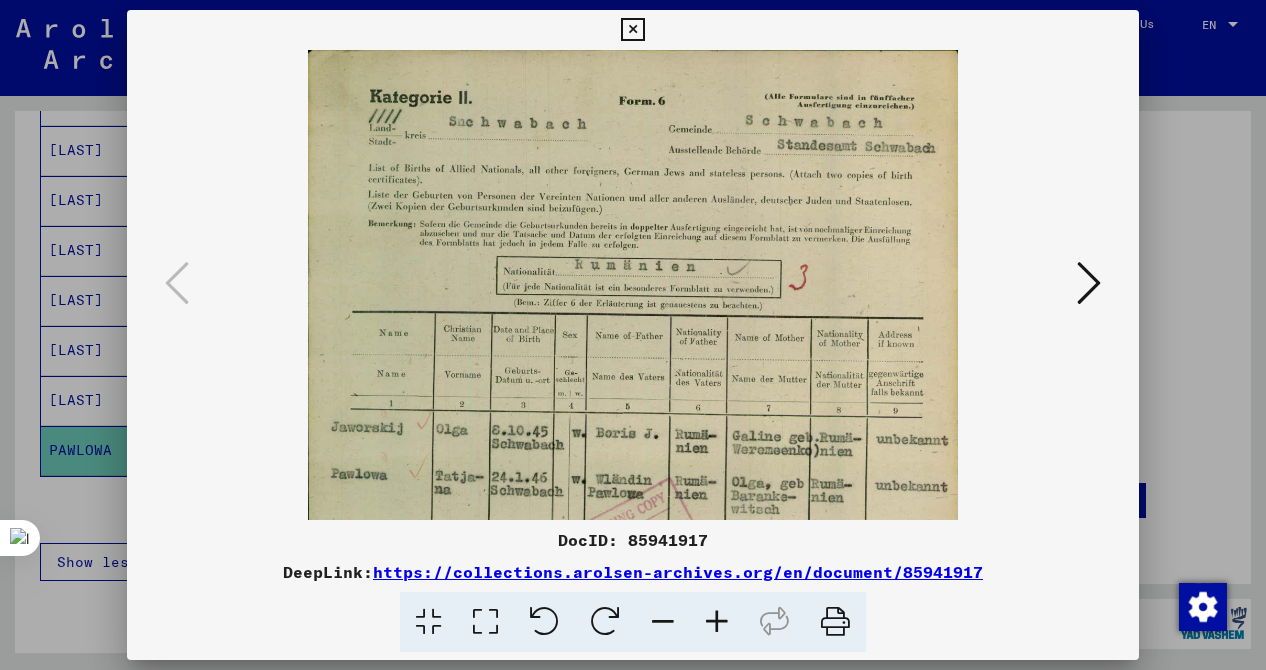 click at bounding box center (633, 335) 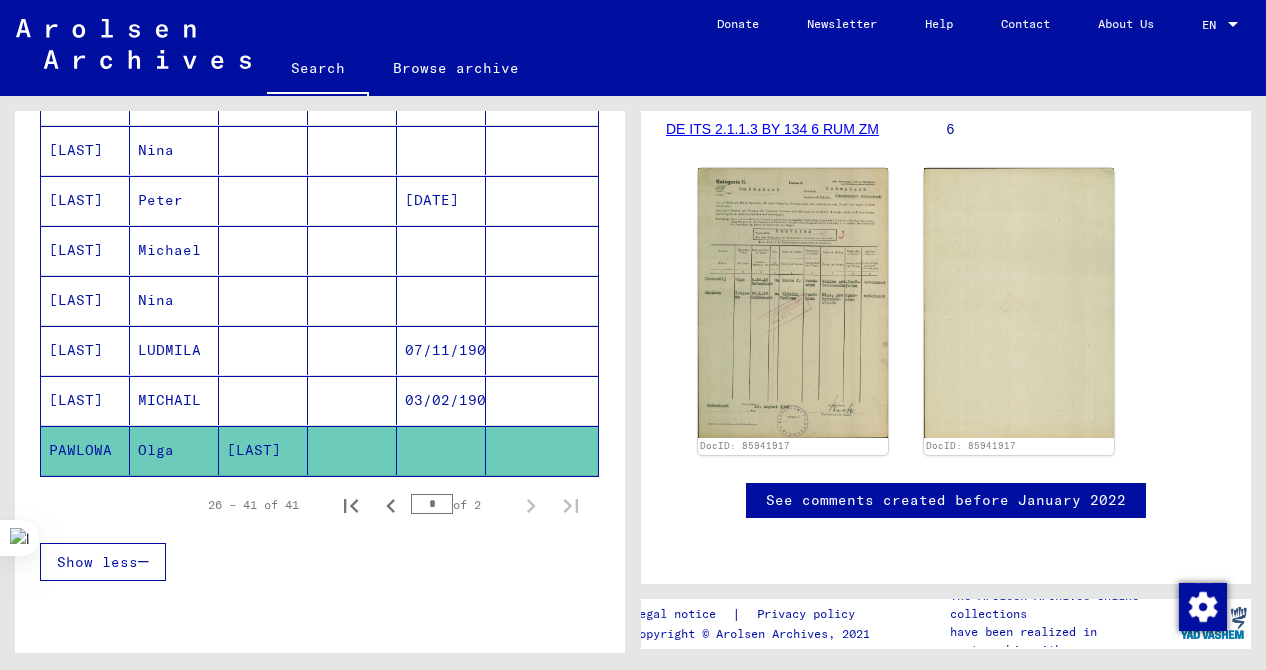 click on "[LAST]" at bounding box center (85, 400) 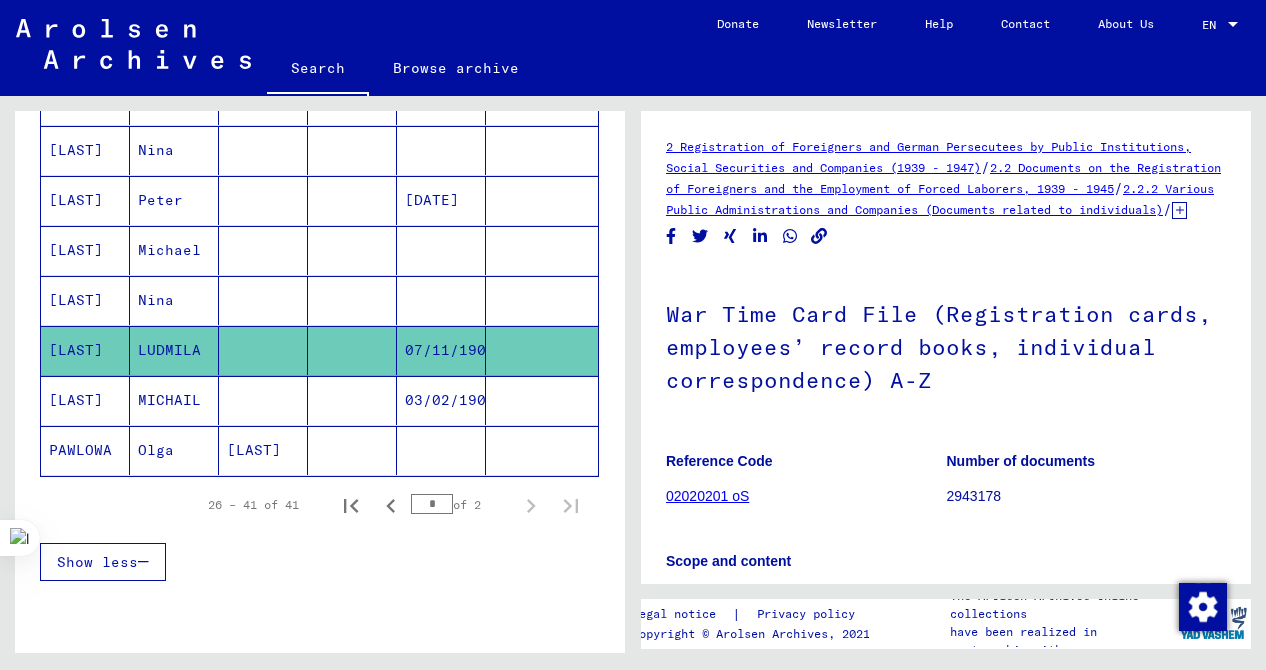 scroll, scrollTop: 621, scrollLeft: 0, axis: vertical 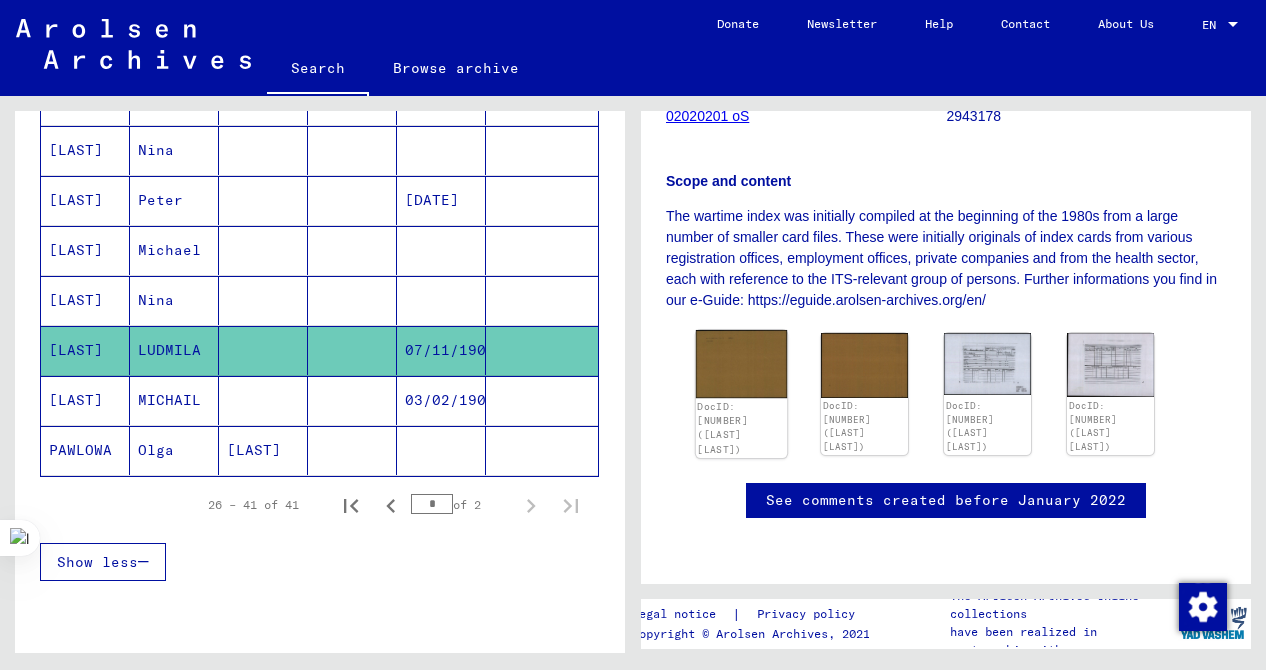 click 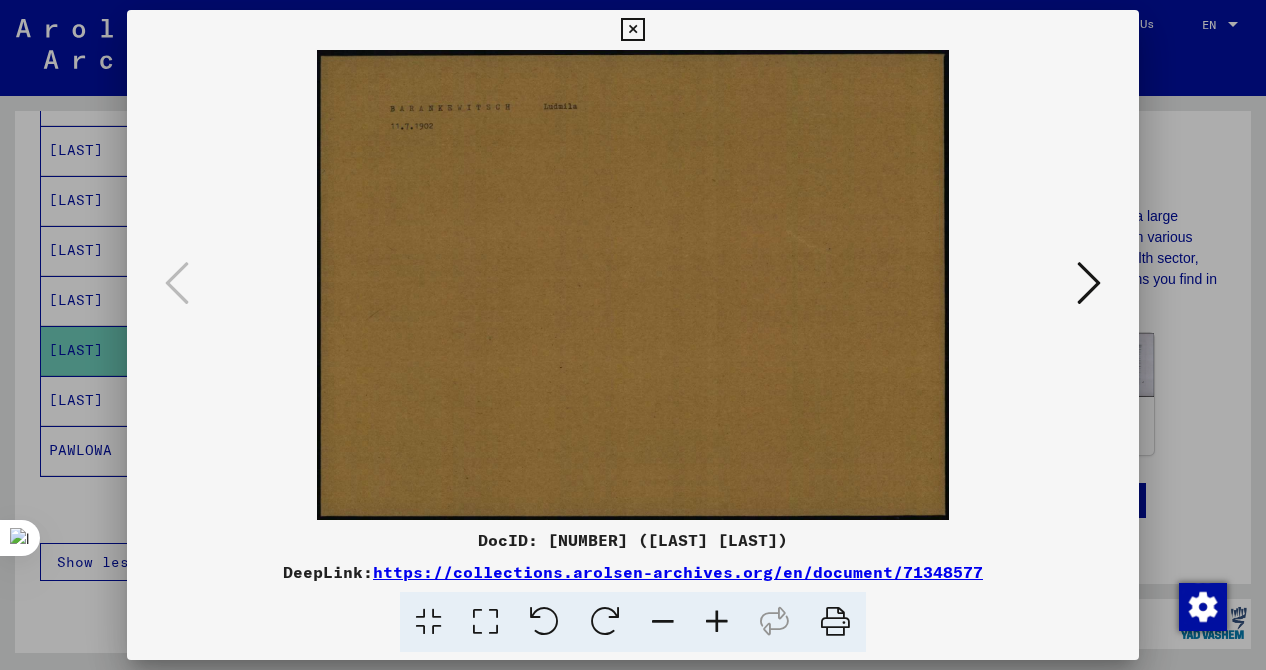 click at bounding box center [1089, 283] 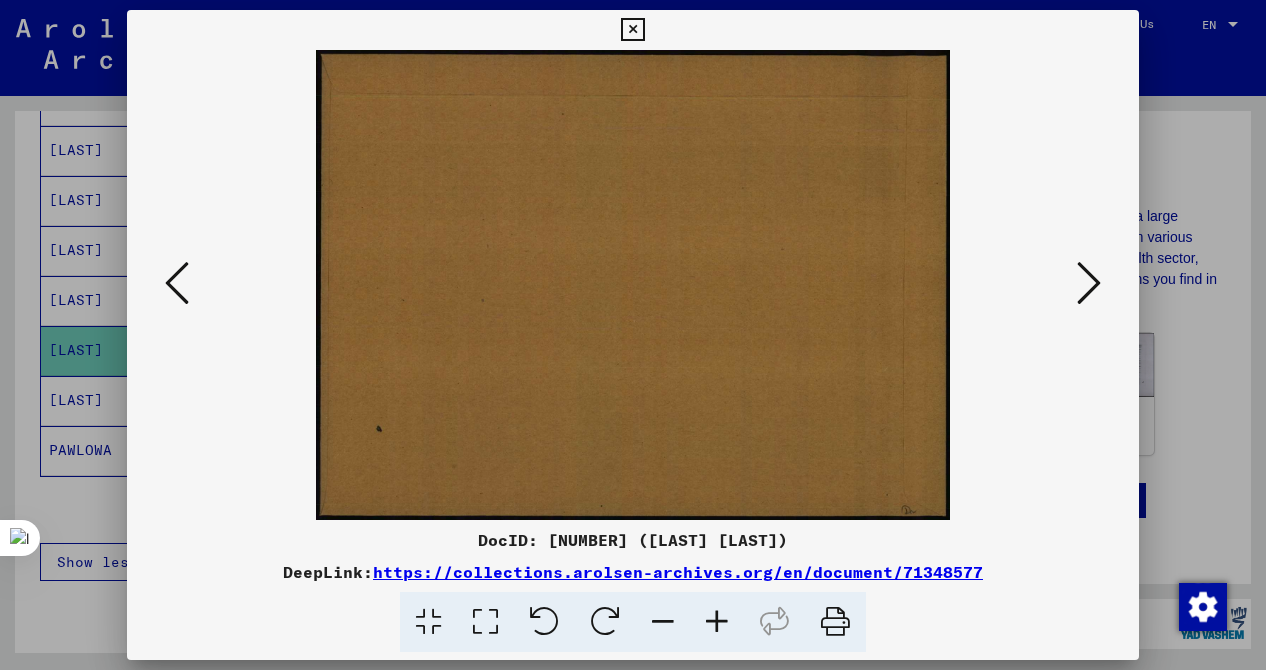 click at bounding box center [1089, 283] 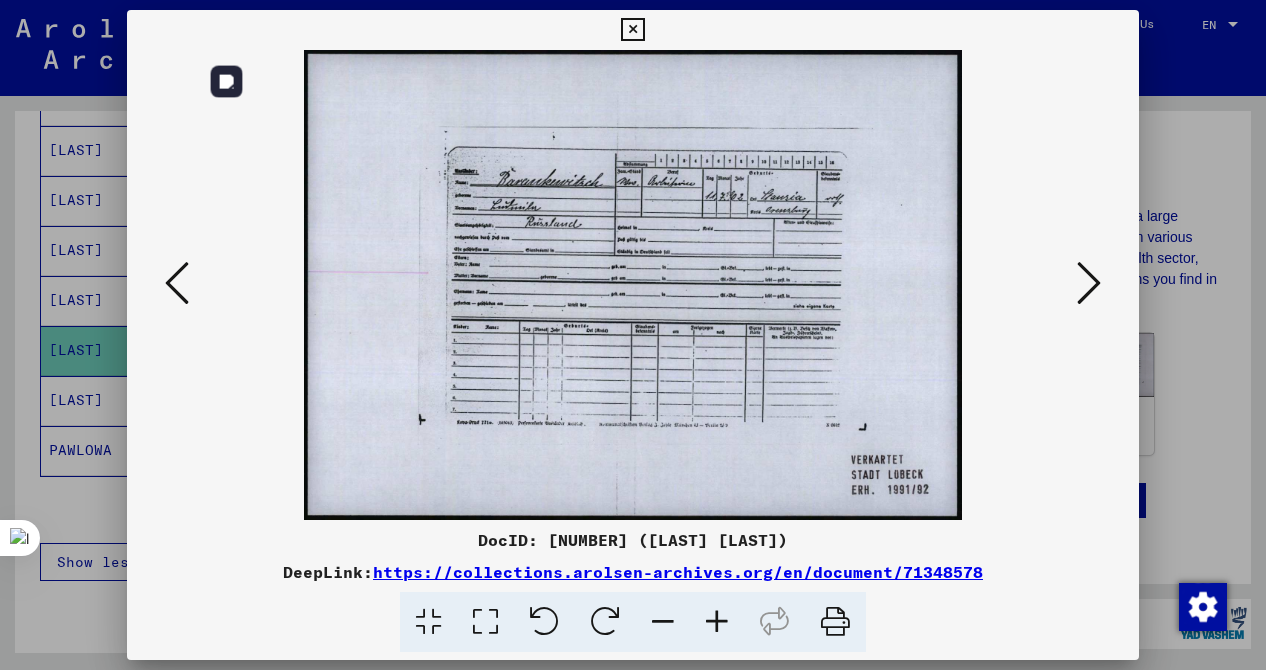 click at bounding box center (633, 285) 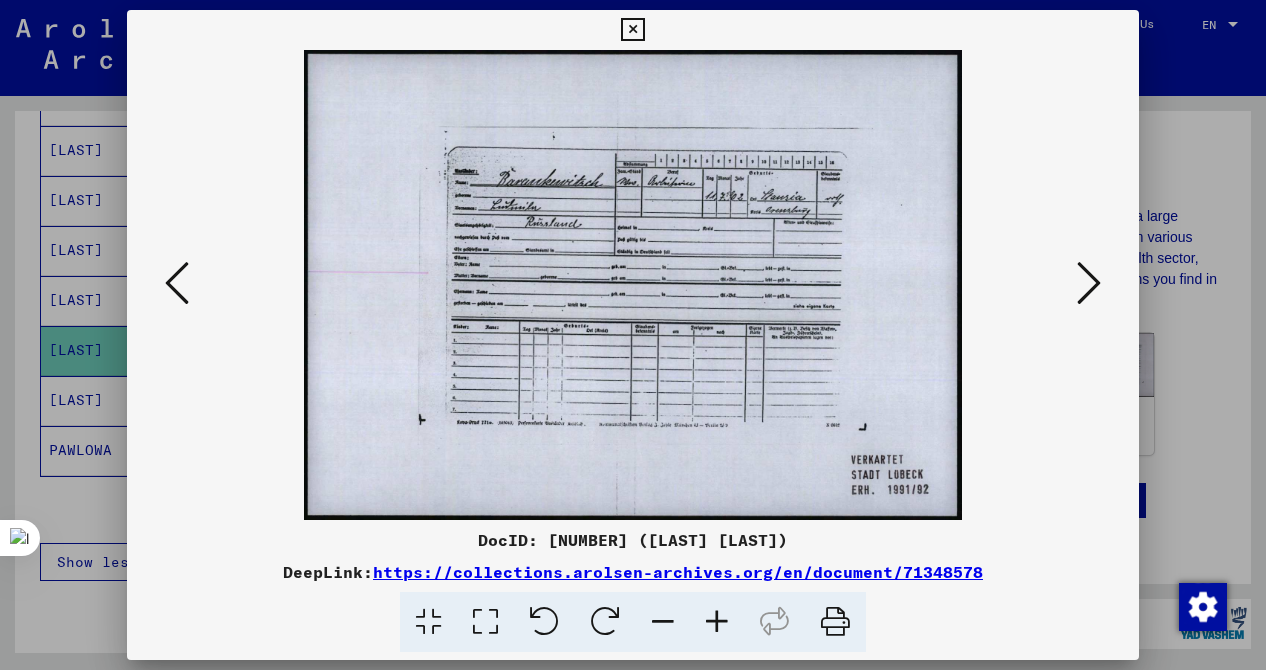 click at bounding box center [717, 622] 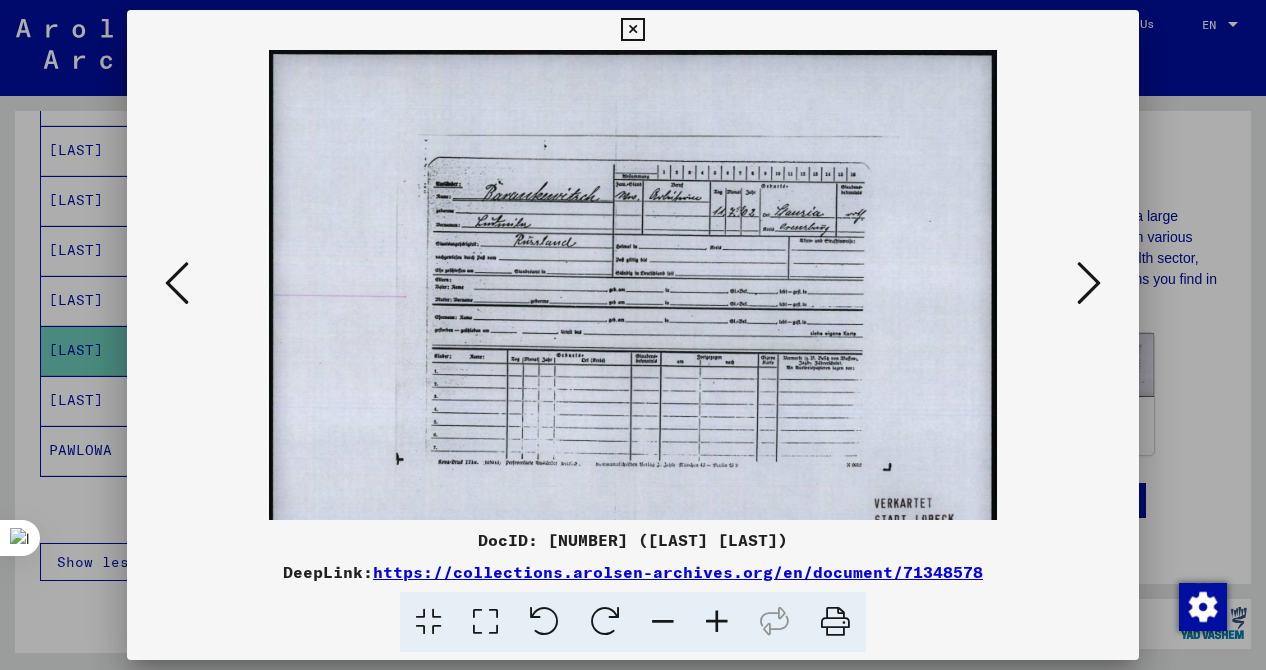 click at bounding box center [717, 622] 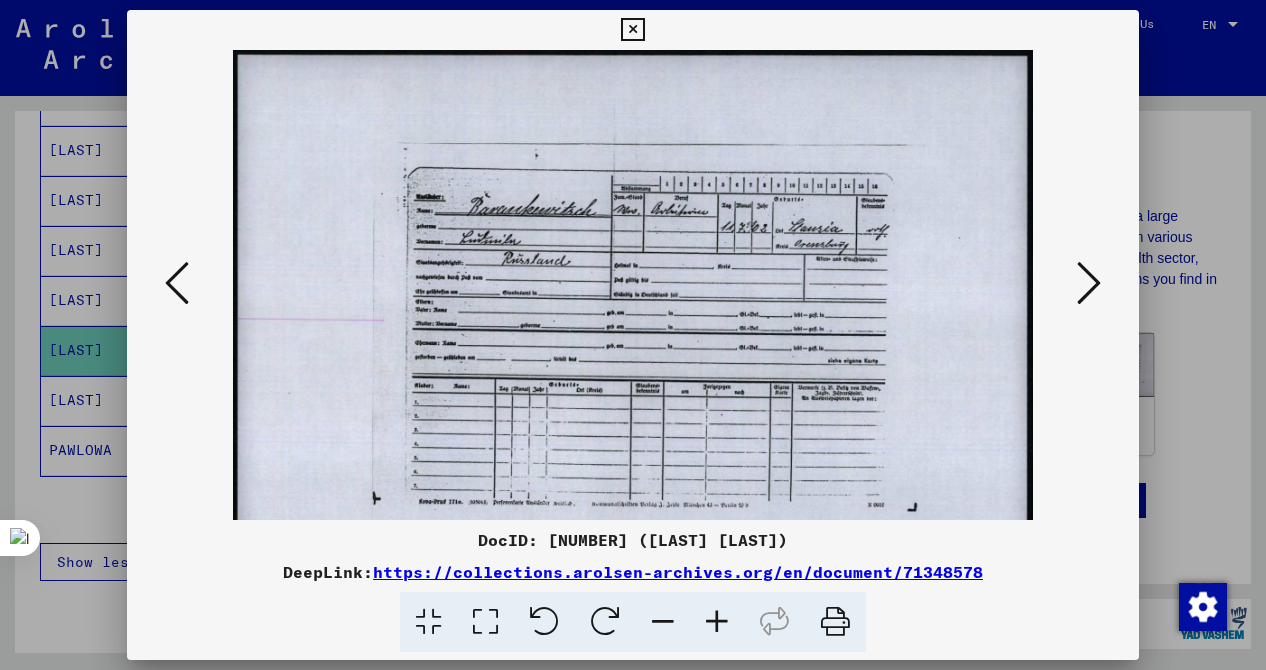 click at bounding box center [717, 622] 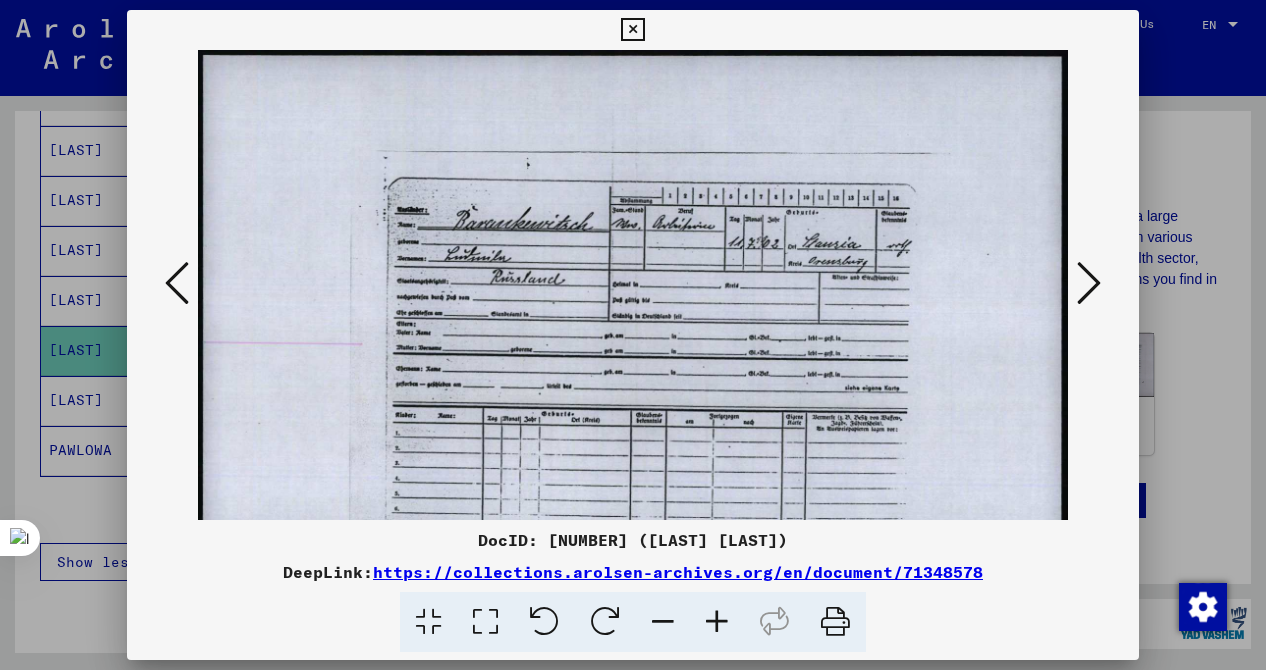 click at bounding box center (717, 622) 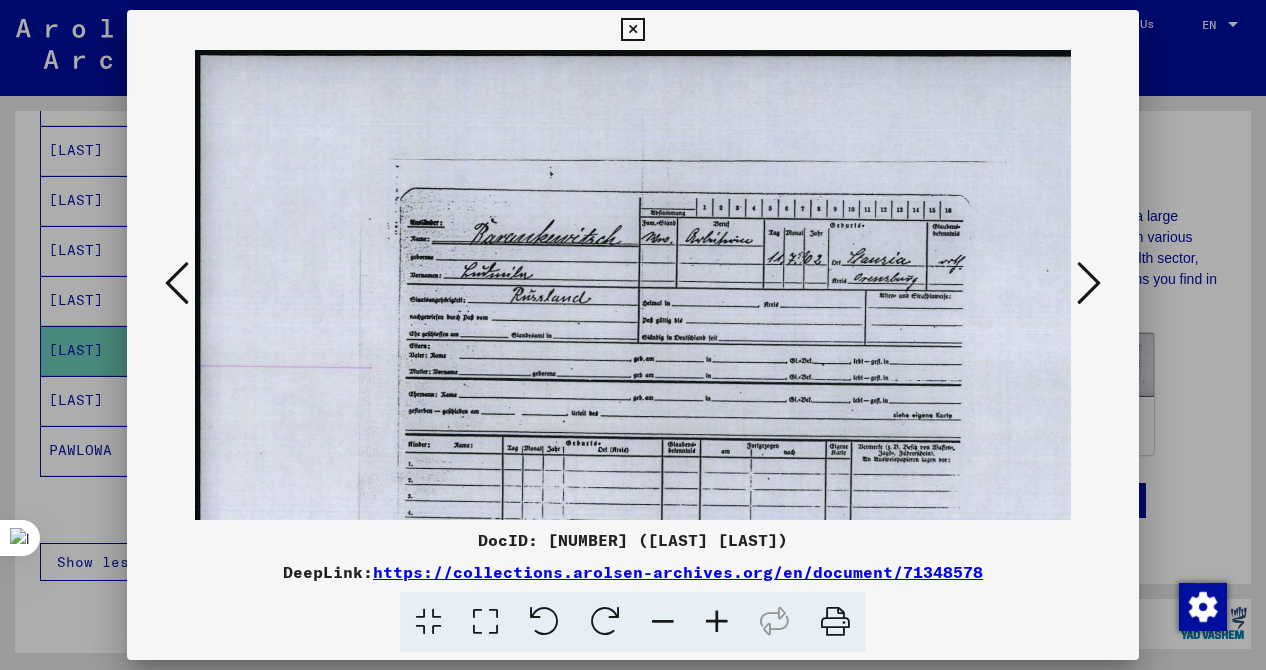 click at bounding box center [717, 622] 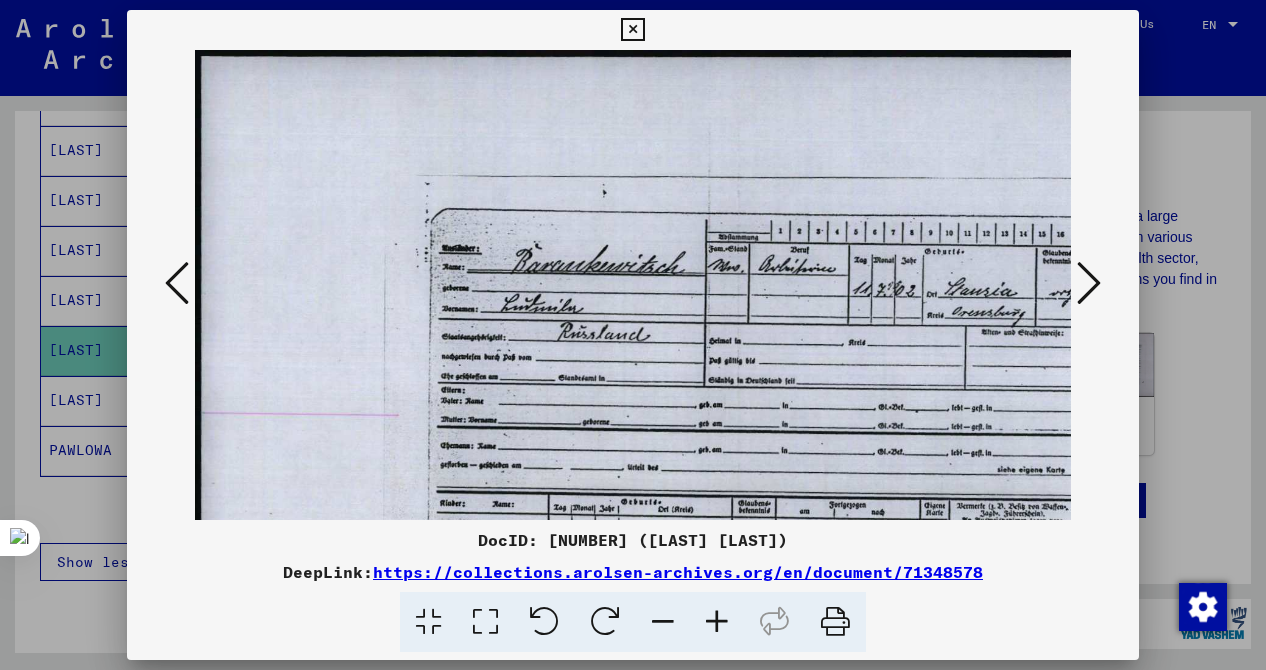 click at bounding box center (717, 622) 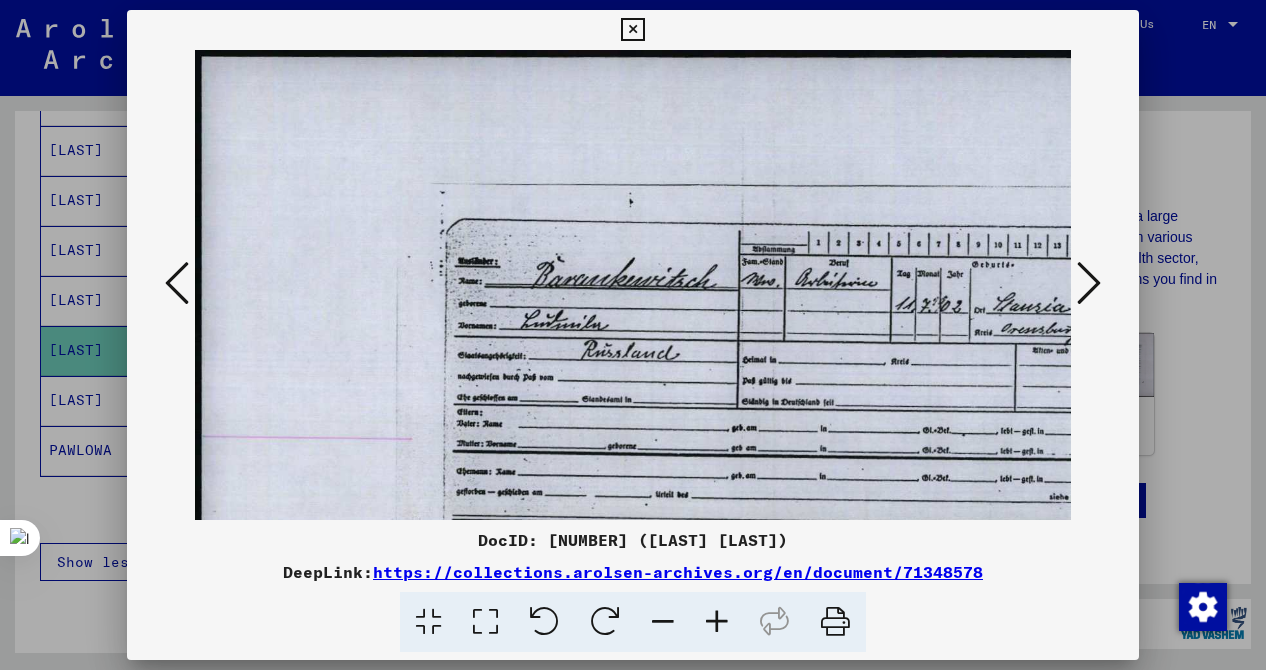 click at bounding box center [633, 335] 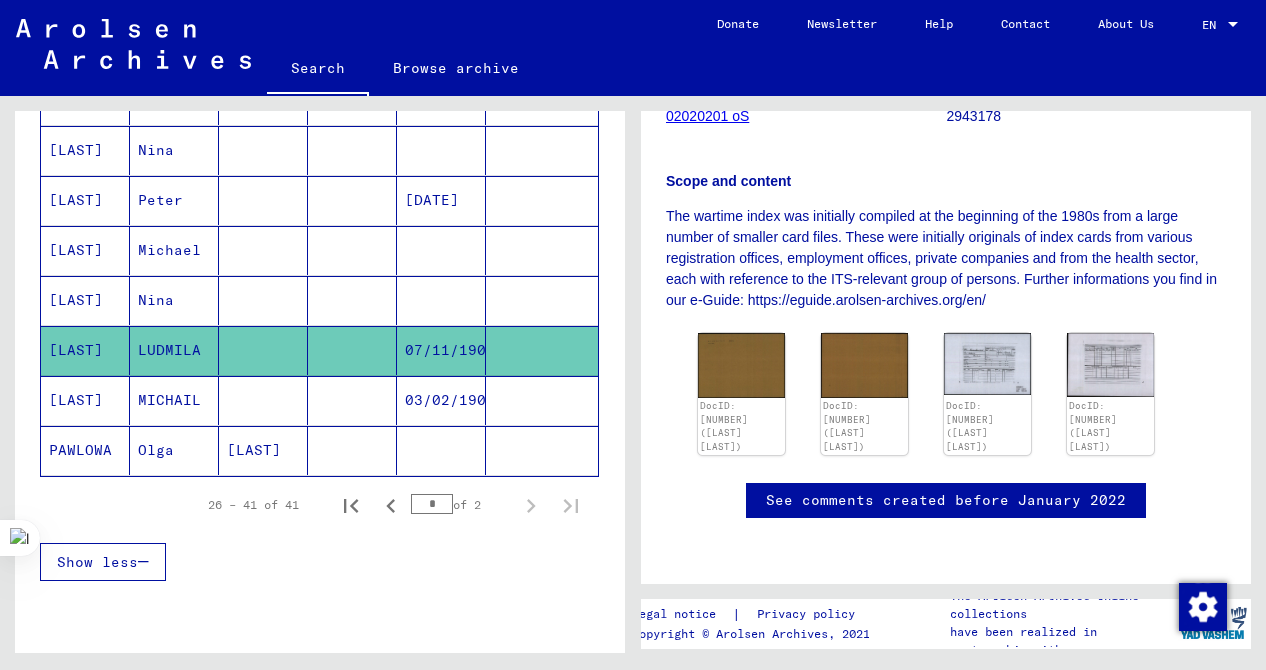 click on "Nina" at bounding box center (174, 350) 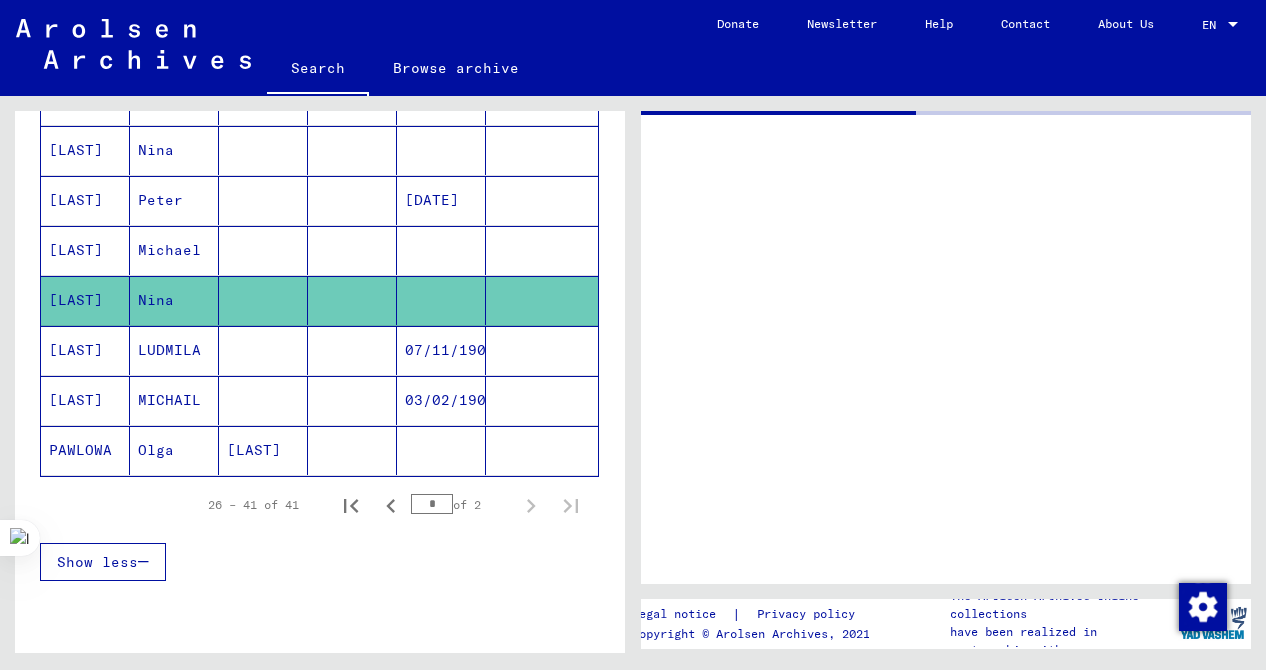 scroll, scrollTop: 0, scrollLeft: 0, axis: both 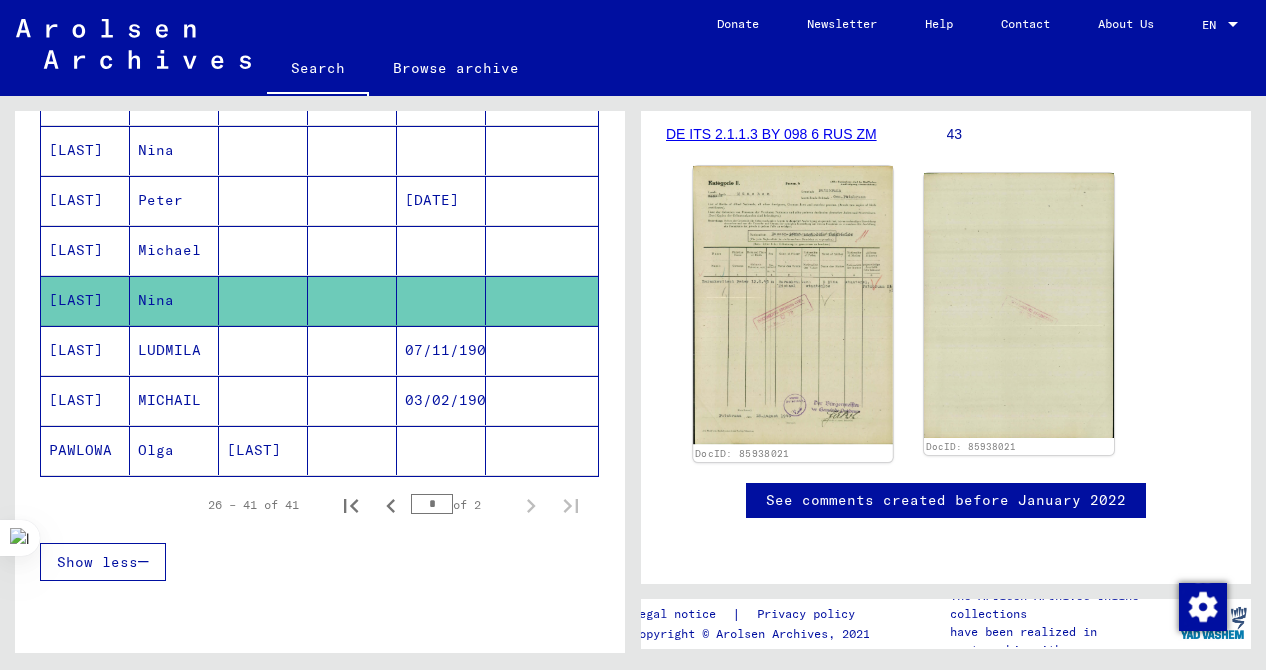 click 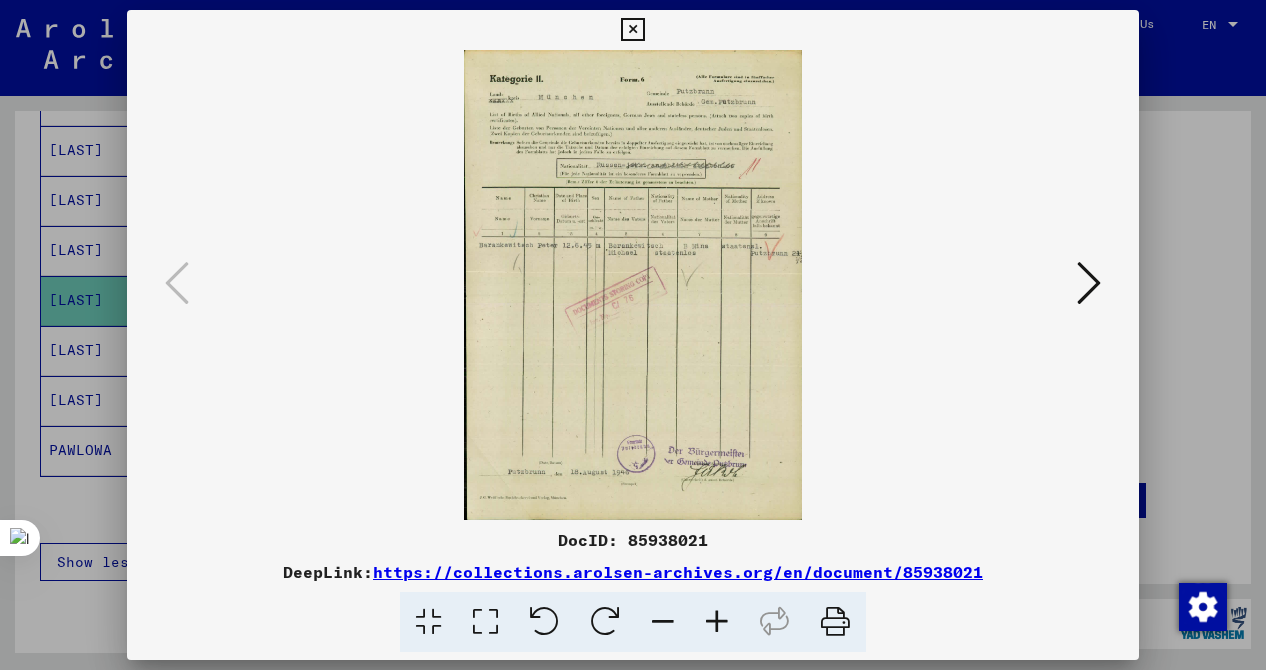 click at bounding box center (717, 622) 